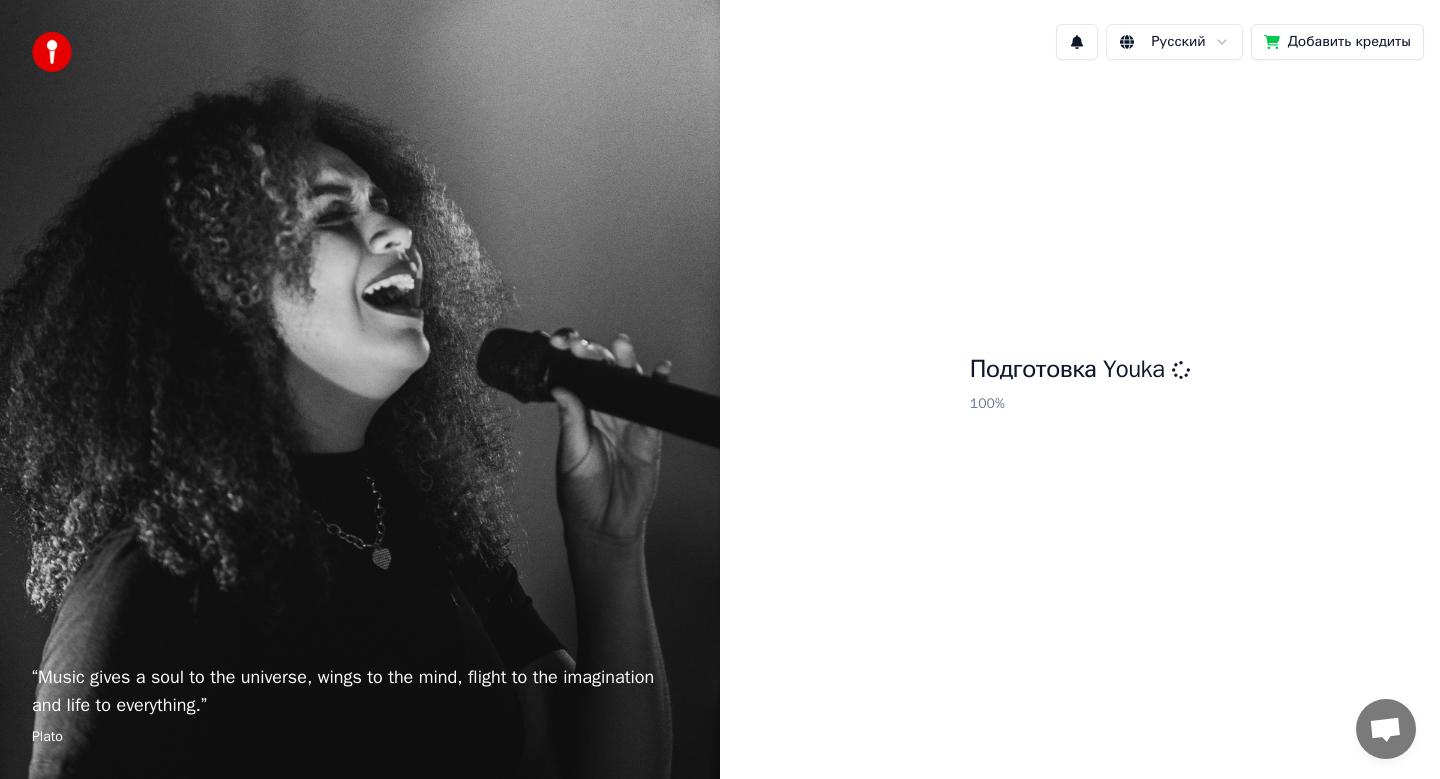 scroll, scrollTop: 0, scrollLeft: 0, axis: both 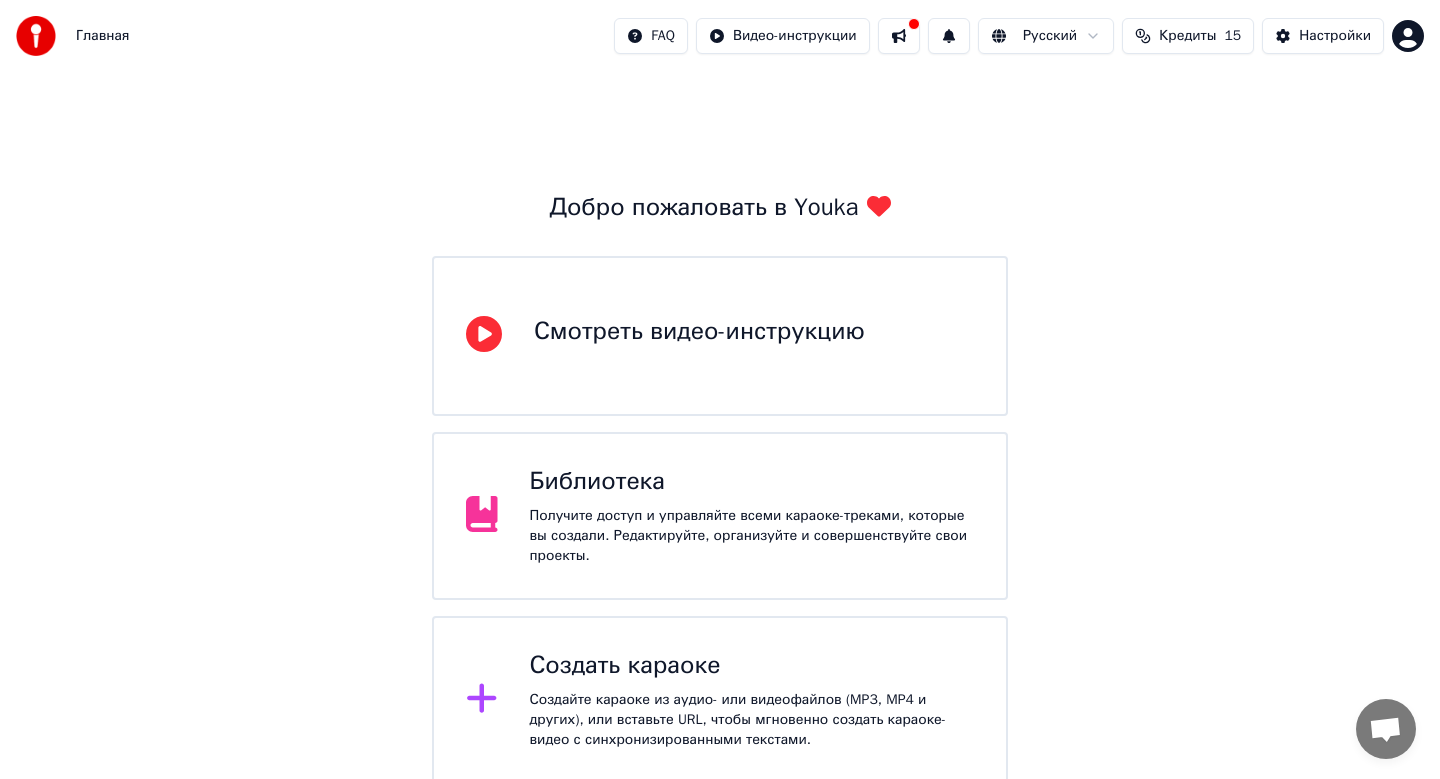 click on "Создать караоке" at bounding box center (752, 666) 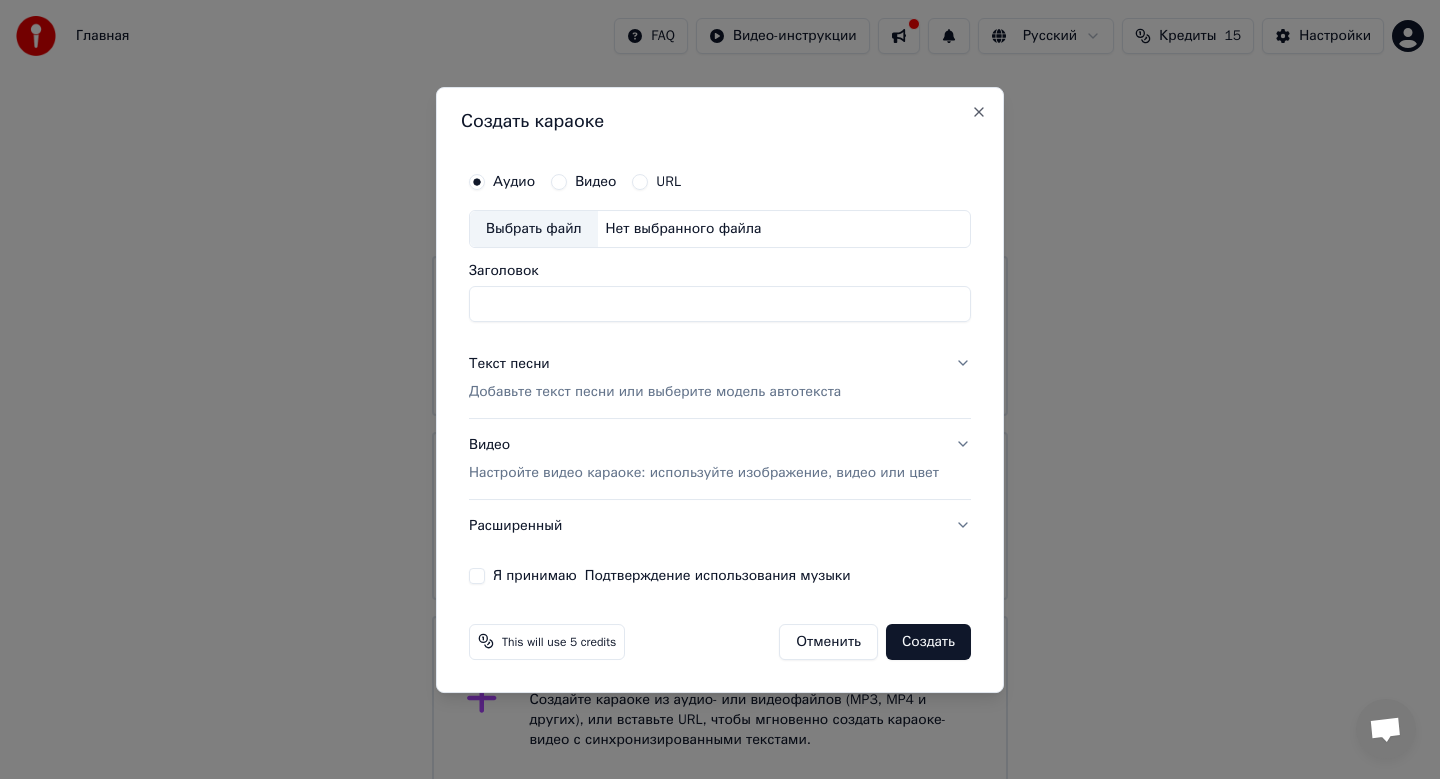 click on "Выбрать файл" at bounding box center (534, 229) 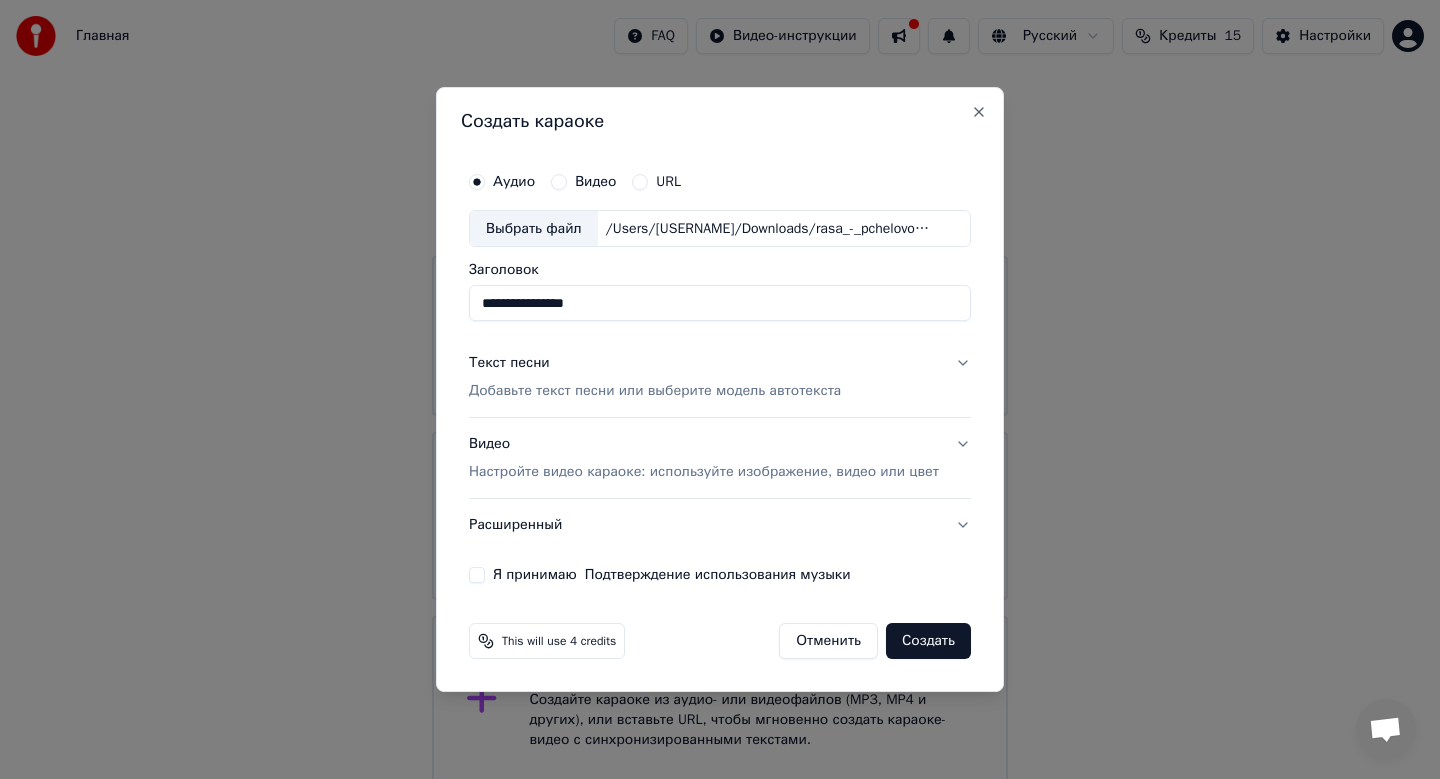 drag, startPoint x: 624, startPoint y: 292, endPoint x: 817, endPoint y: 307, distance: 193.58203 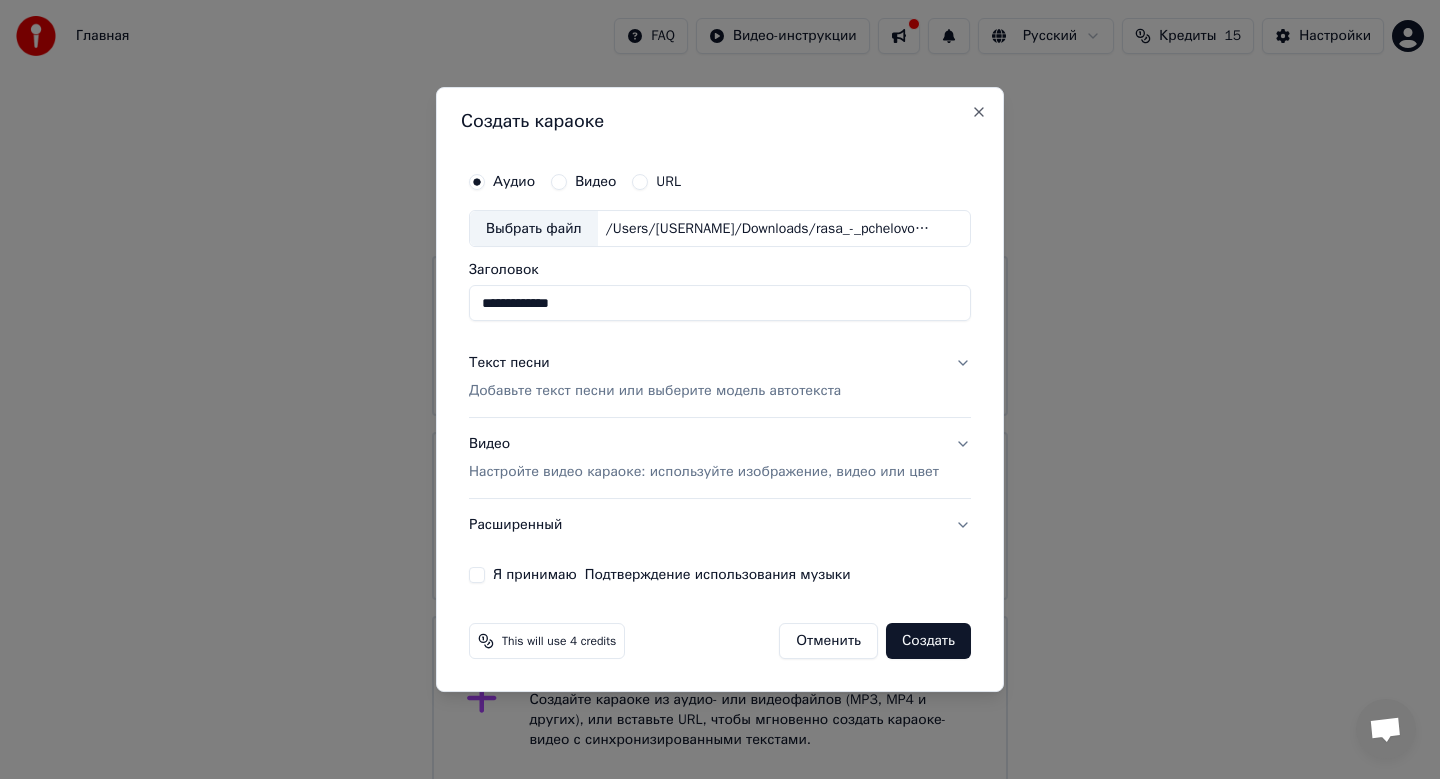 type on "**********" 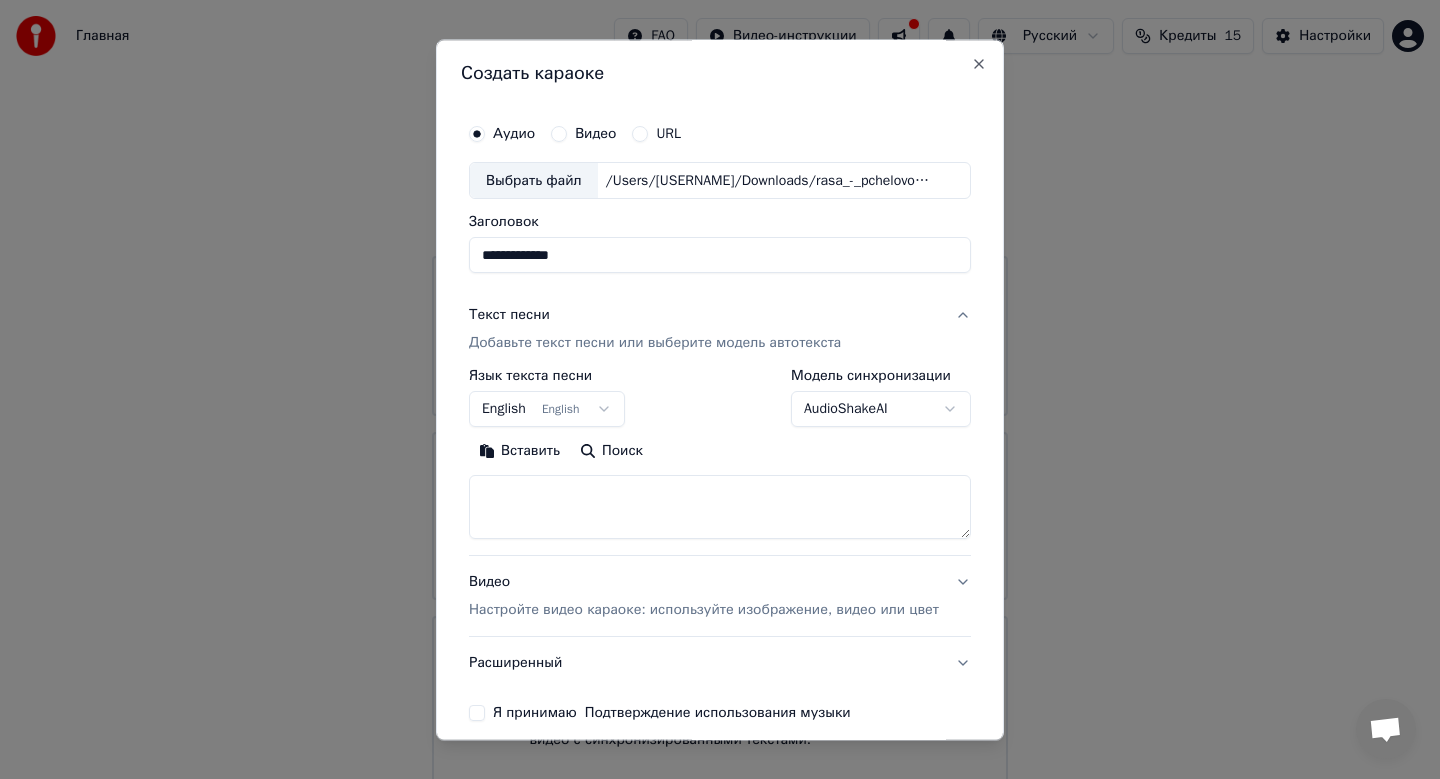 click on "**********" at bounding box center (720, 392) 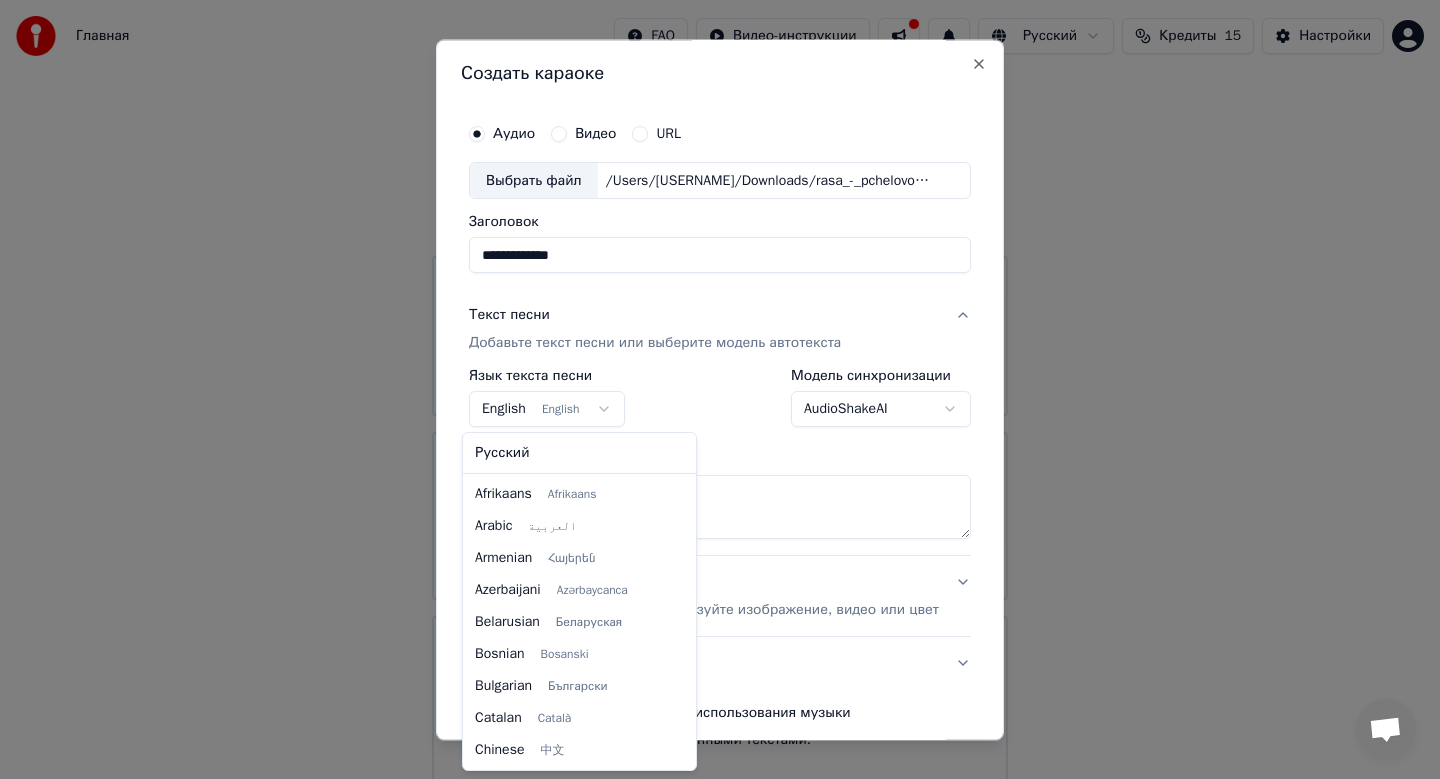 scroll, scrollTop: 160, scrollLeft: 0, axis: vertical 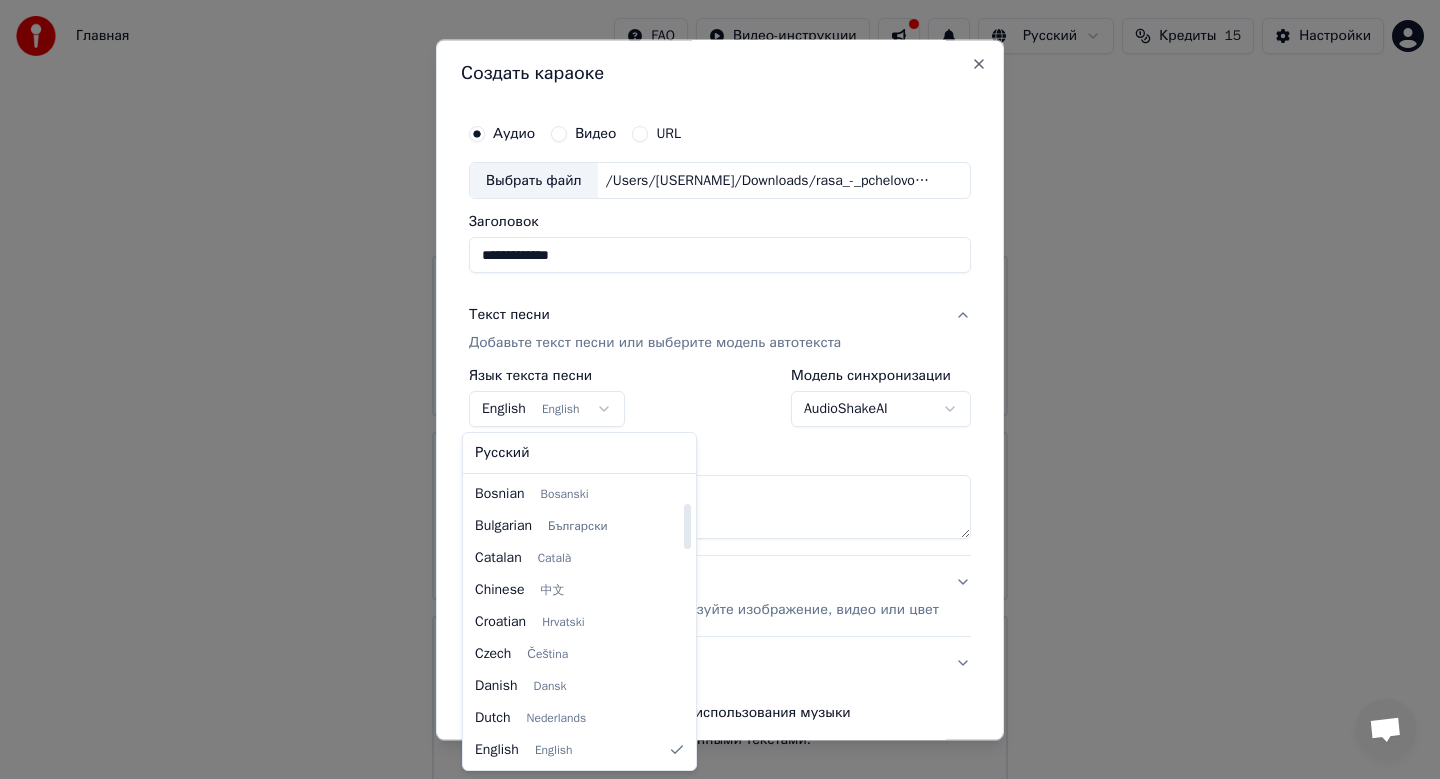 select on "**" 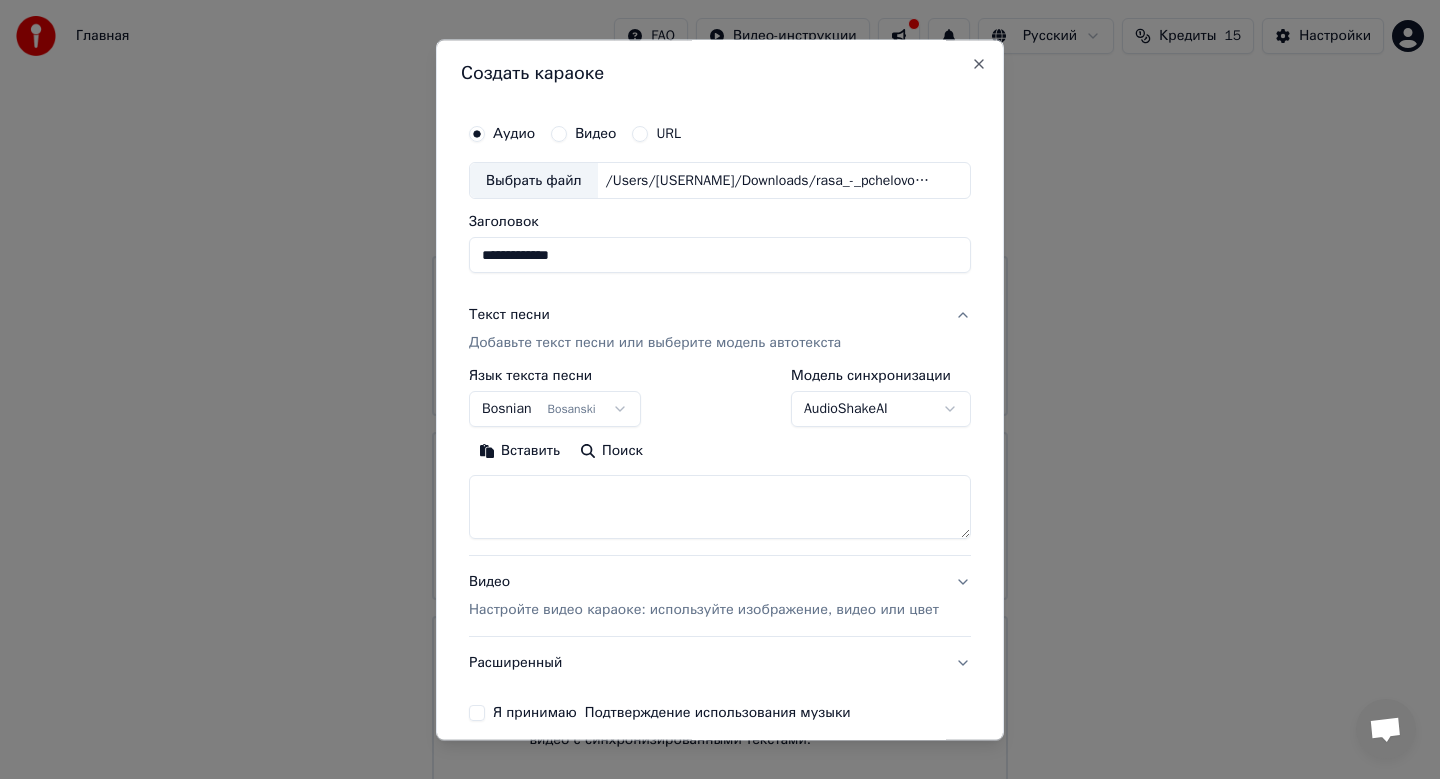 click at bounding box center [720, 508] 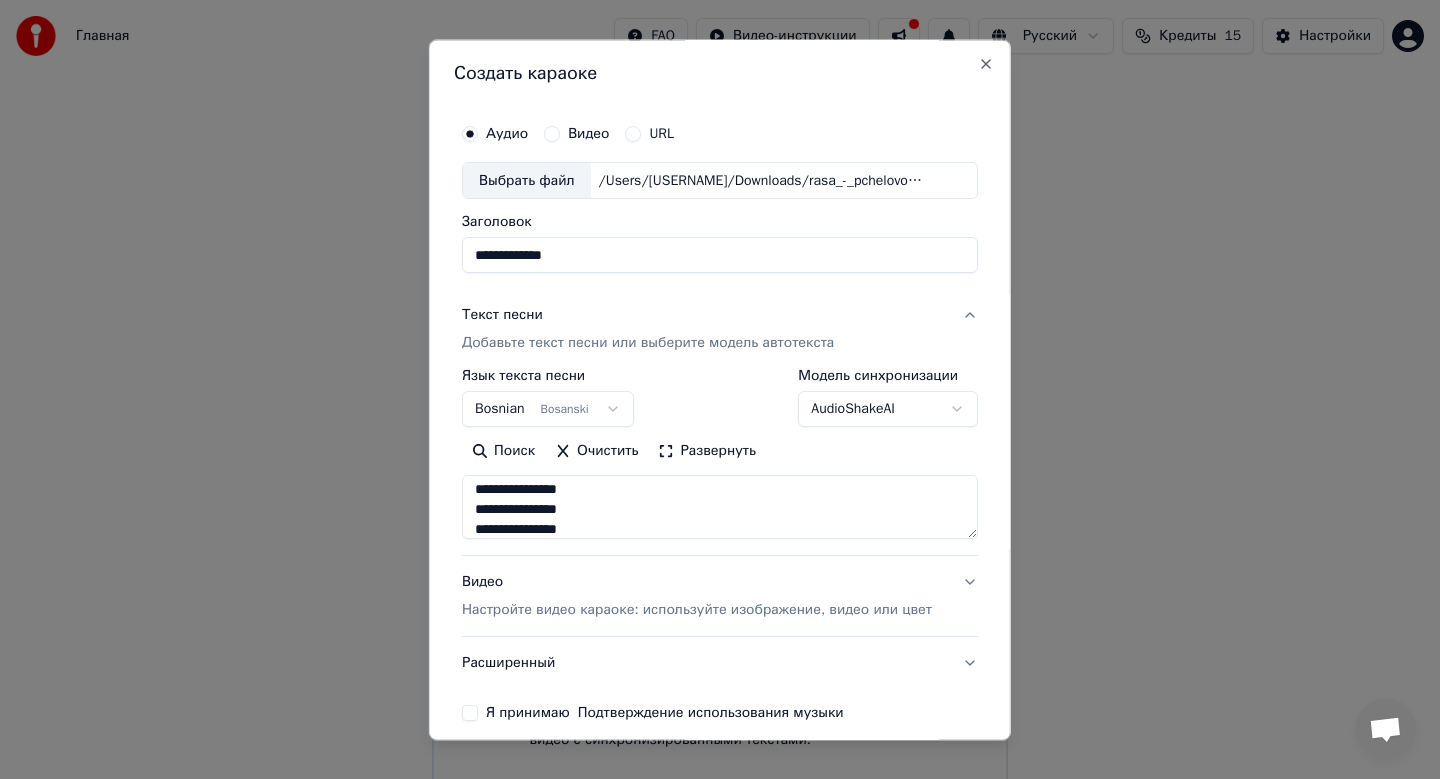 scroll, scrollTop: 1033, scrollLeft: 0, axis: vertical 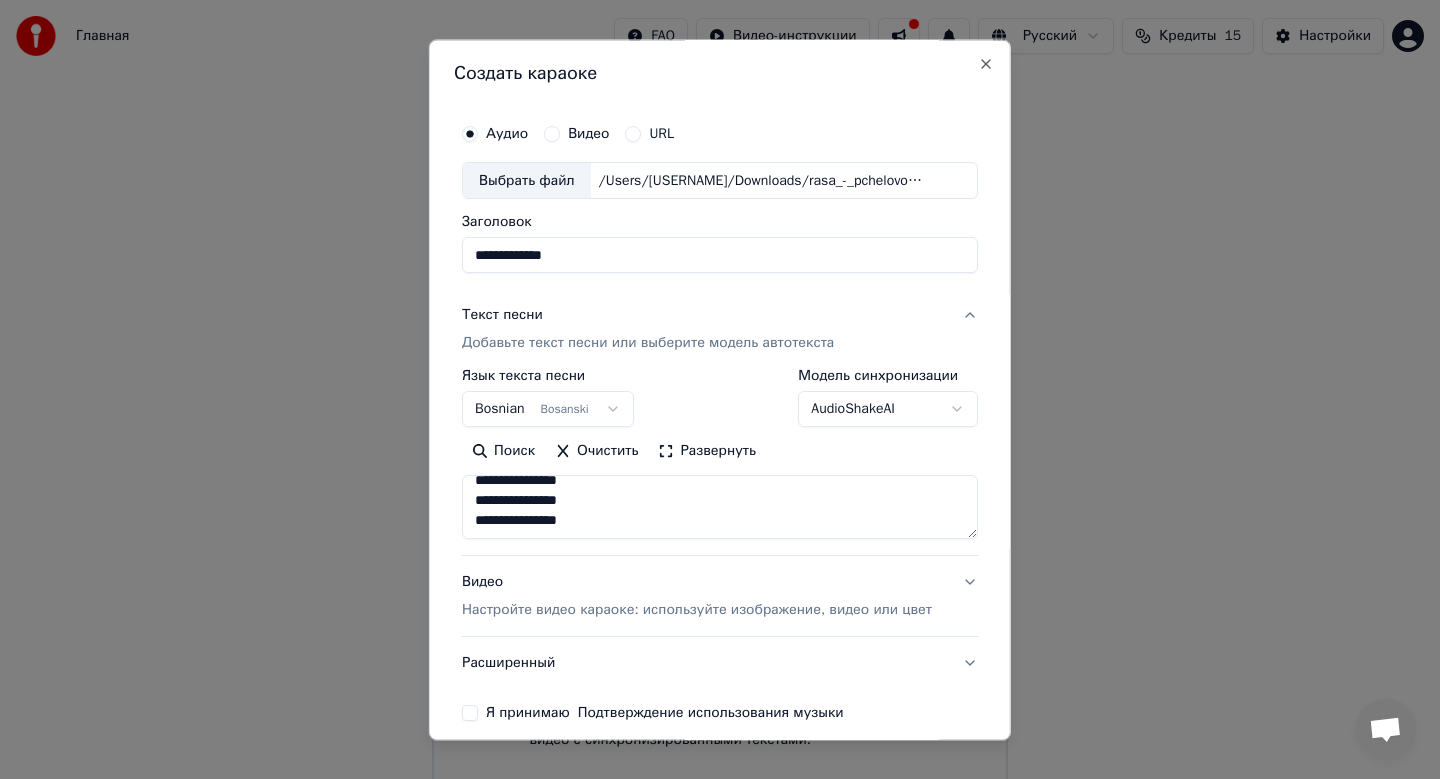 type on "**********" 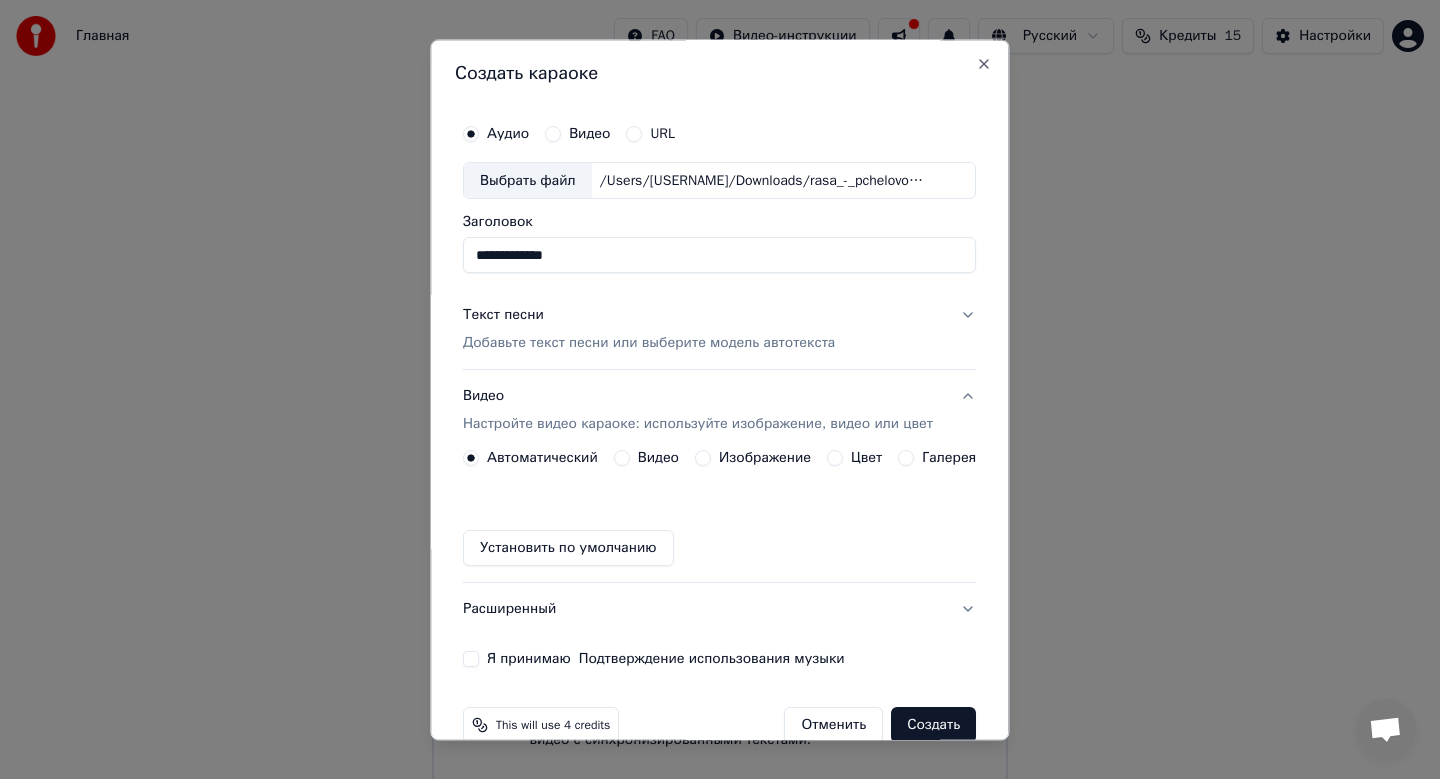 click on "Изображение" at bounding box center [765, 459] 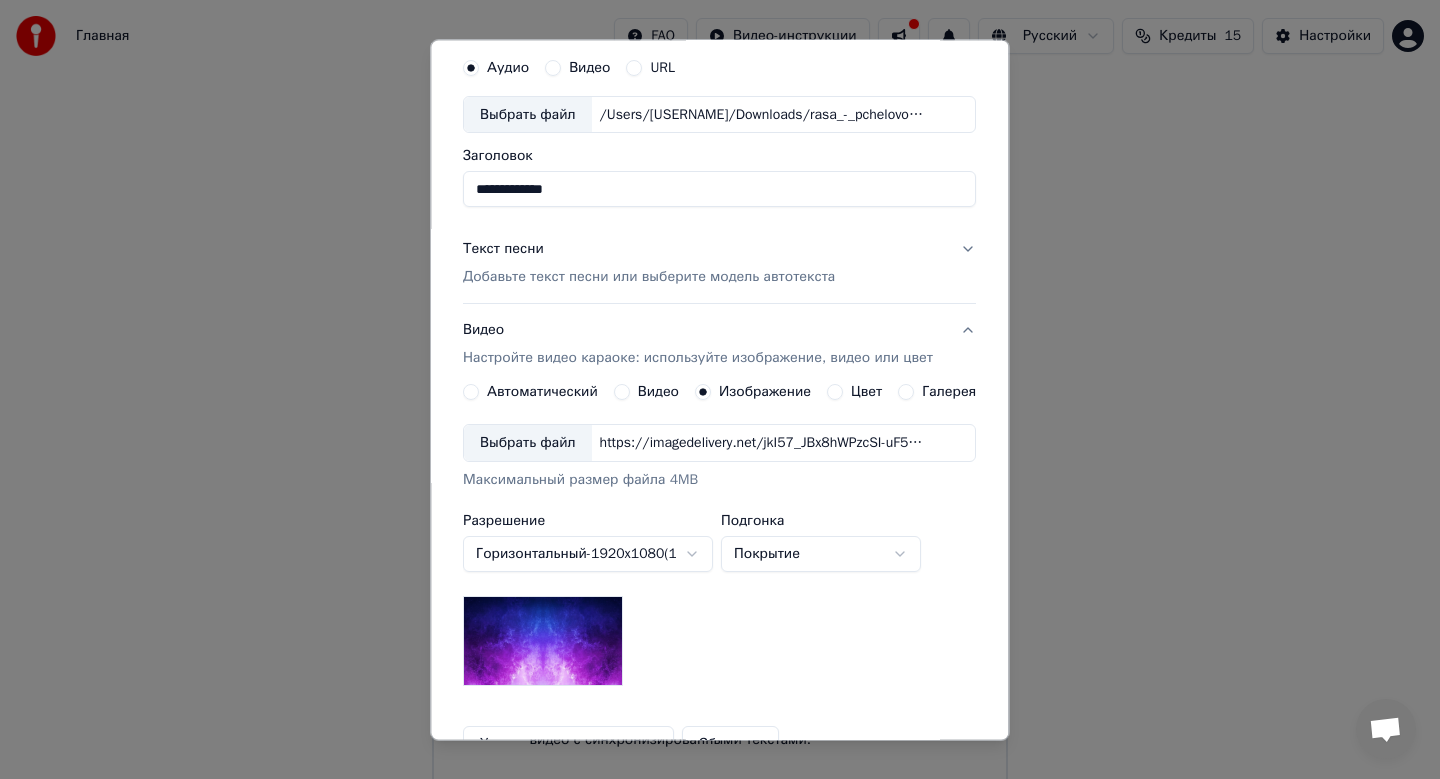 scroll, scrollTop: 76, scrollLeft: 0, axis: vertical 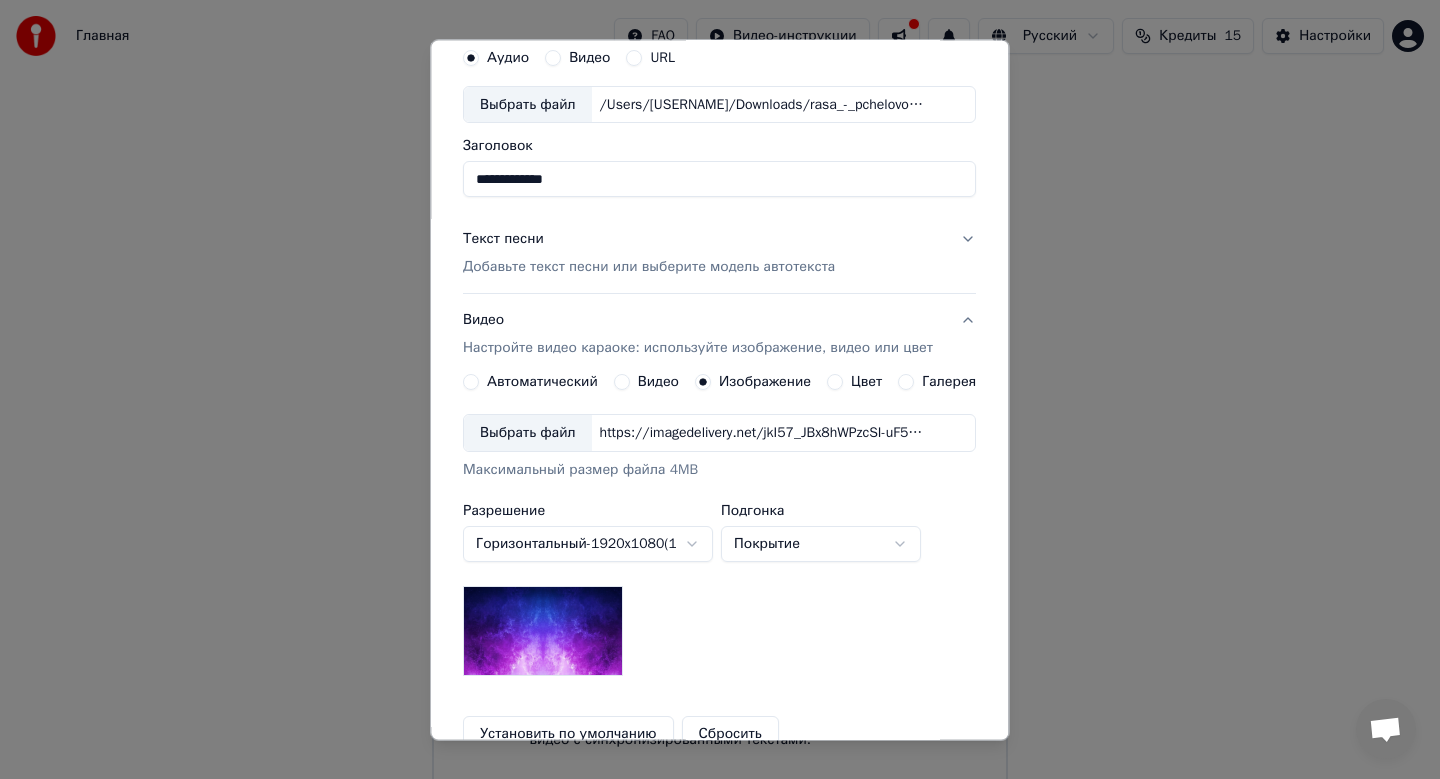 click on "Выбрать файл" at bounding box center (528, 434) 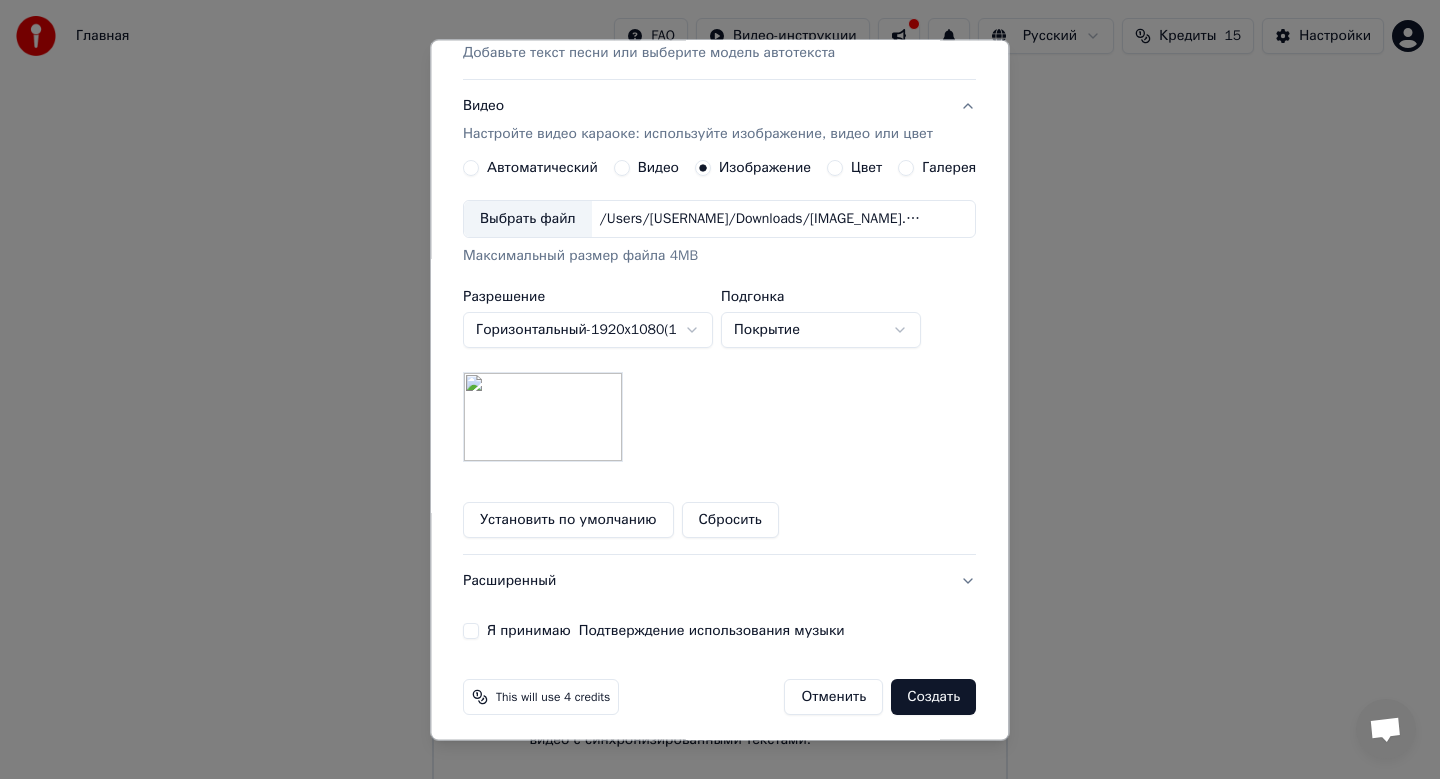 scroll, scrollTop: 299, scrollLeft: 0, axis: vertical 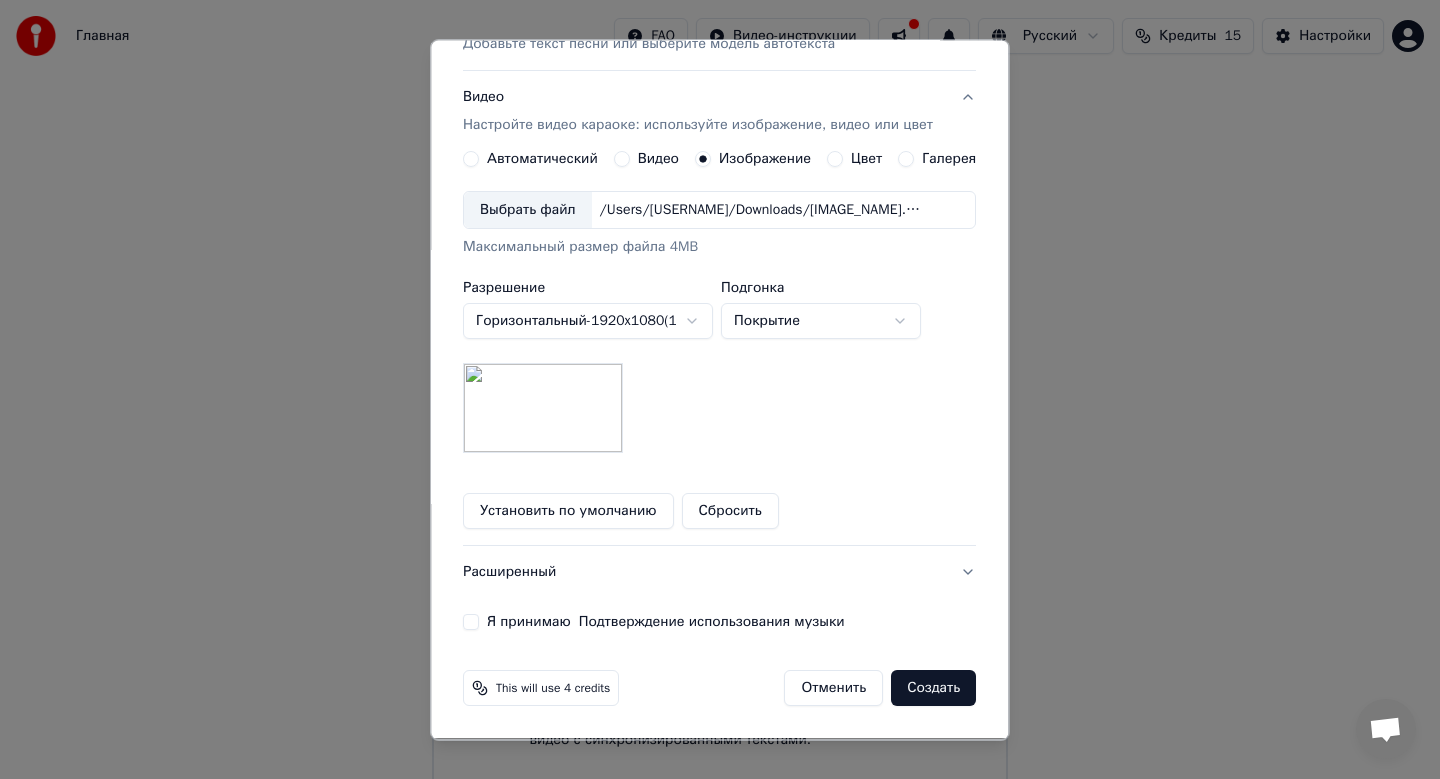 click on "Я принимаю   Подтверждение использования музыки" at bounding box center [471, 623] 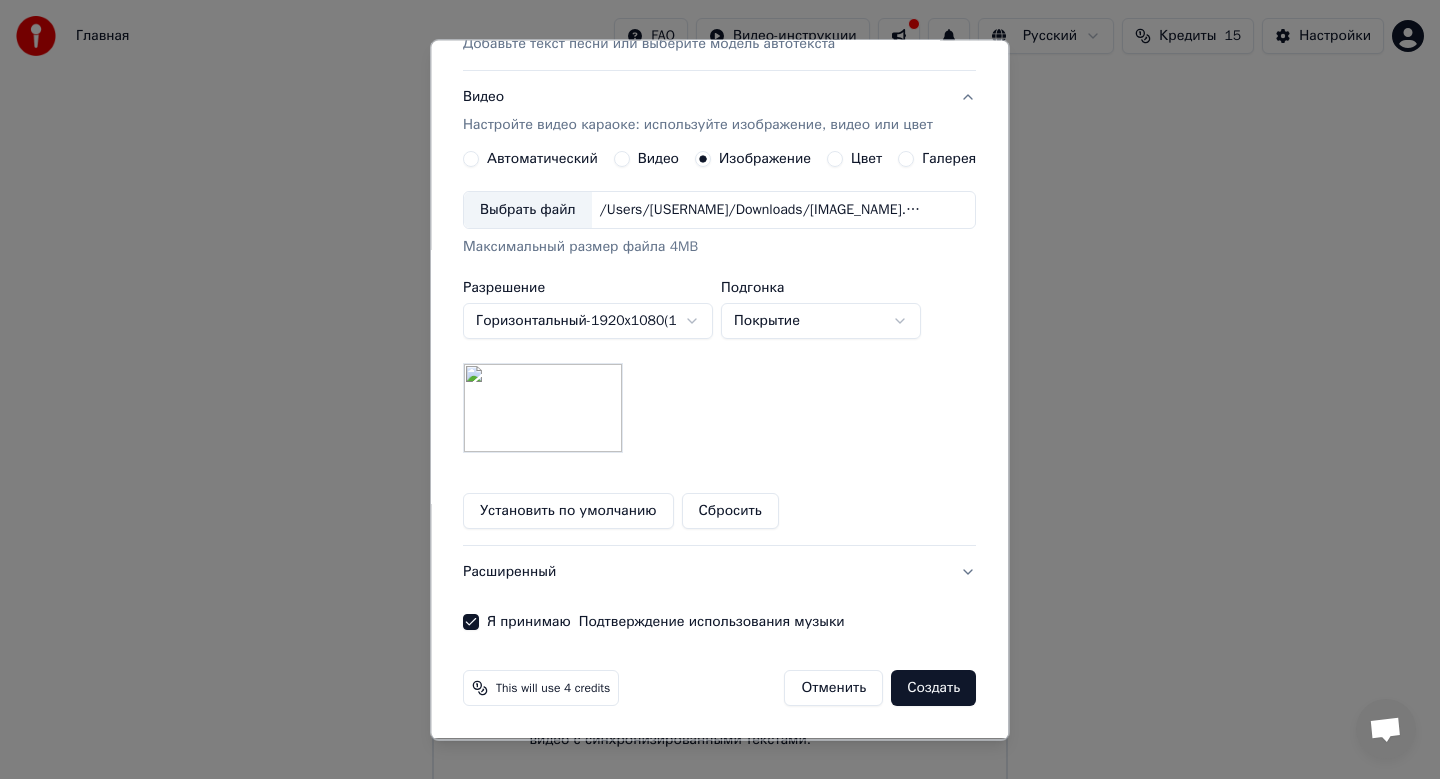 click on "Создать" at bounding box center (934, 689) 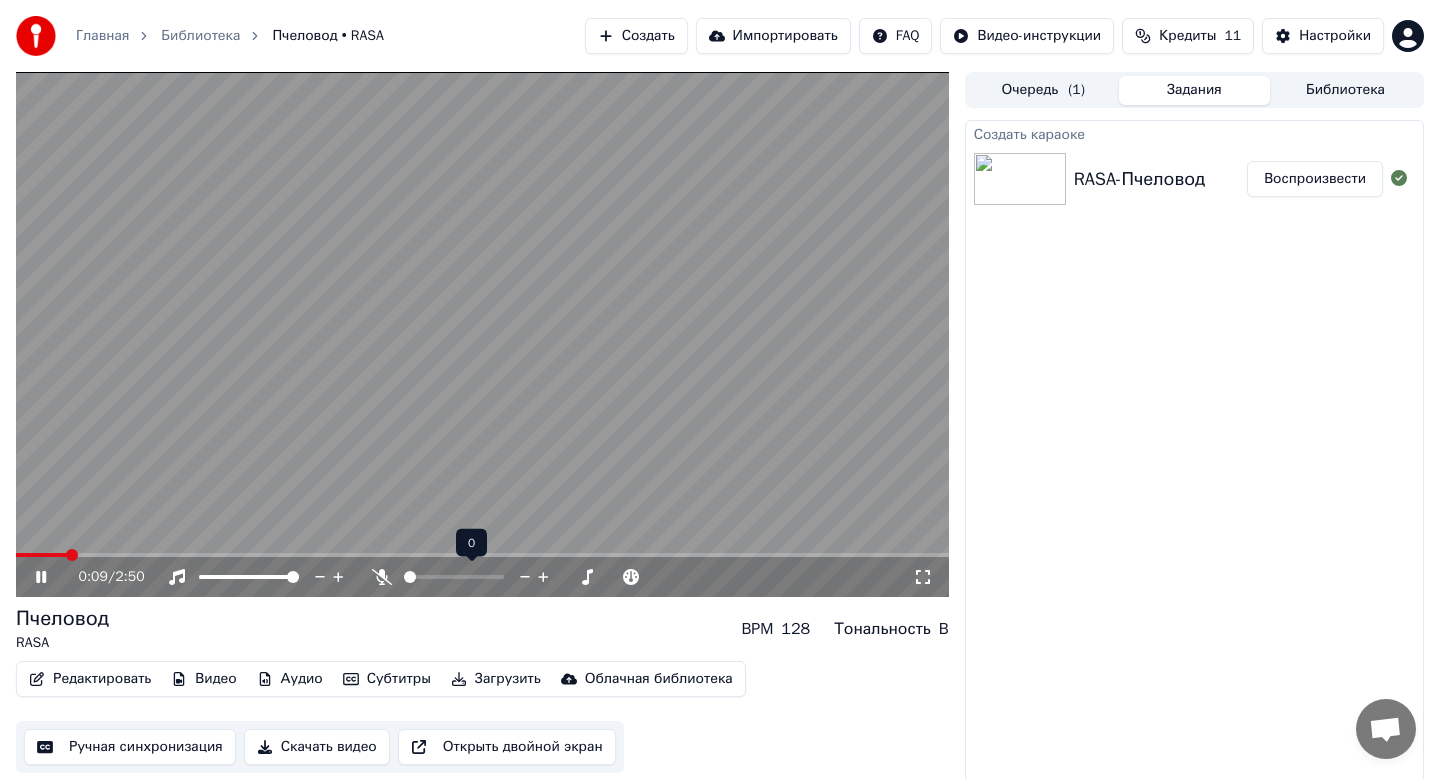 click 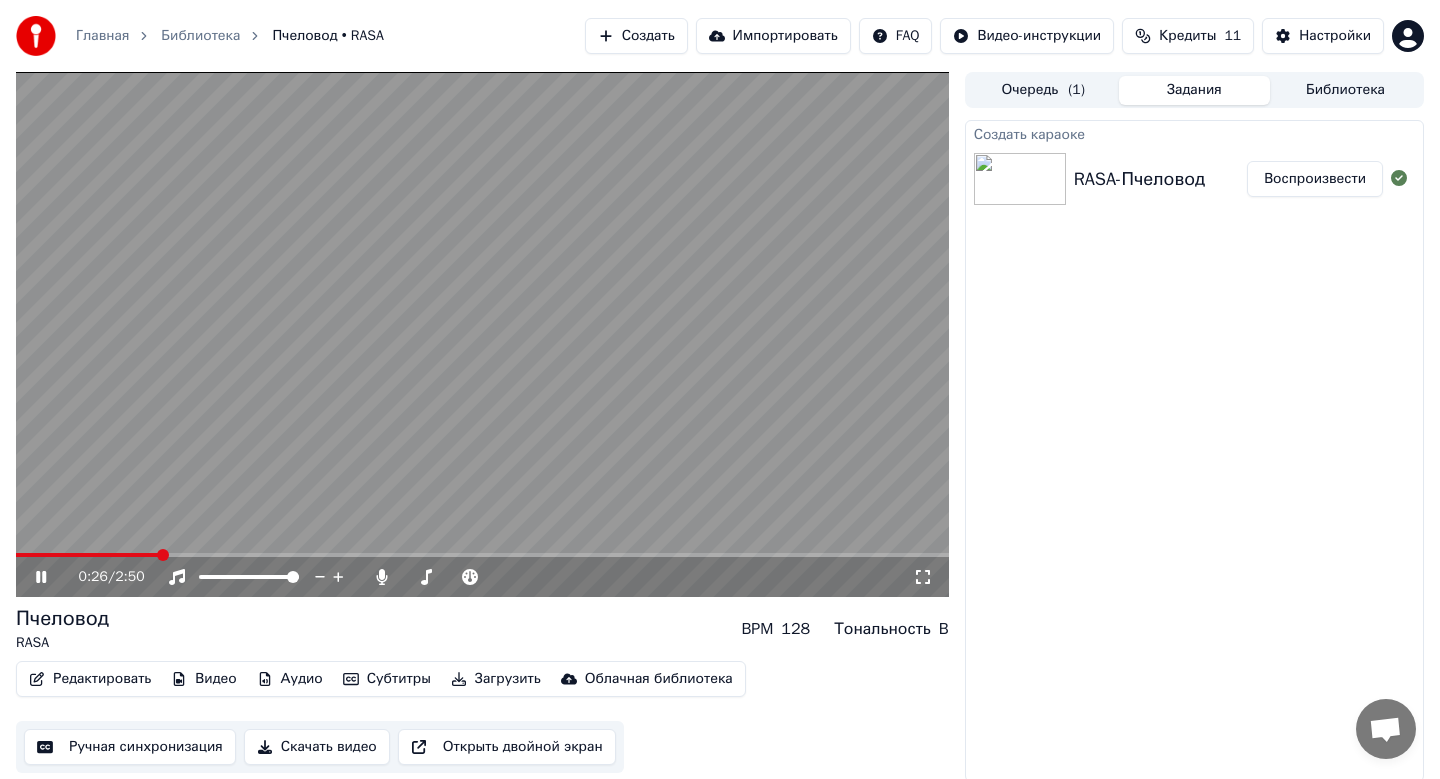 click at bounding box center (482, 555) 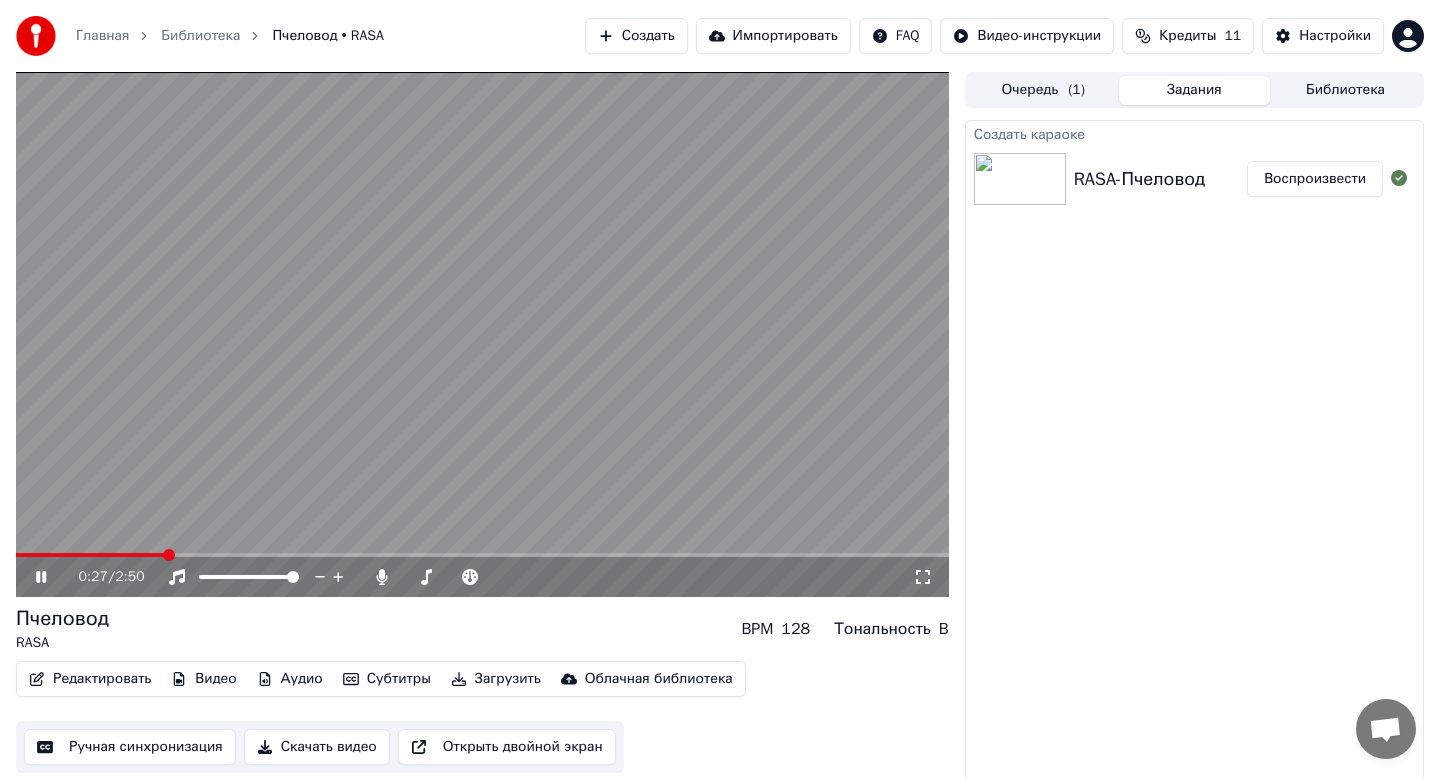 click at bounding box center [482, 334] 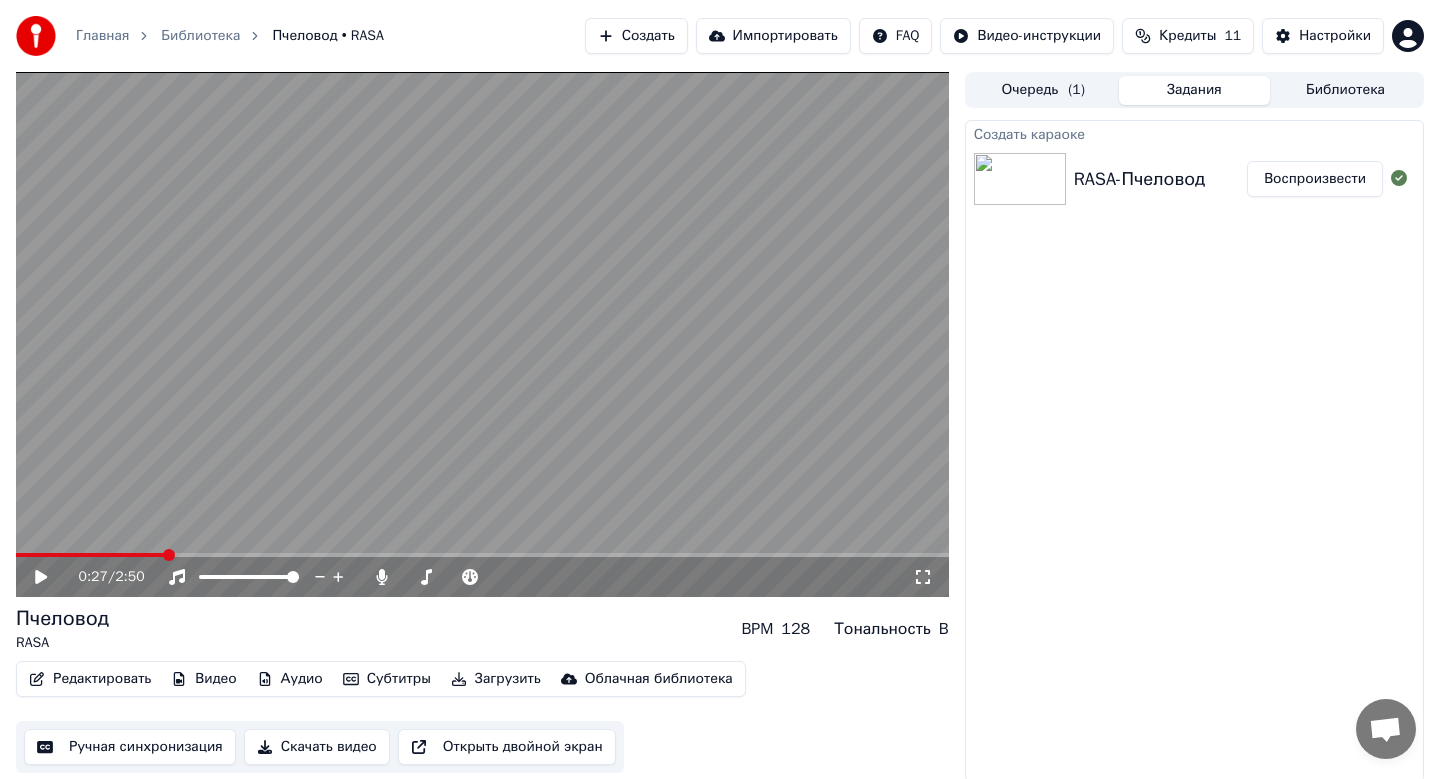 click at bounding box center (482, 334) 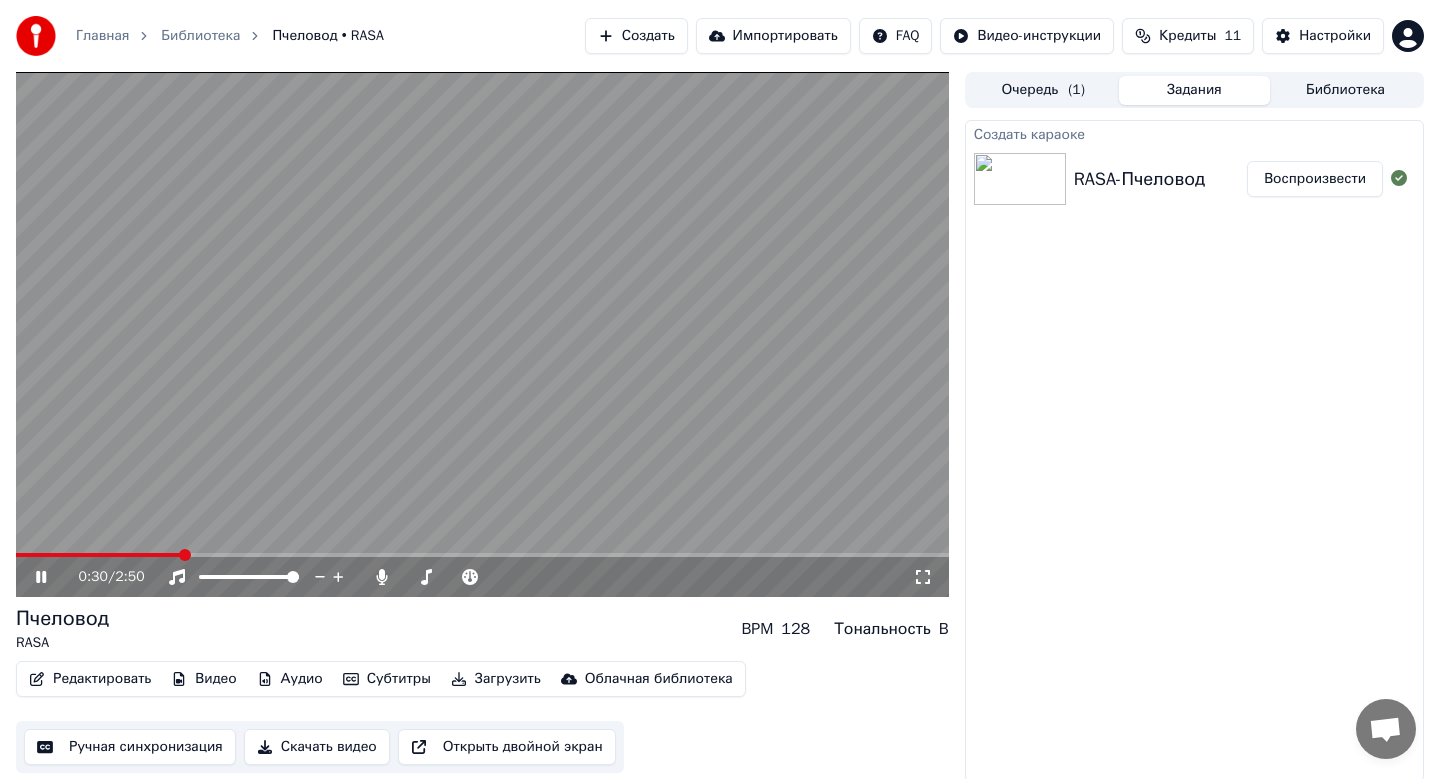 click at bounding box center (482, 334) 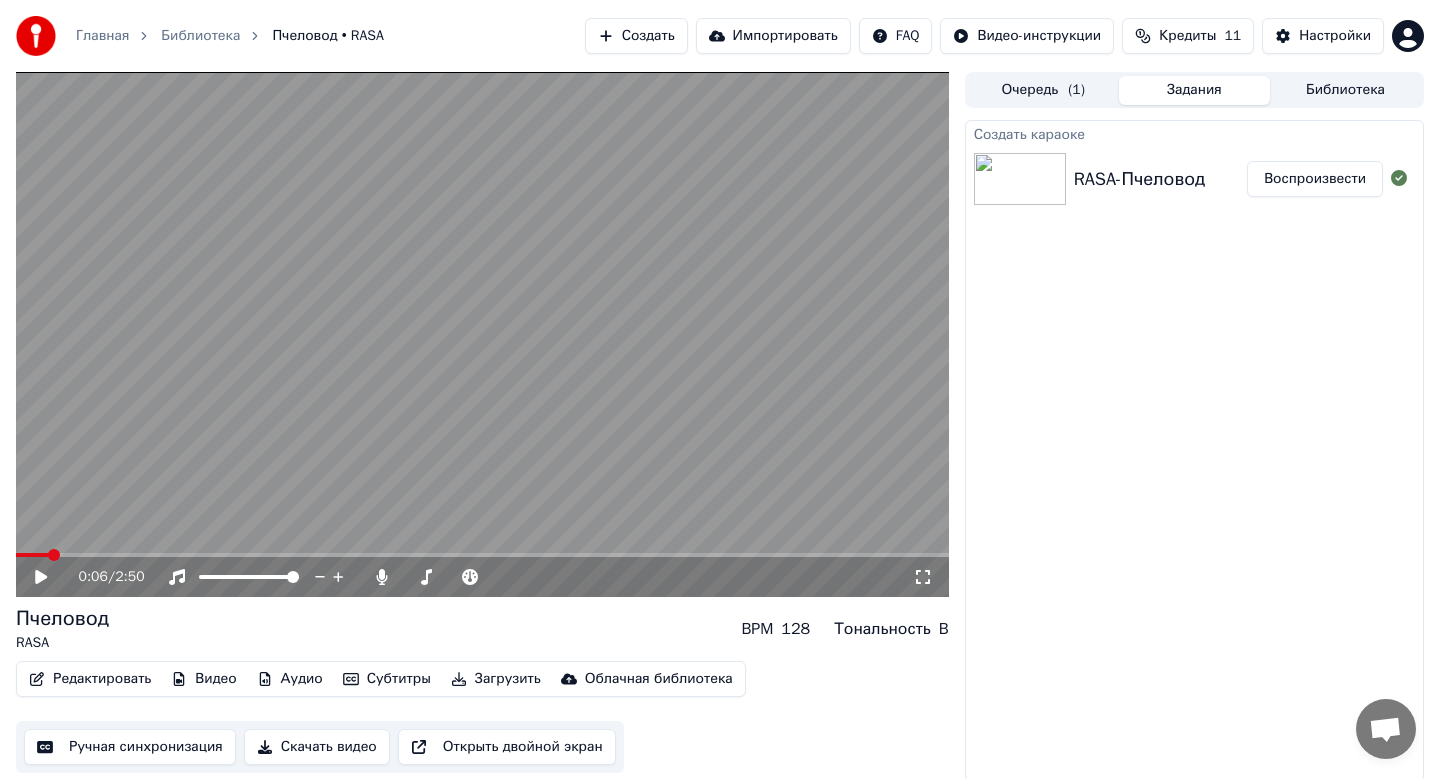 click at bounding box center [32, 555] 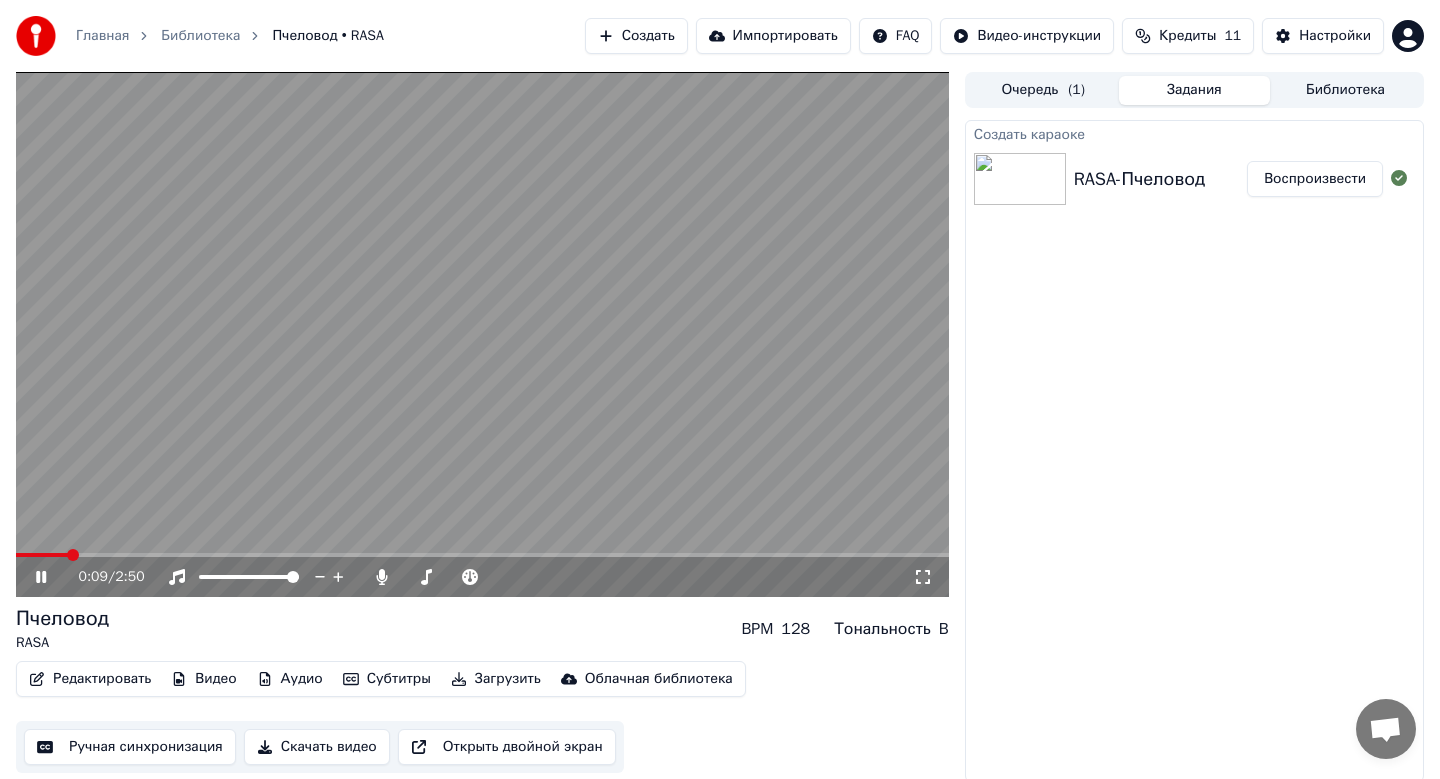 click on "Создать" at bounding box center [636, 36] 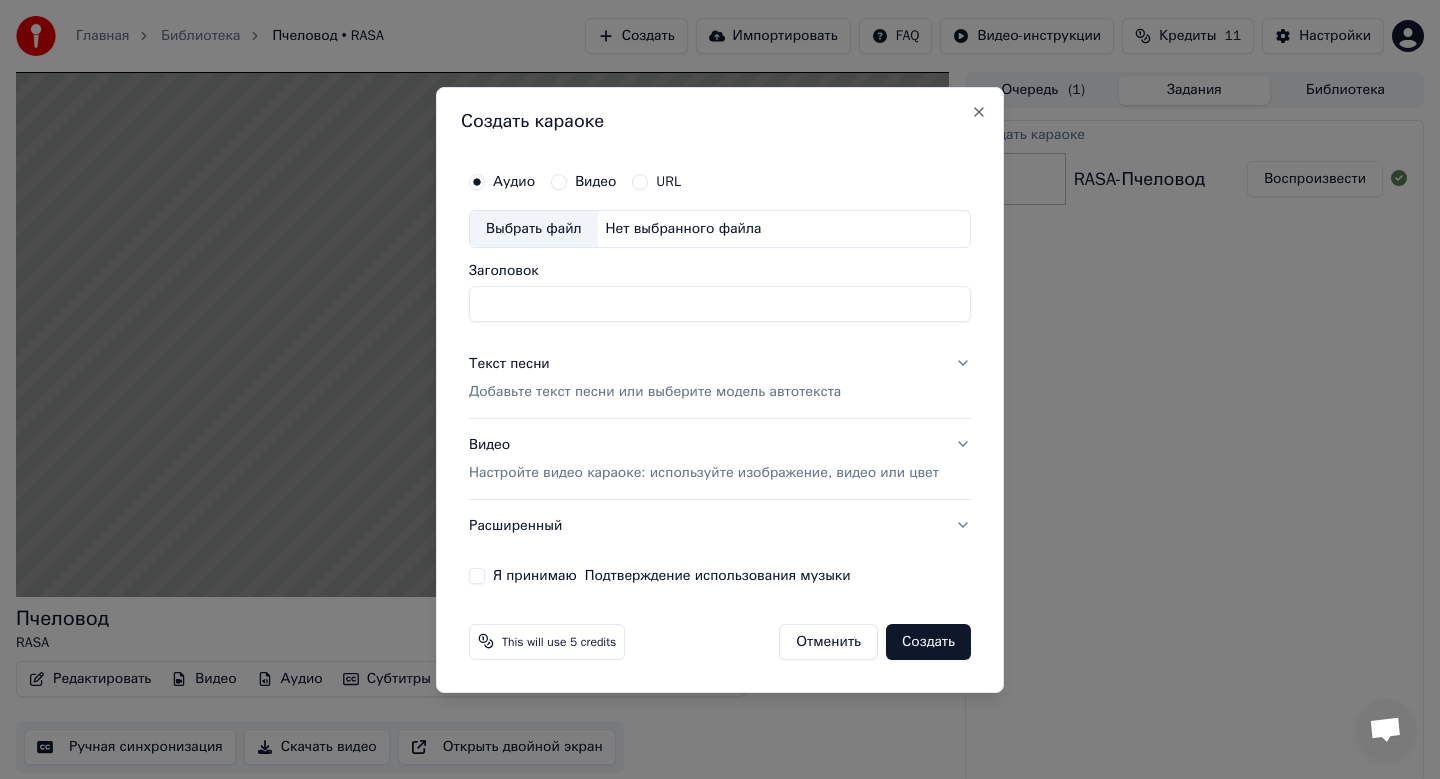 click on "Выбрать файл" at bounding box center [534, 229] 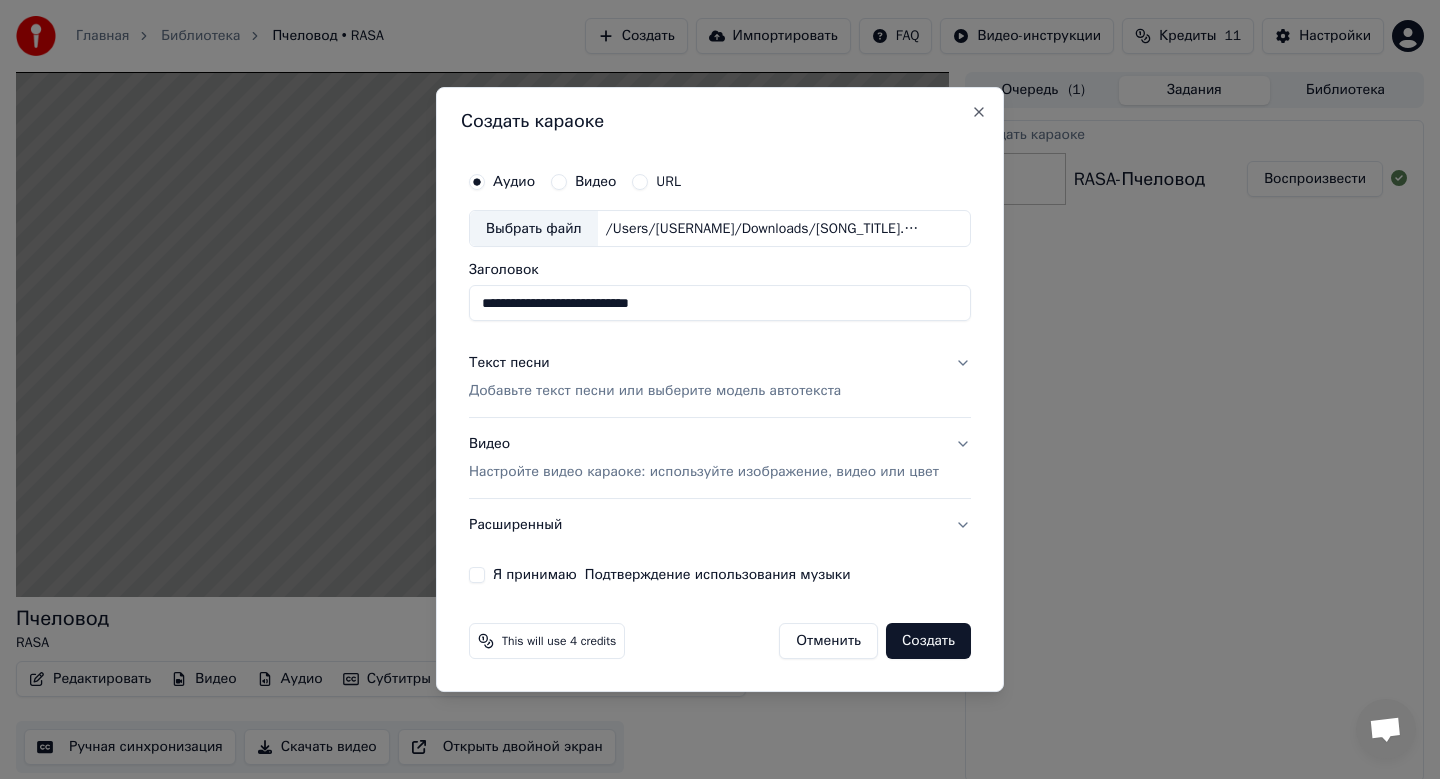 drag, startPoint x: 692, startPoint y: 304, endPoint x: 451, endPoint y: 309, distance: 241.05186 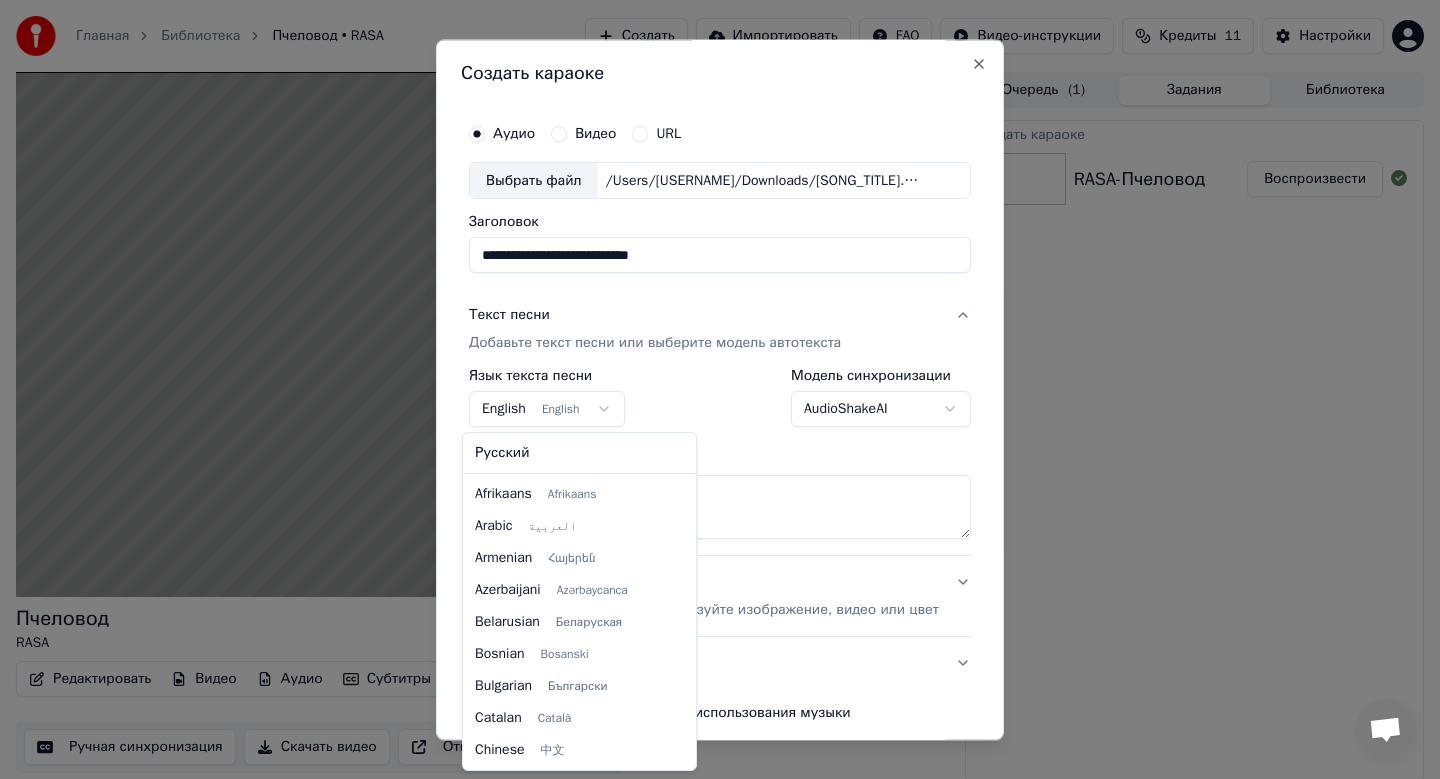 click on "**********" at bounding box center (720, 389) 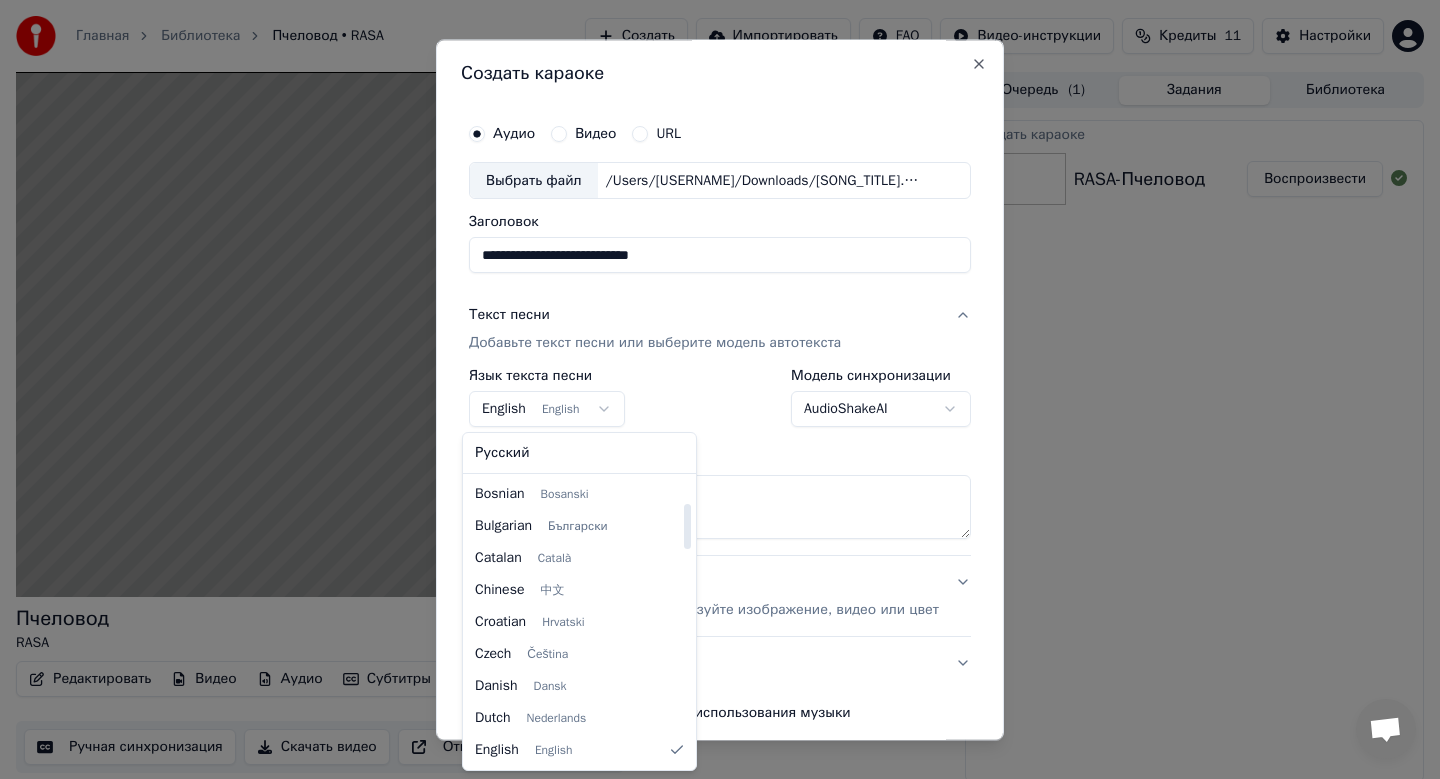 select on "**" 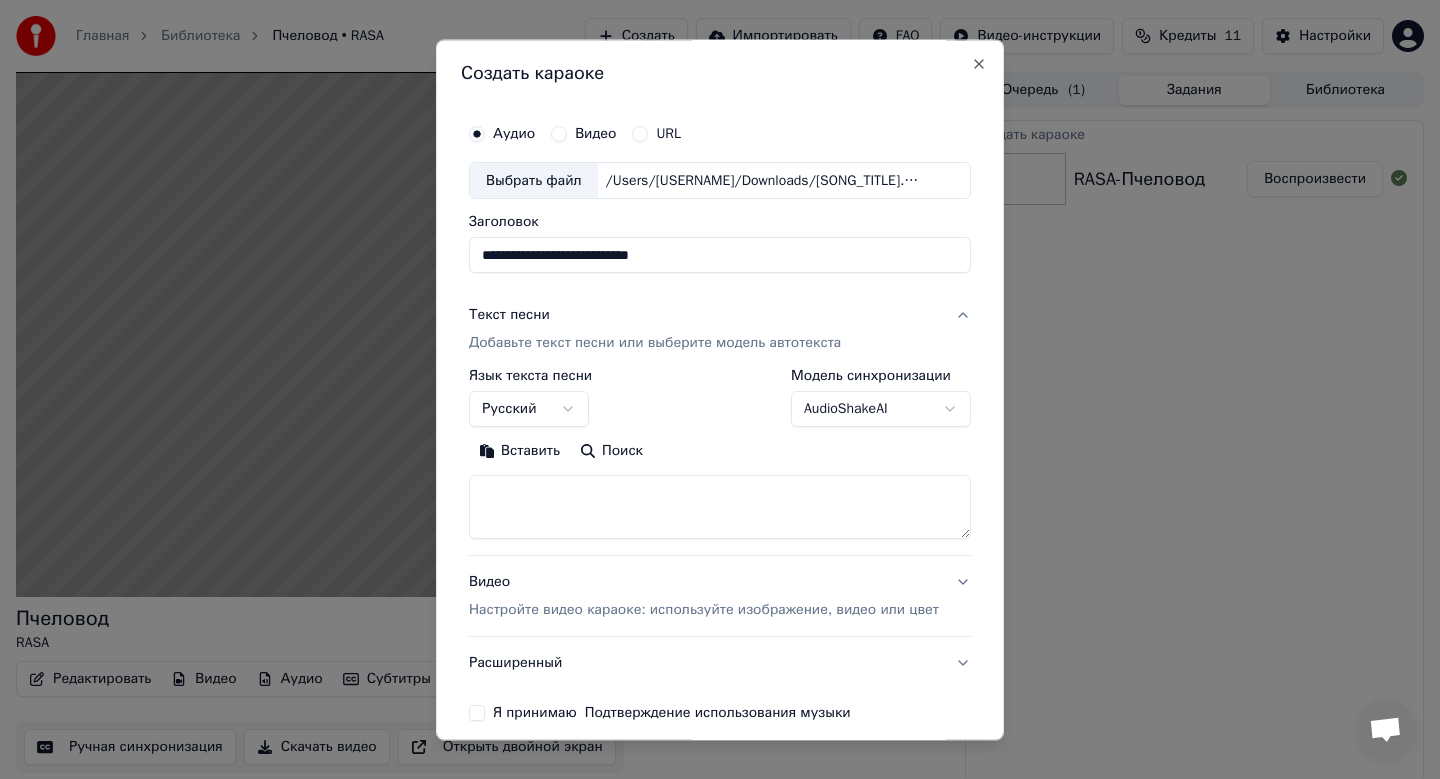 click at bounding box center (720, 508) 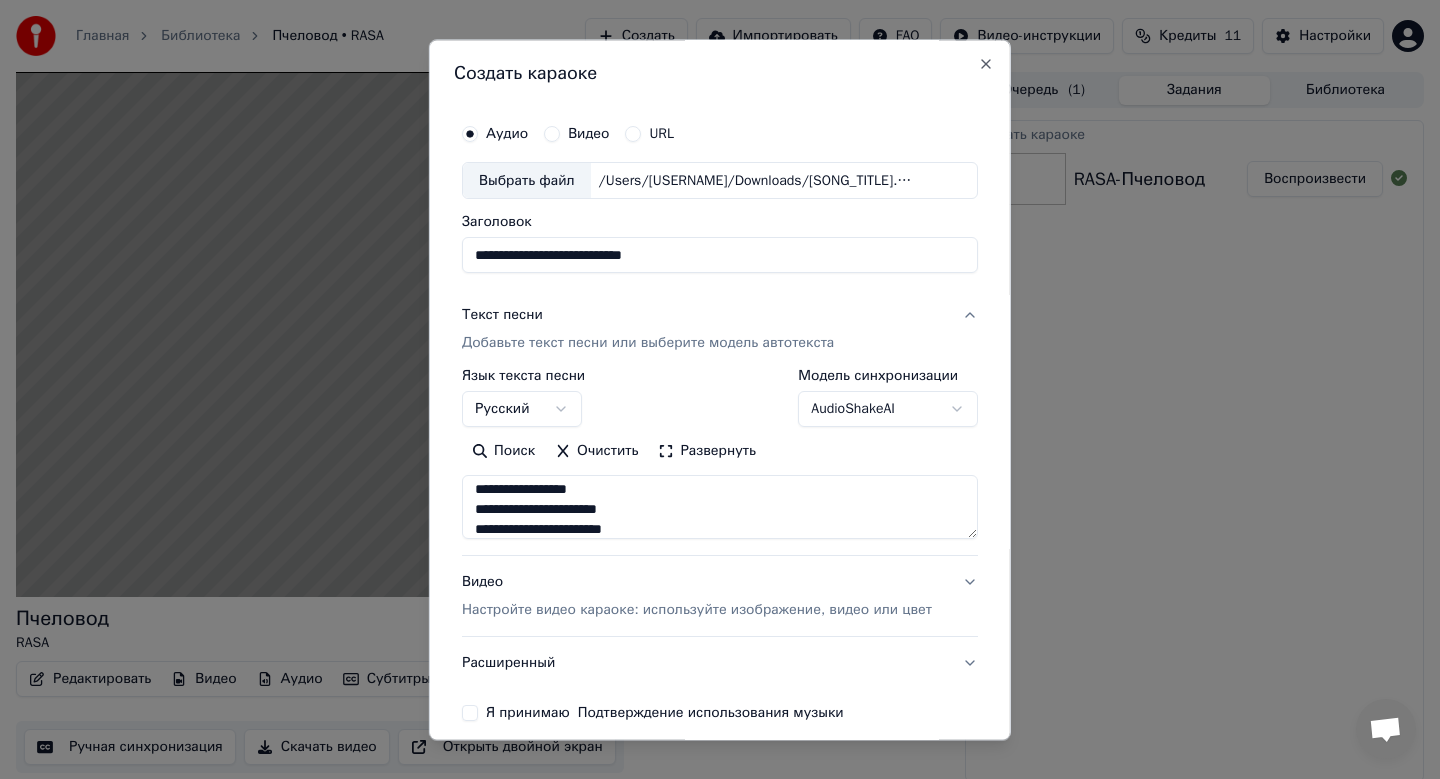 scroll, scrollTop: 913, scrollLeft: 0, axis: vertical 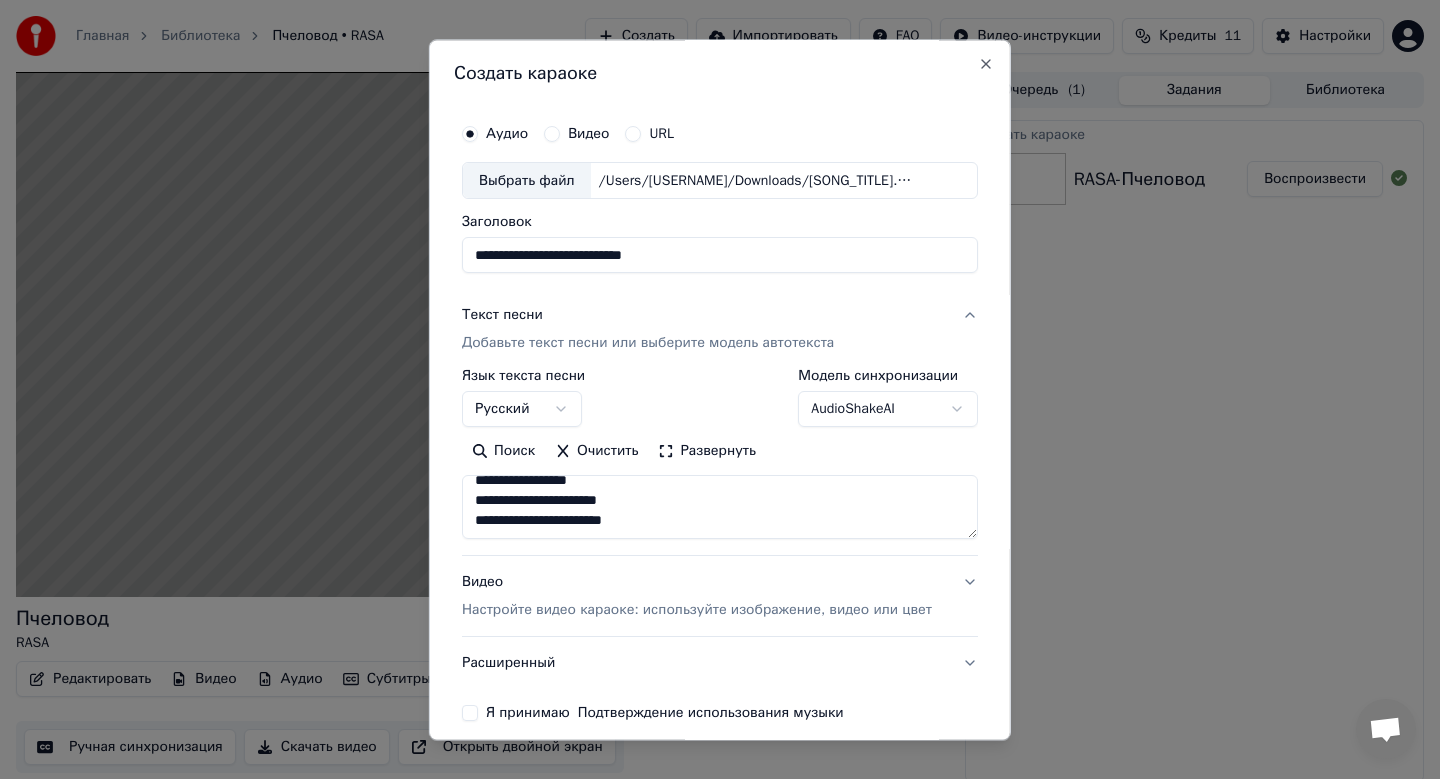type on "**********" 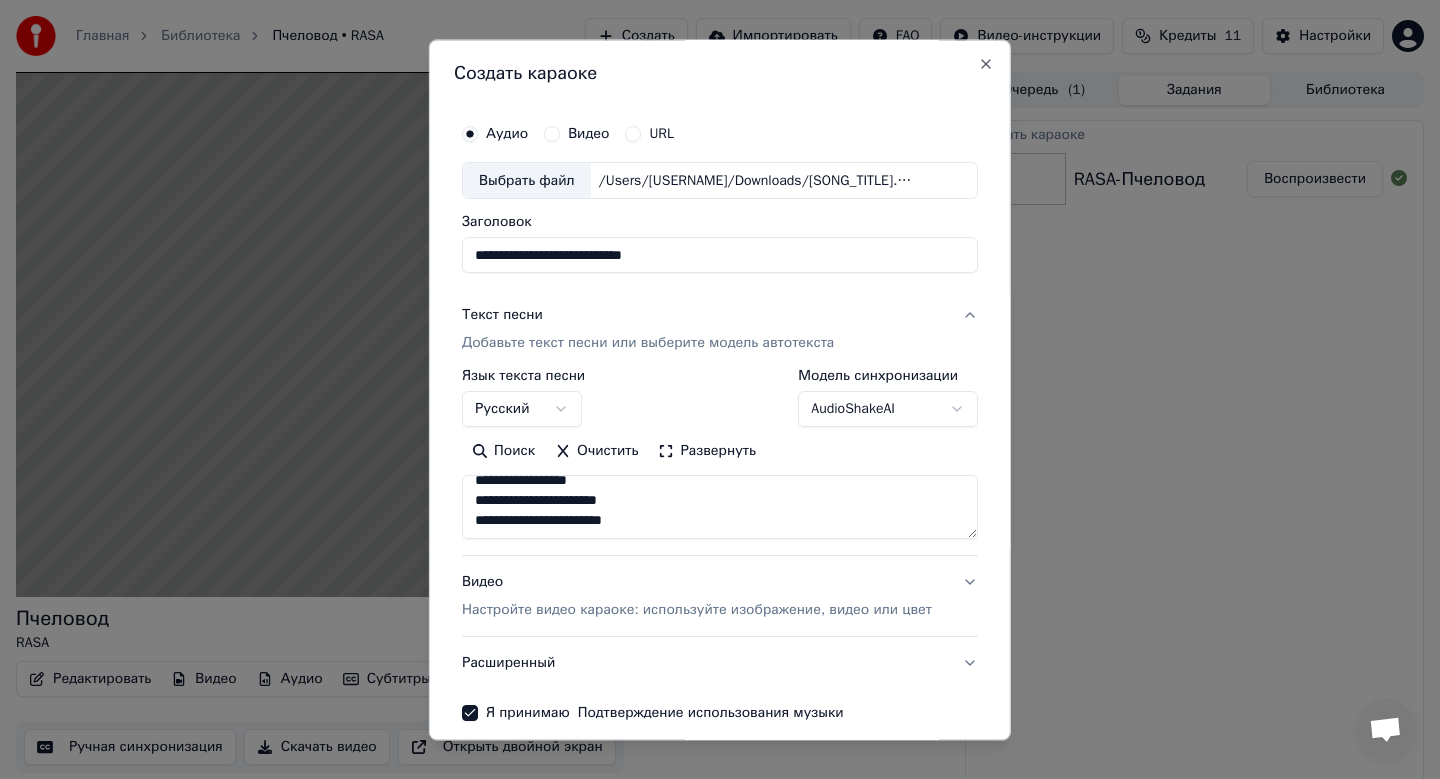 click on "Видео Настройте видео караоке: используйте изображение, видео или цвет" at bounding box center (697, 597) 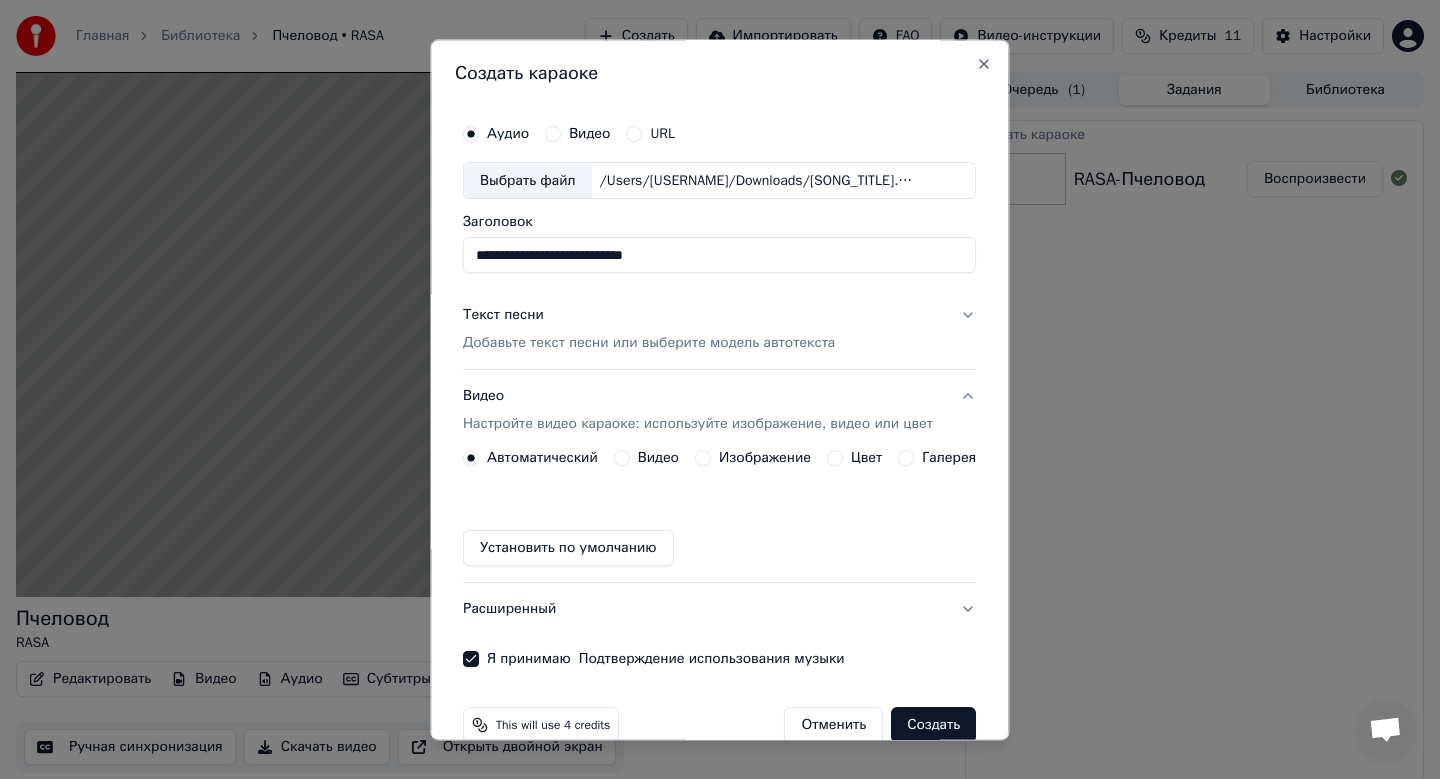 click on "Изображение" at bounding box center [753, 459] 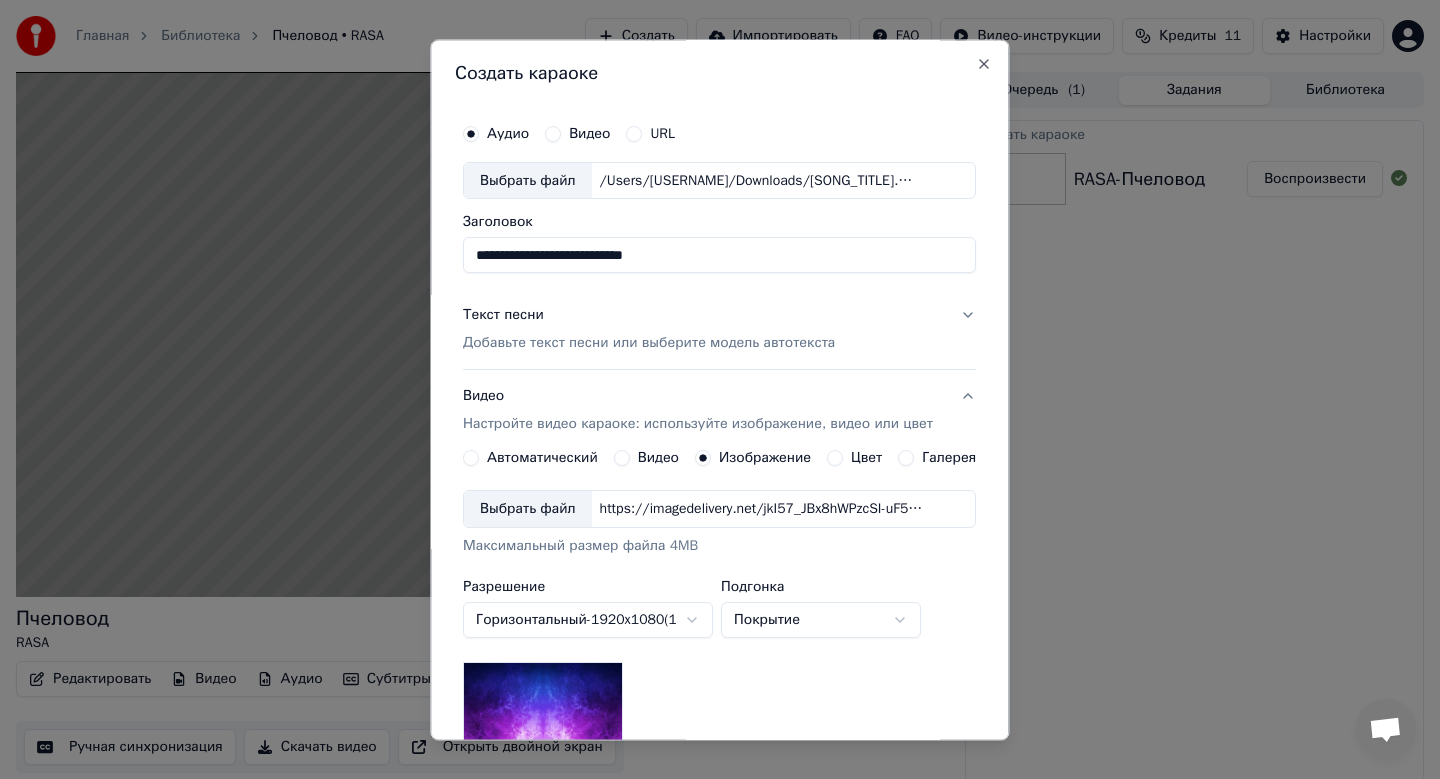 click on "Выбрать файл" at bounding box center (528, 510) 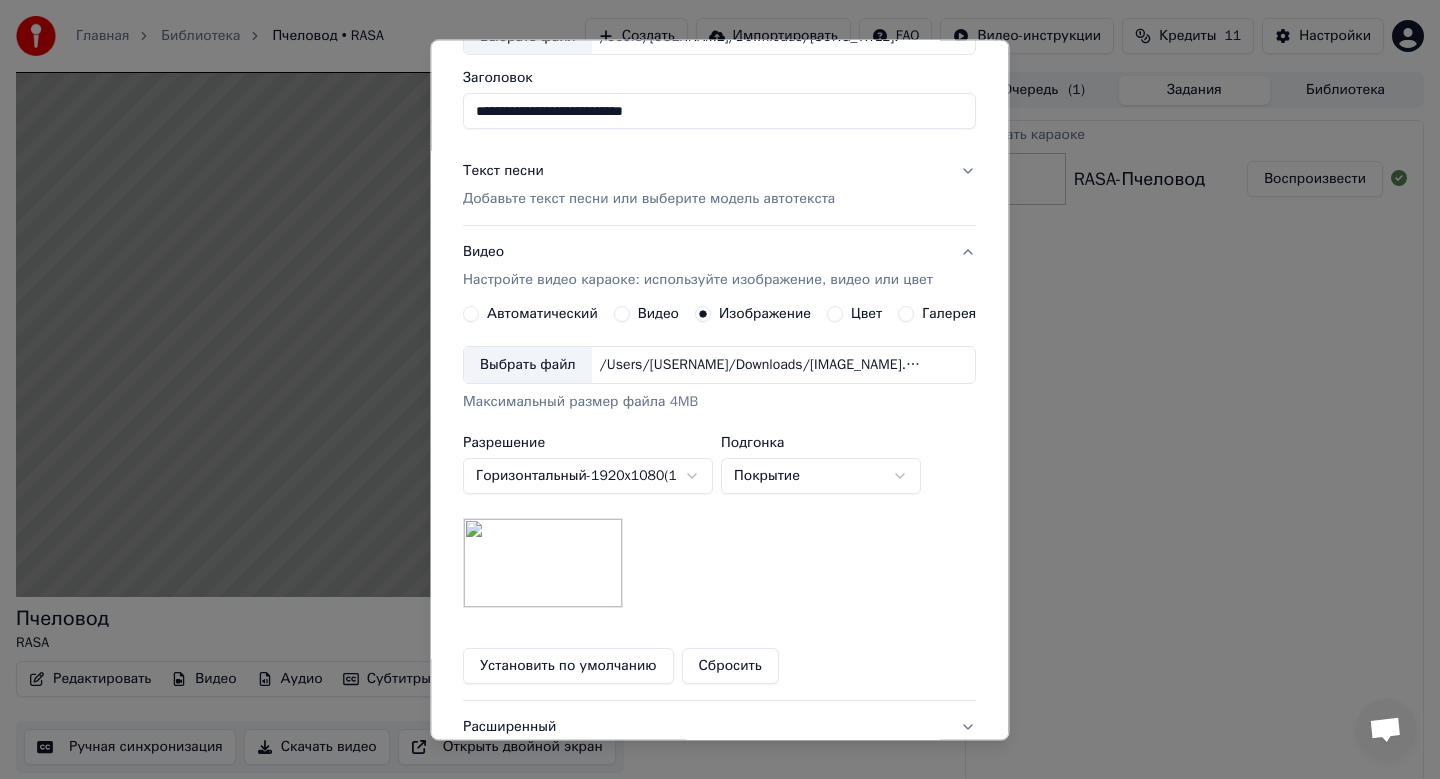 scroll, scrollTop: 299, scrollLeft: 0, axis: vertical 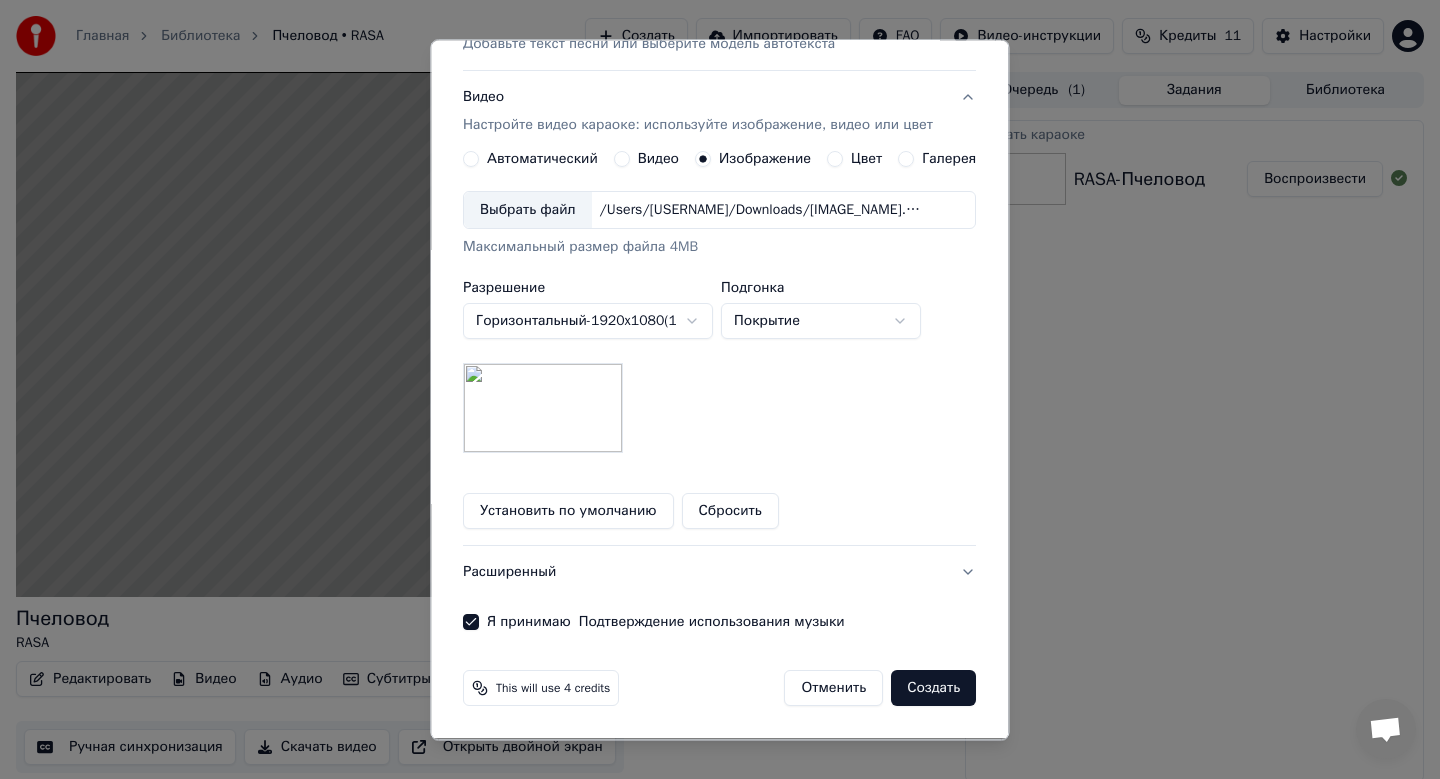 click on "Создать" at bounding box center [934, 689] 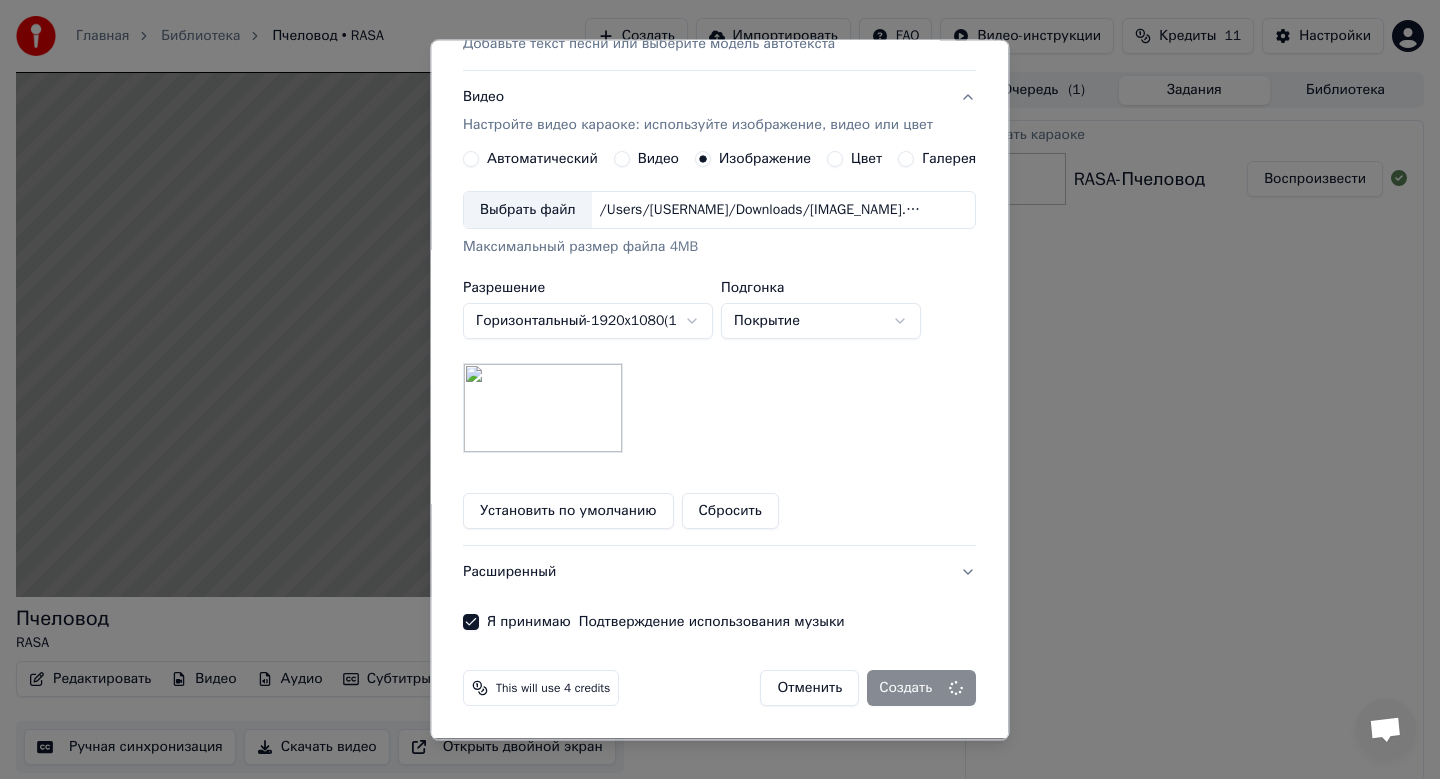 type 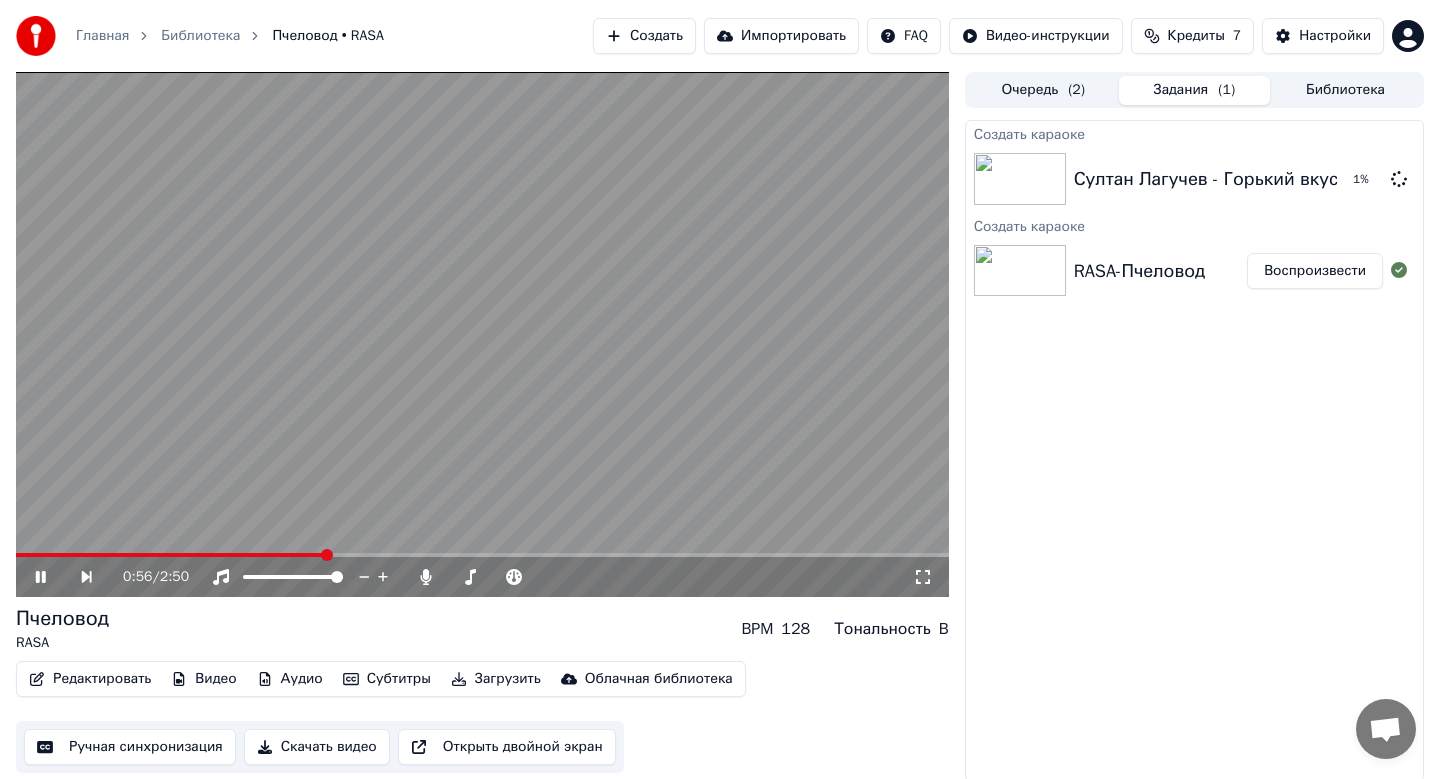 click at bounding box center [1020, 271] 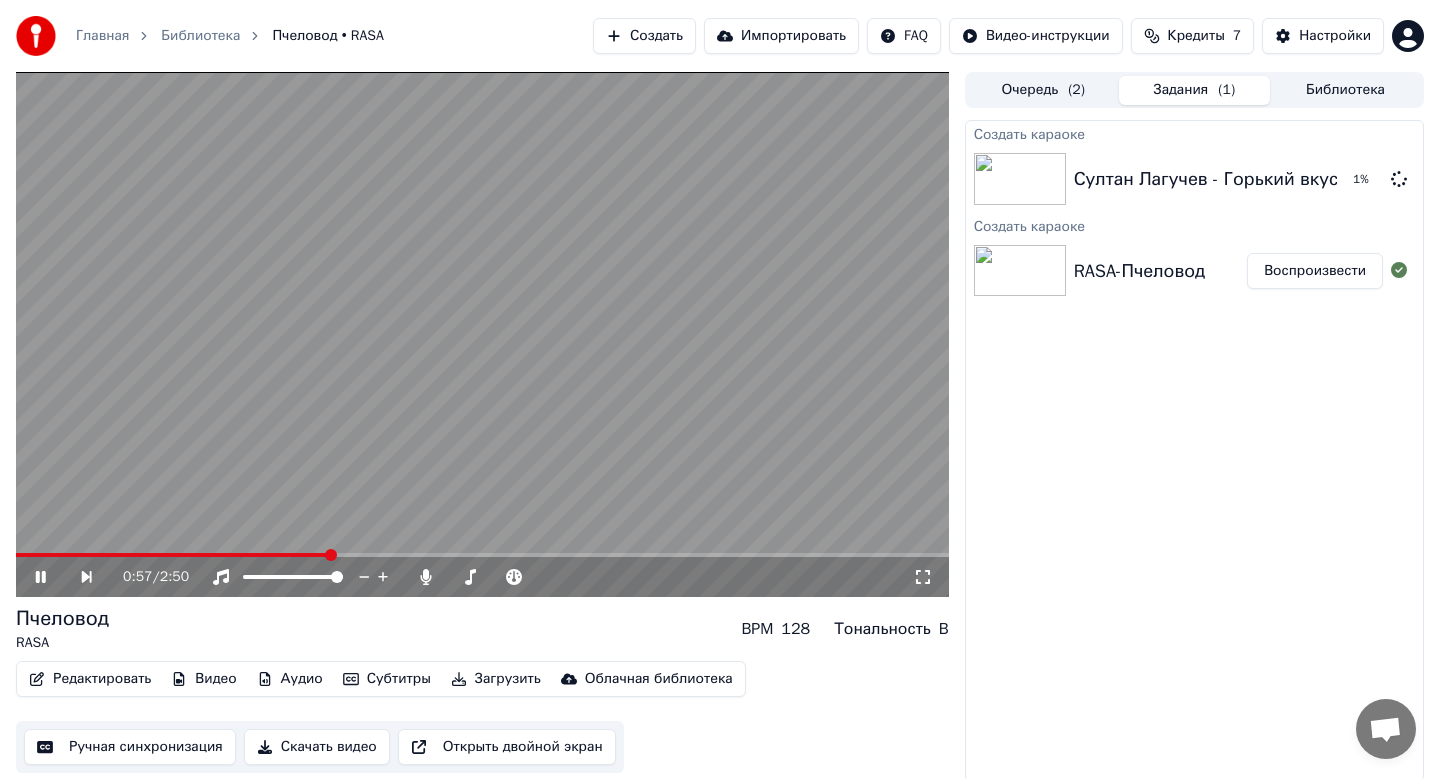 click on "Создать караоке" at bounding box center [1194, 225] 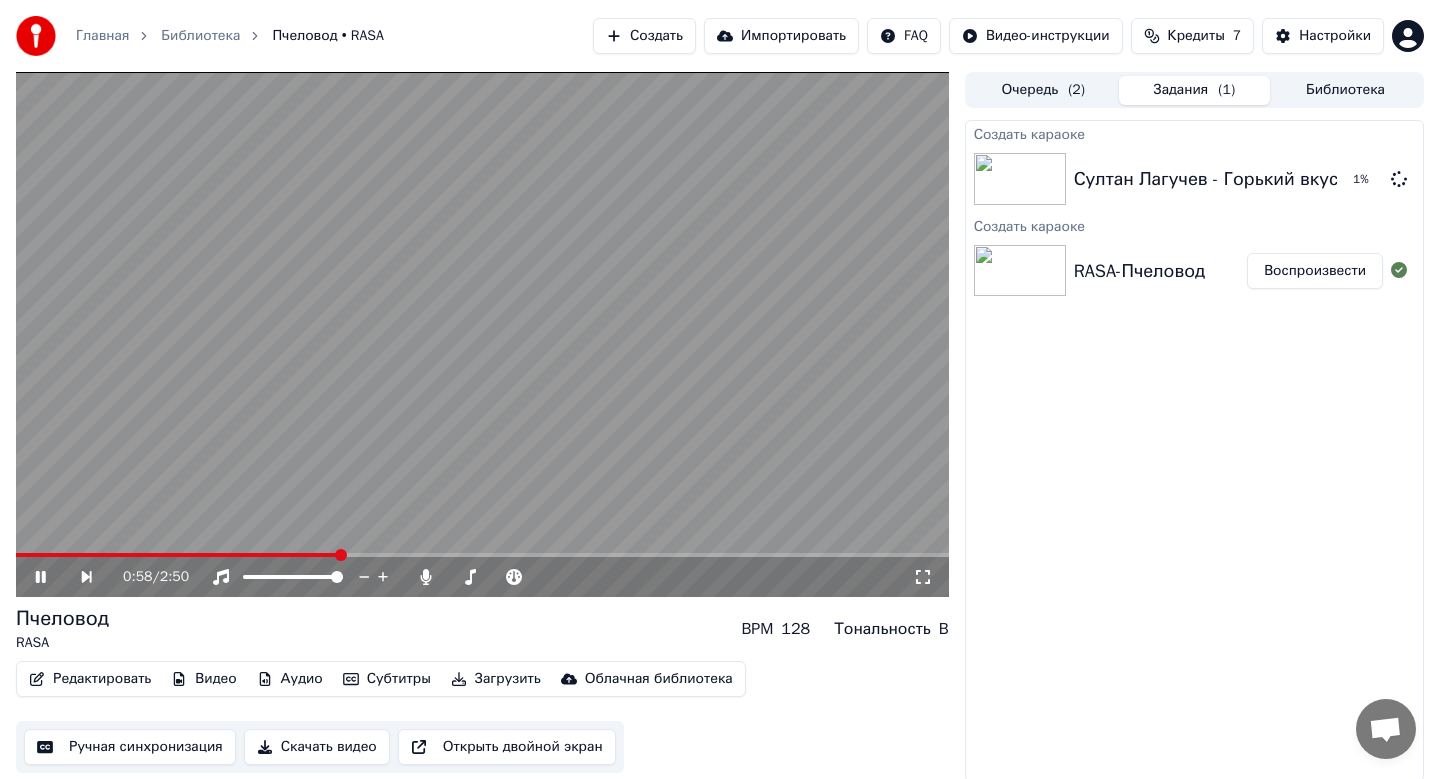 click on "Скачать видео" at bounding box center (317, 747) 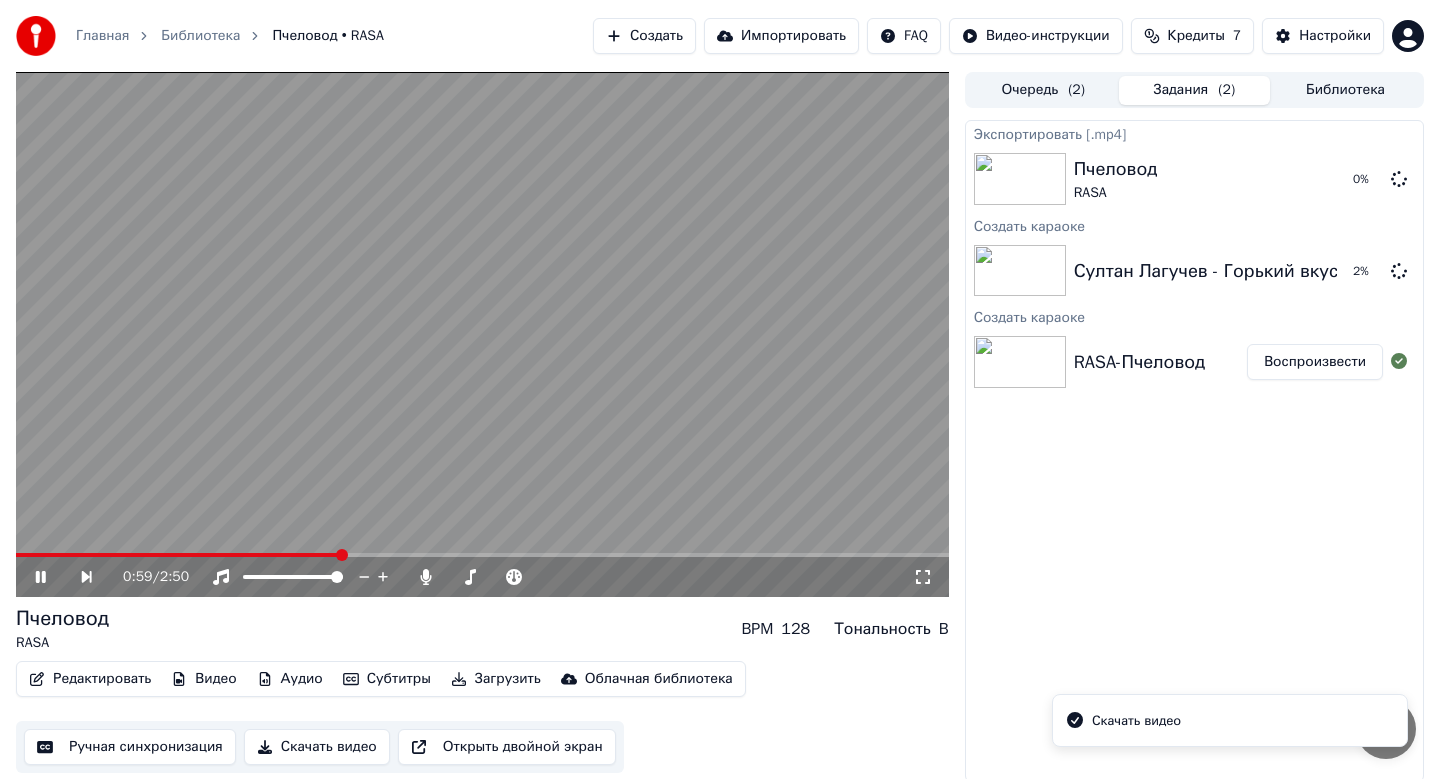 click on "0:59  /  2:50" at bounding box center (482, 577) 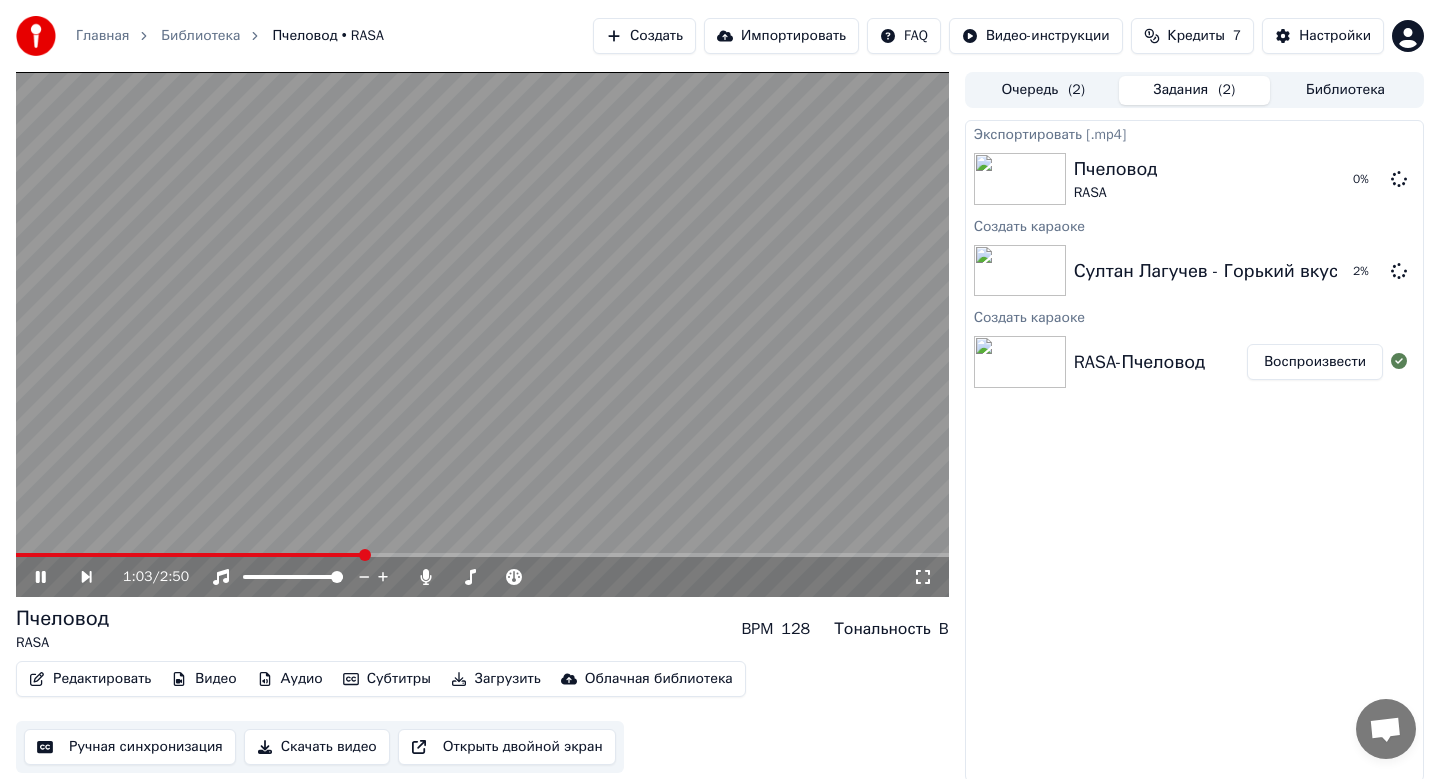 click 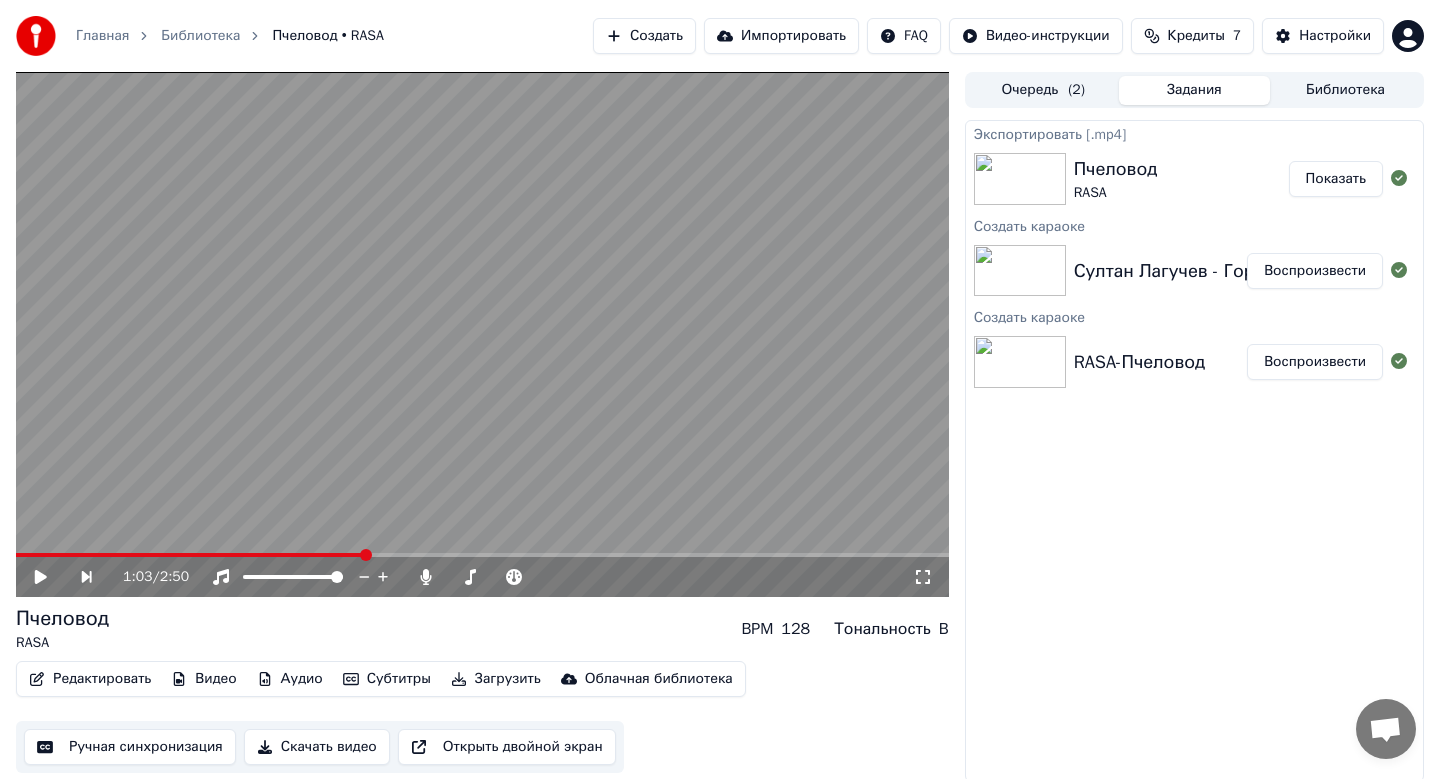 click on "Показать" at bounding box center [1336, 179] 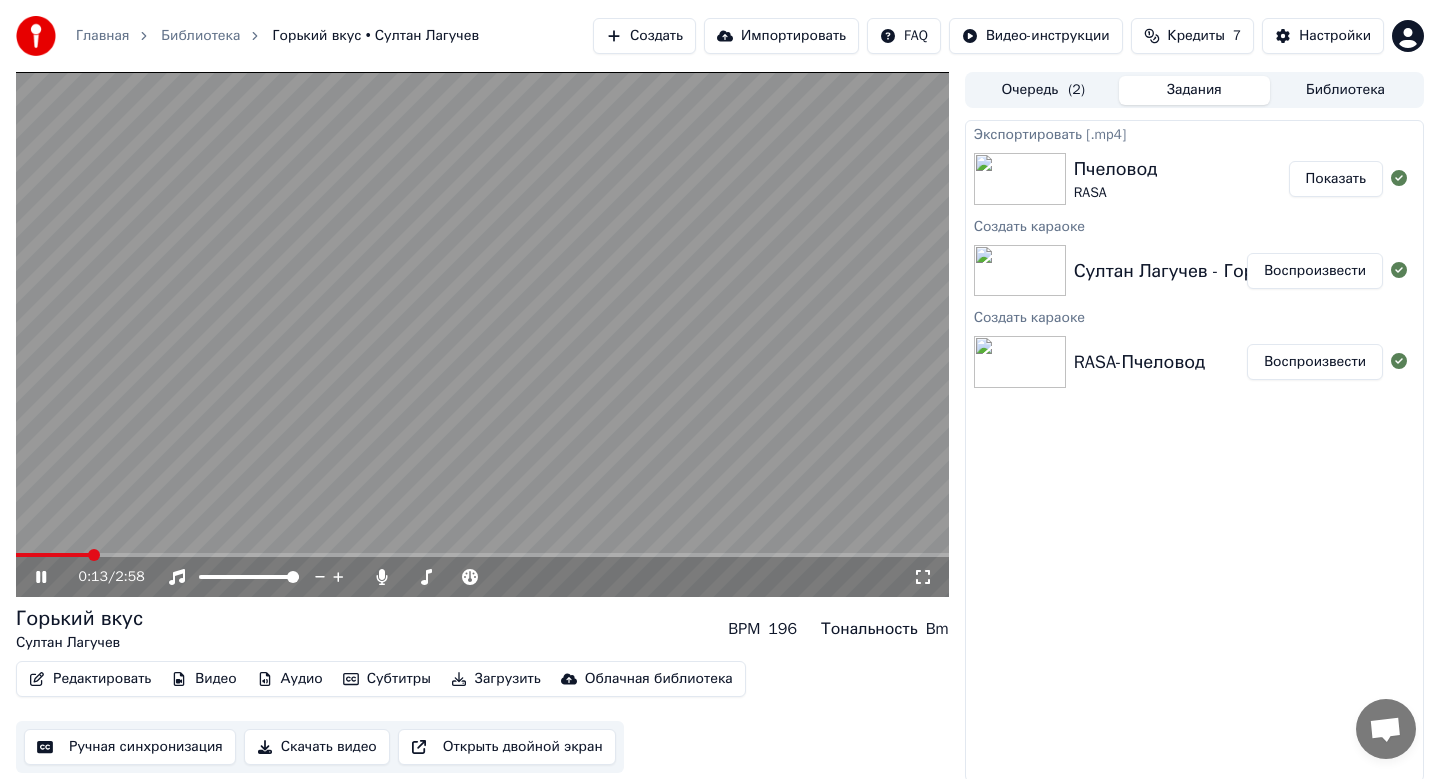 click on "0:13  /  2:58" at bounding box center [482, 577] 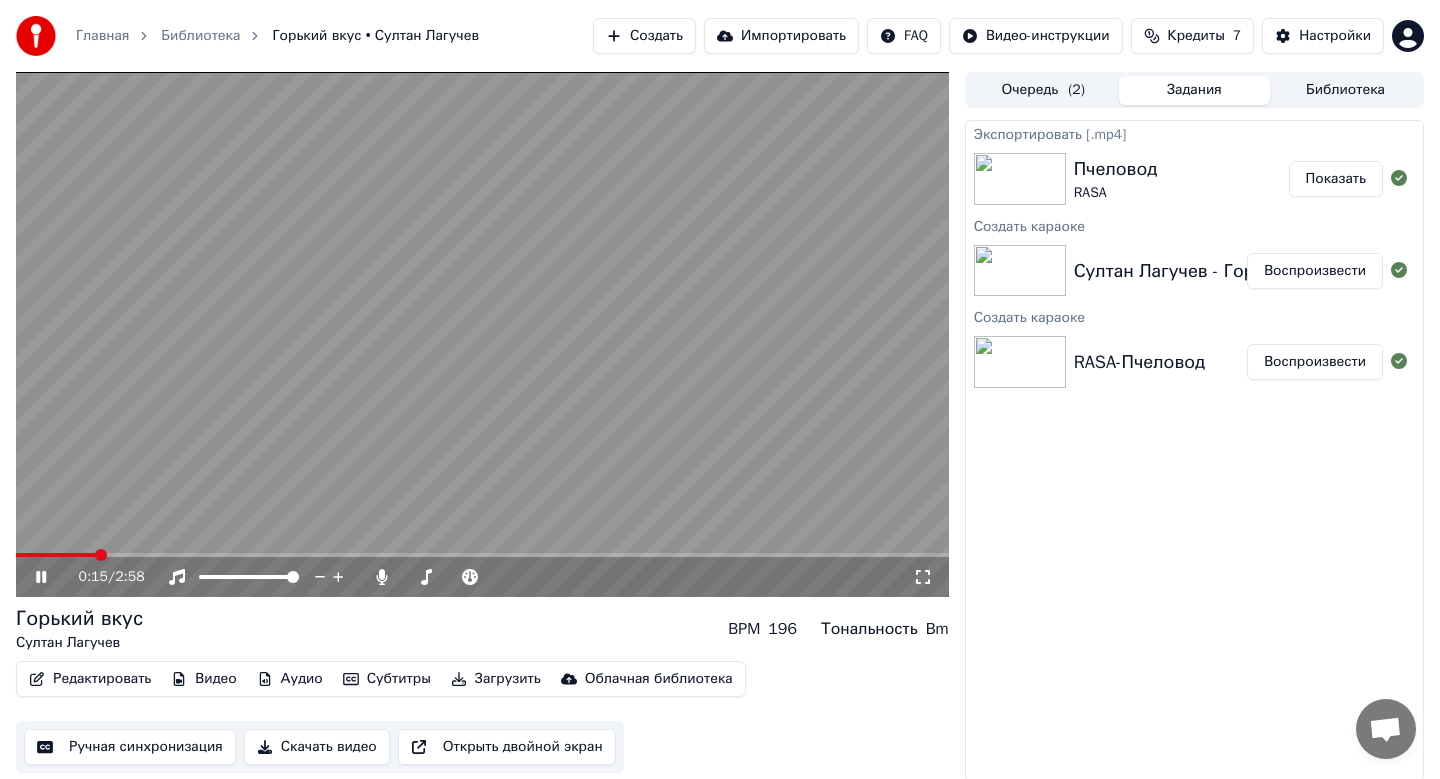 click 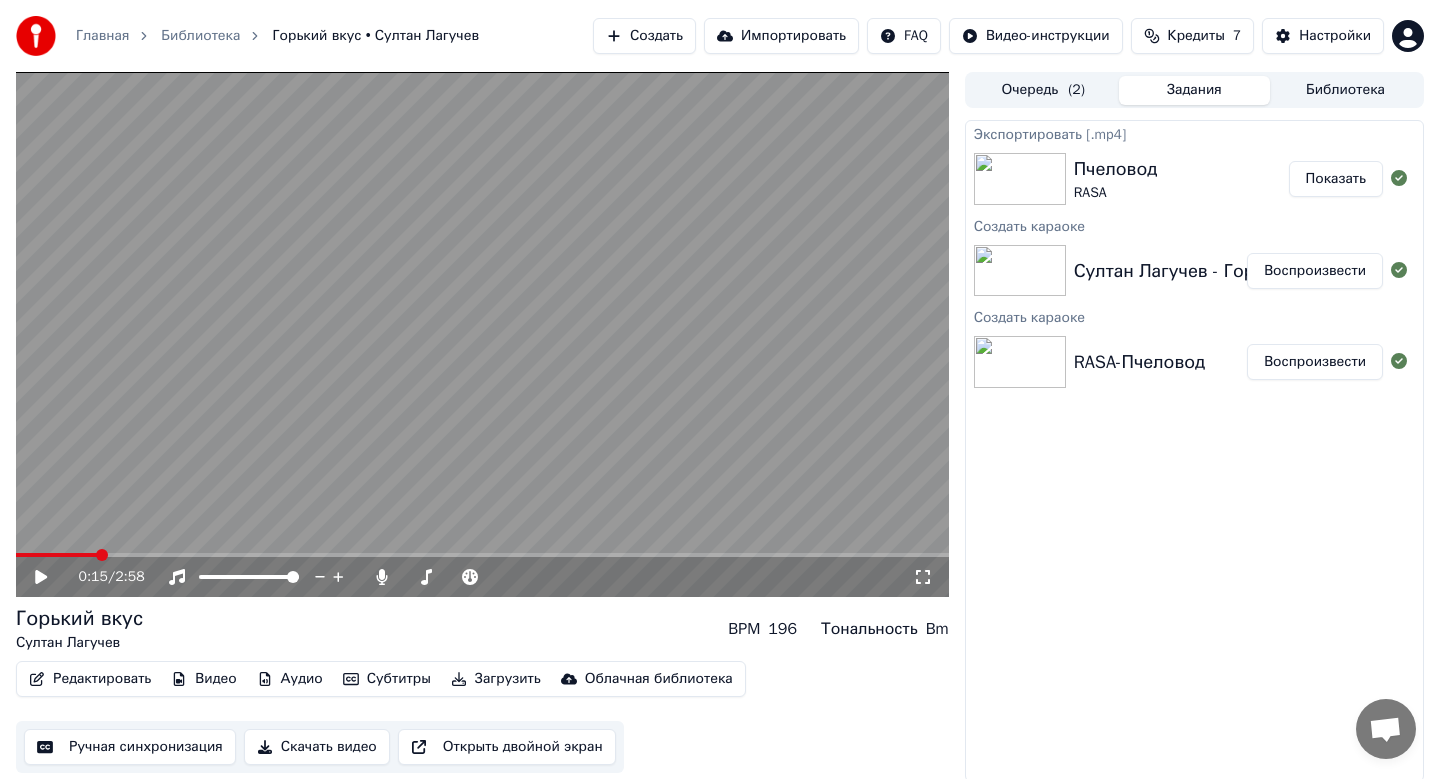 click on "Скачать видео" at bounding box center [317, 747] 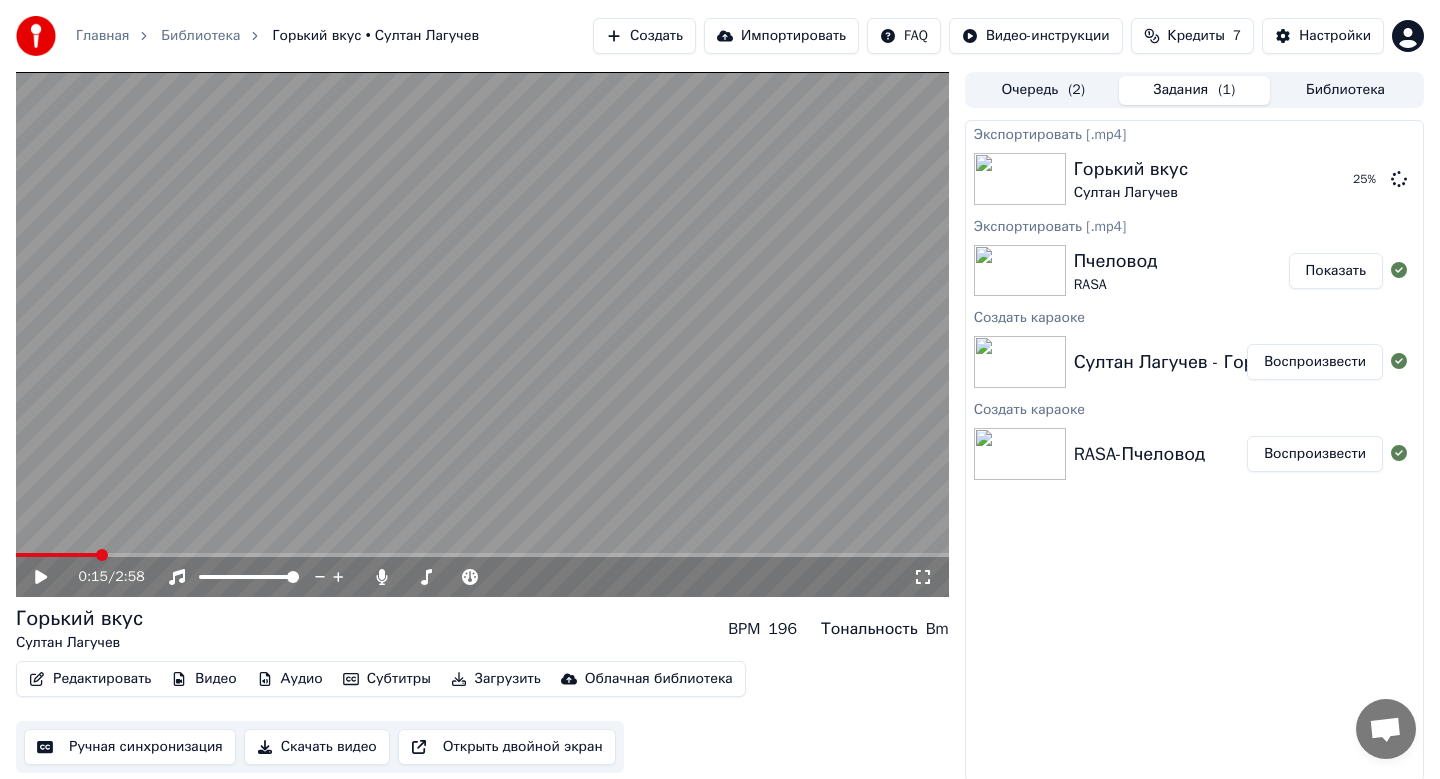 click on "Создать" at bounding box center [644, 36] 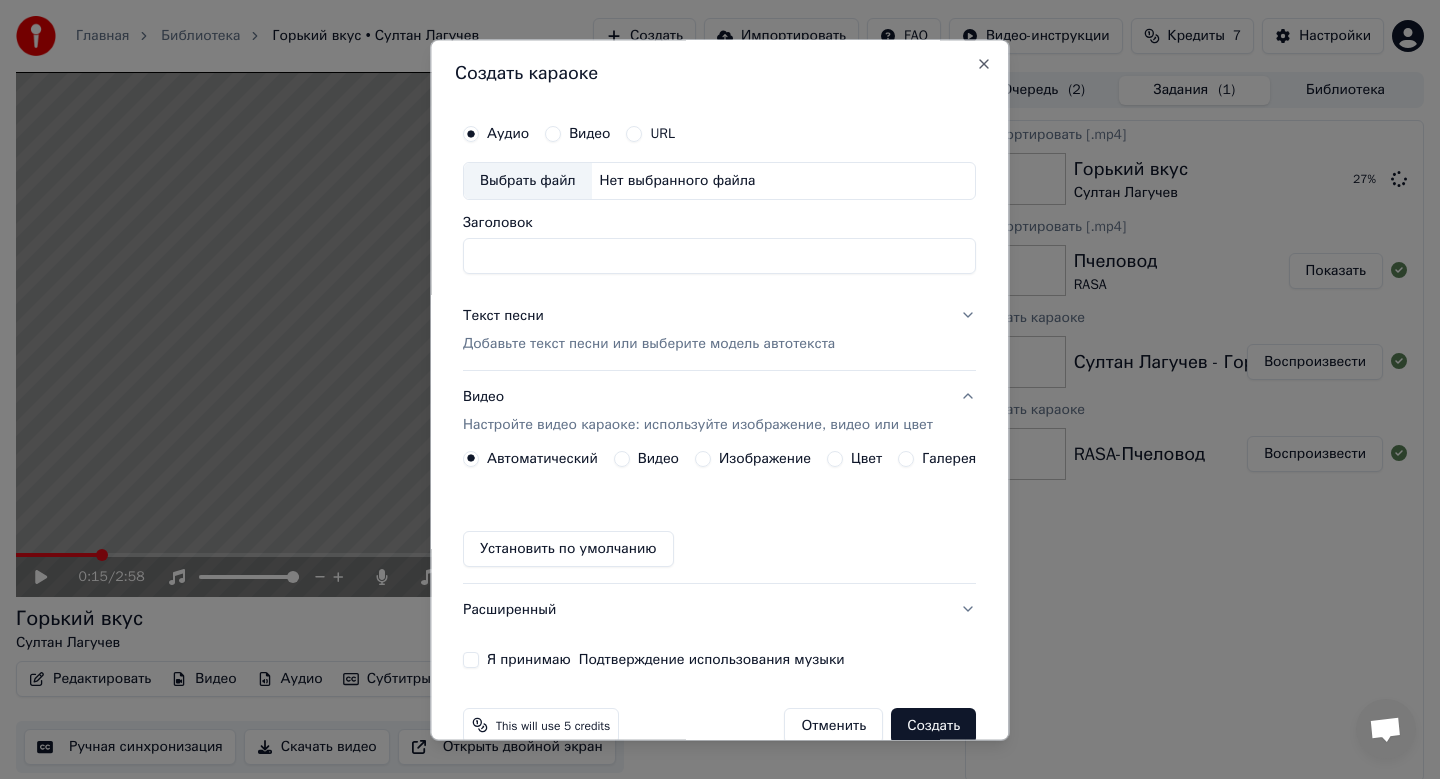 click on "Выбрать файл" at bounding box center (528, 181) 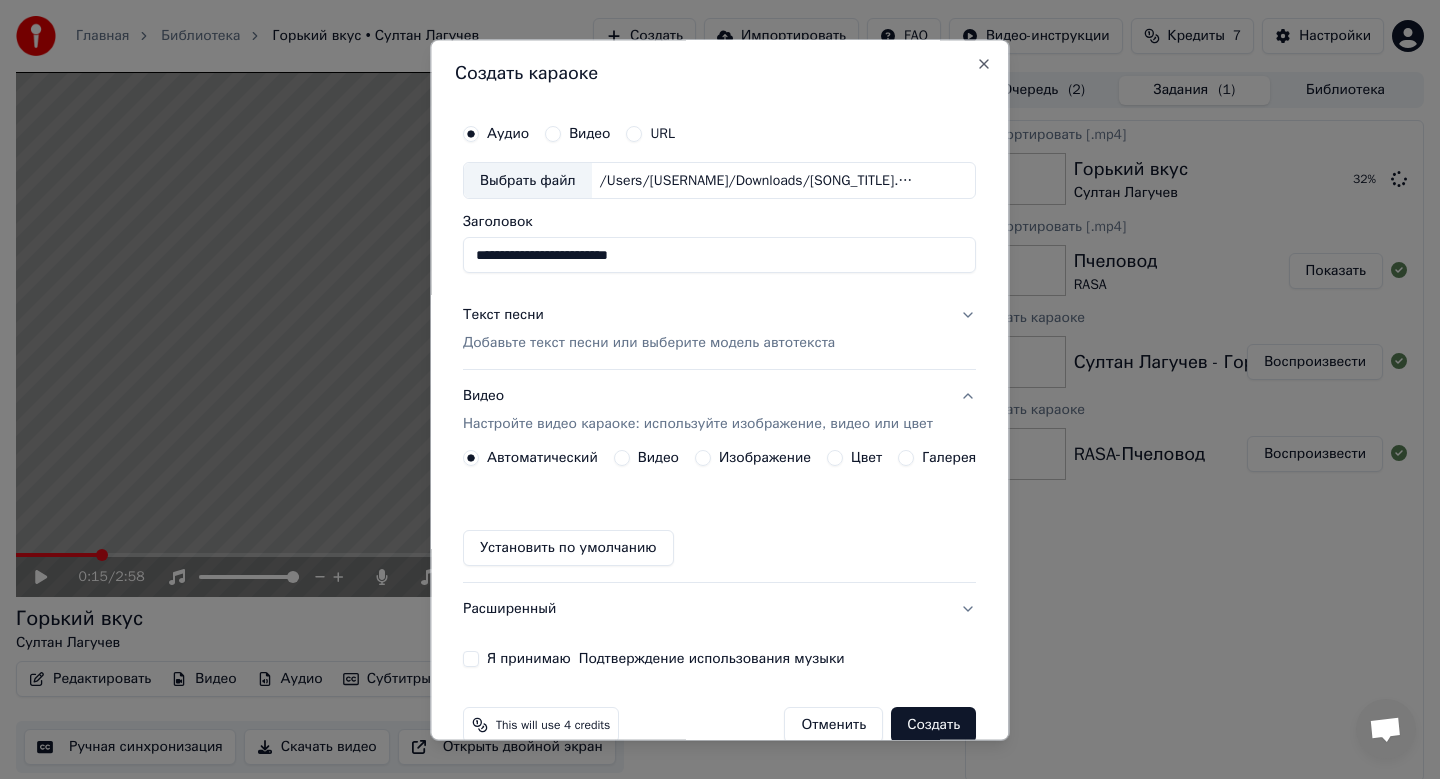 drag, startPoint x: 673, startPoint y: 258, endPoint x: 388, endPoint y: 284, distance: 286.1835 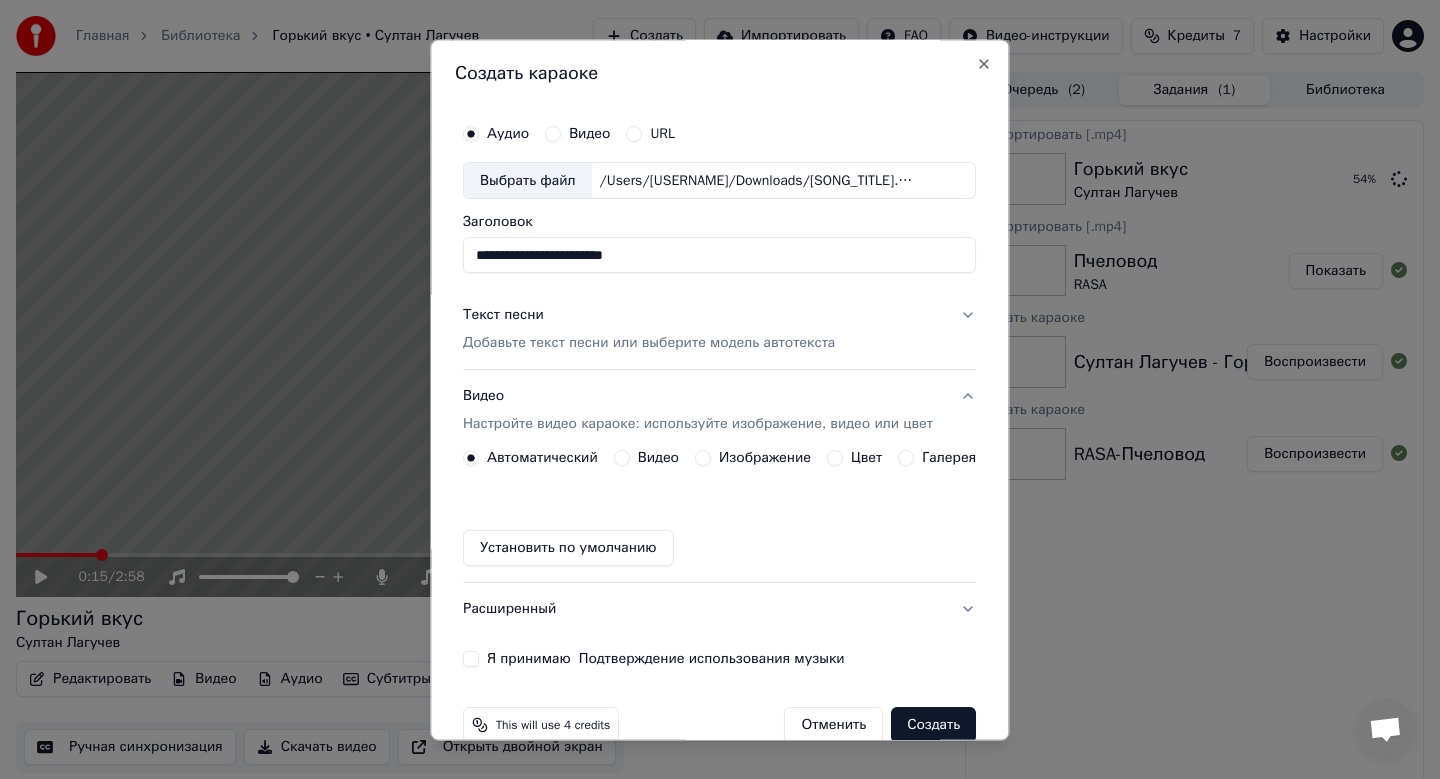type on "**********" 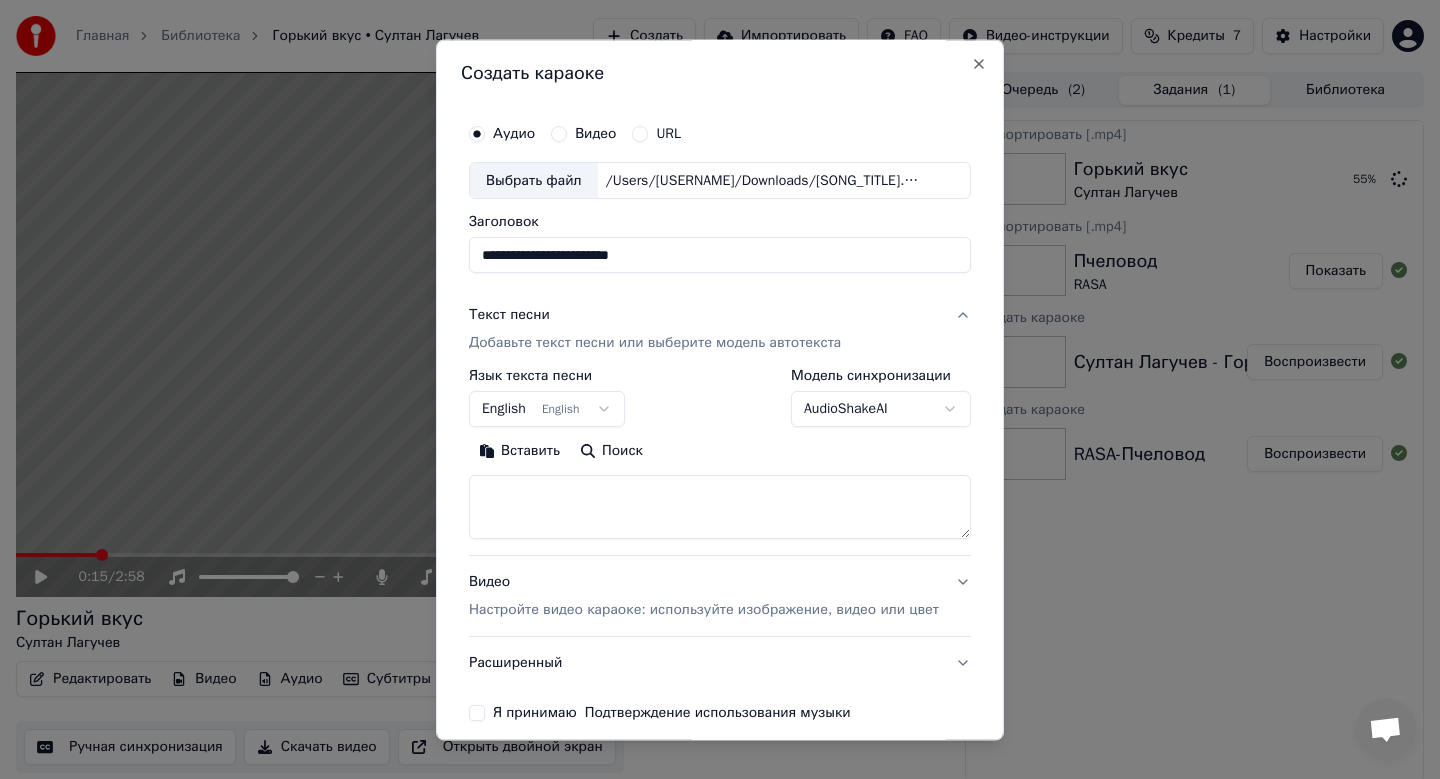 click on "Главная Библиотека Горький вкус • Султан Лагучев Создать Импортировать FAQ Видео-инструкции Кредиты 7 Настройки 0:15 / 2:58 Горький вкус Султан Лагучев BPM 196 Тональность Bm Редактировать Видео Аудио Субтитры Загрузить Облачная библиотека Ручная синхронизация Скачать видео Открыть двойной экран Очередь ( 2 ) Задания ( 1 ) Библиотека Экспортировать [.mp4] Горький вкус Султан Лагучев 55 % Экспортировать [.mp4] Пчеловод RASA Показать Создать караоке Султан Лагучев - Горький вкус Воспроизвести Создать караоке RASA-Пчеловод Воспроизвести Создать караоке Аудио Видео URL English ***" at bounding box center [720, 389] 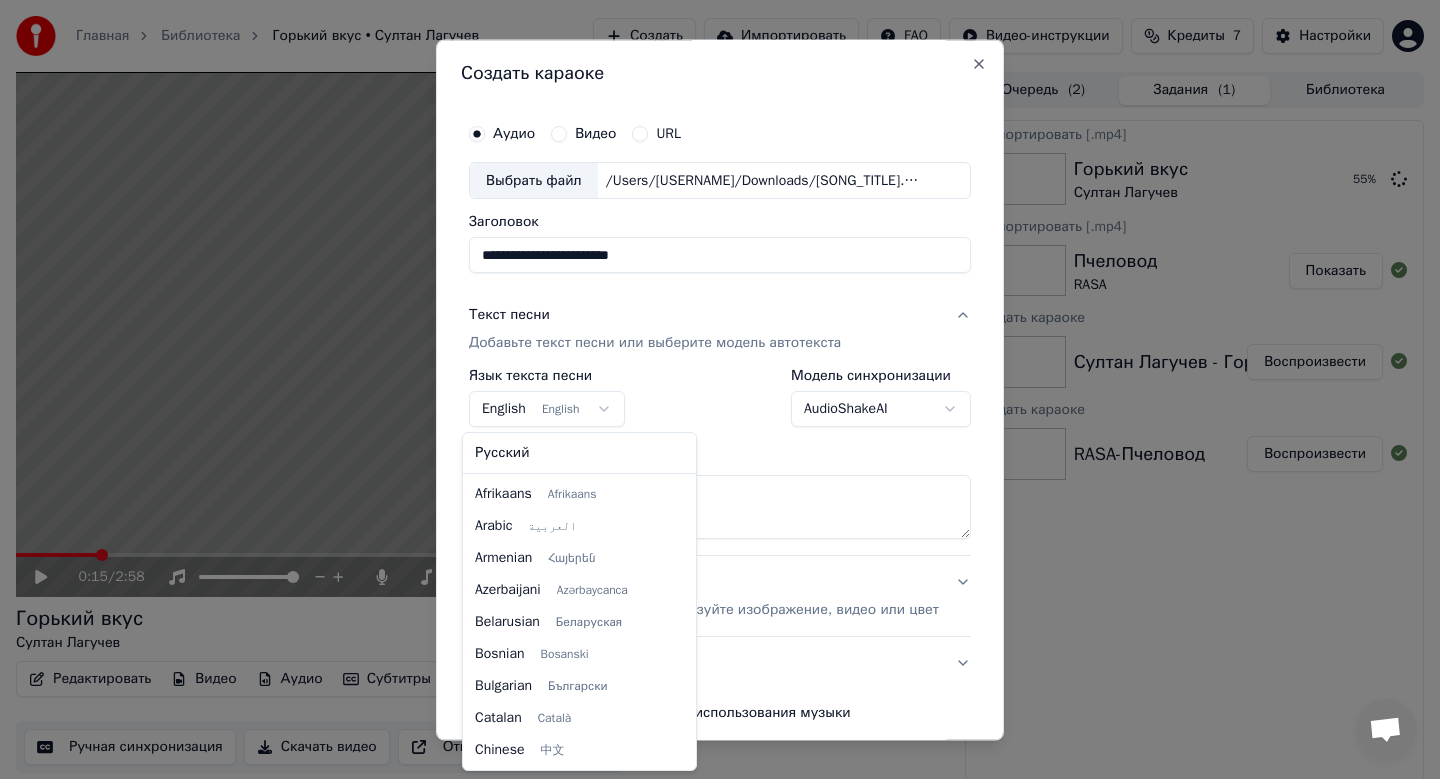 scroll, scrollTop: 160, scrollLeft: 0, axis: vertical 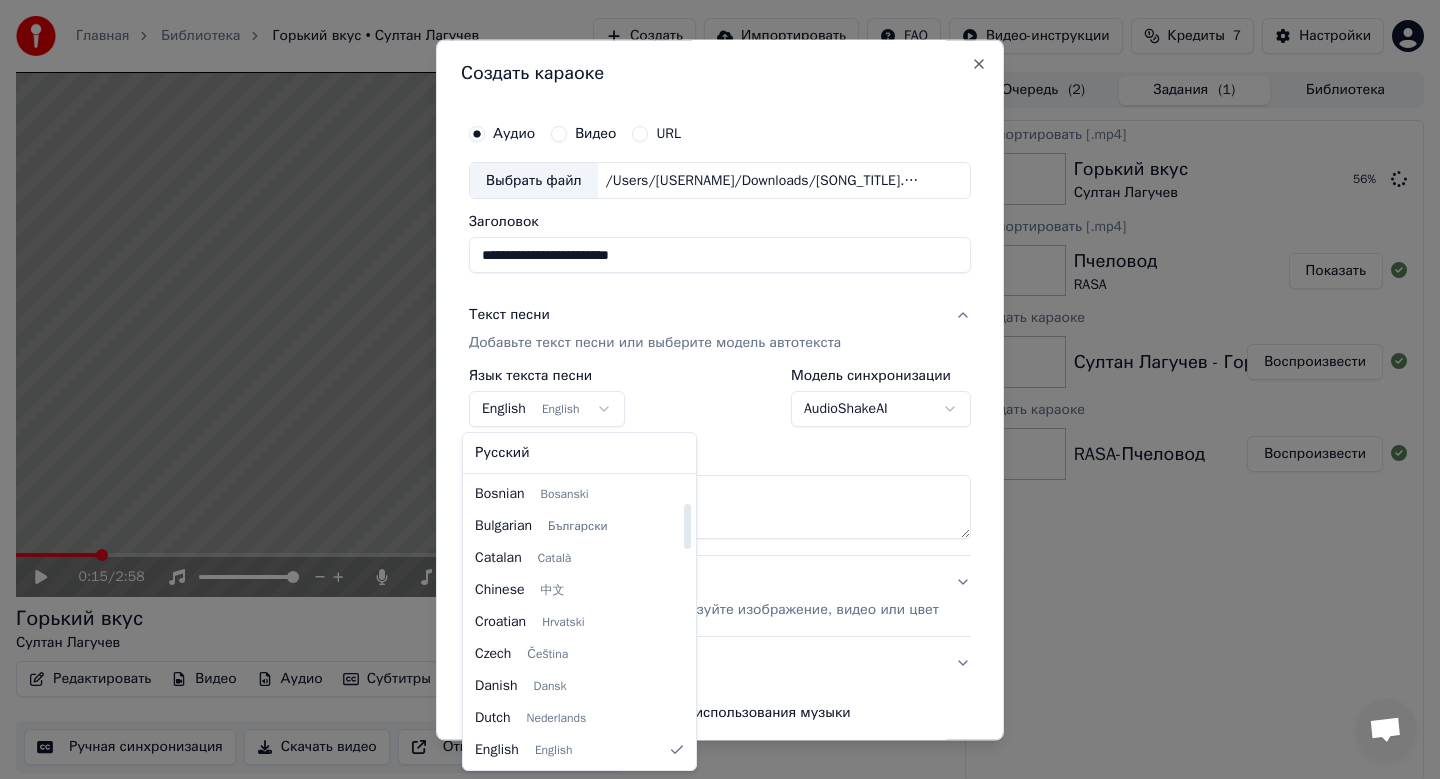 select on "**" 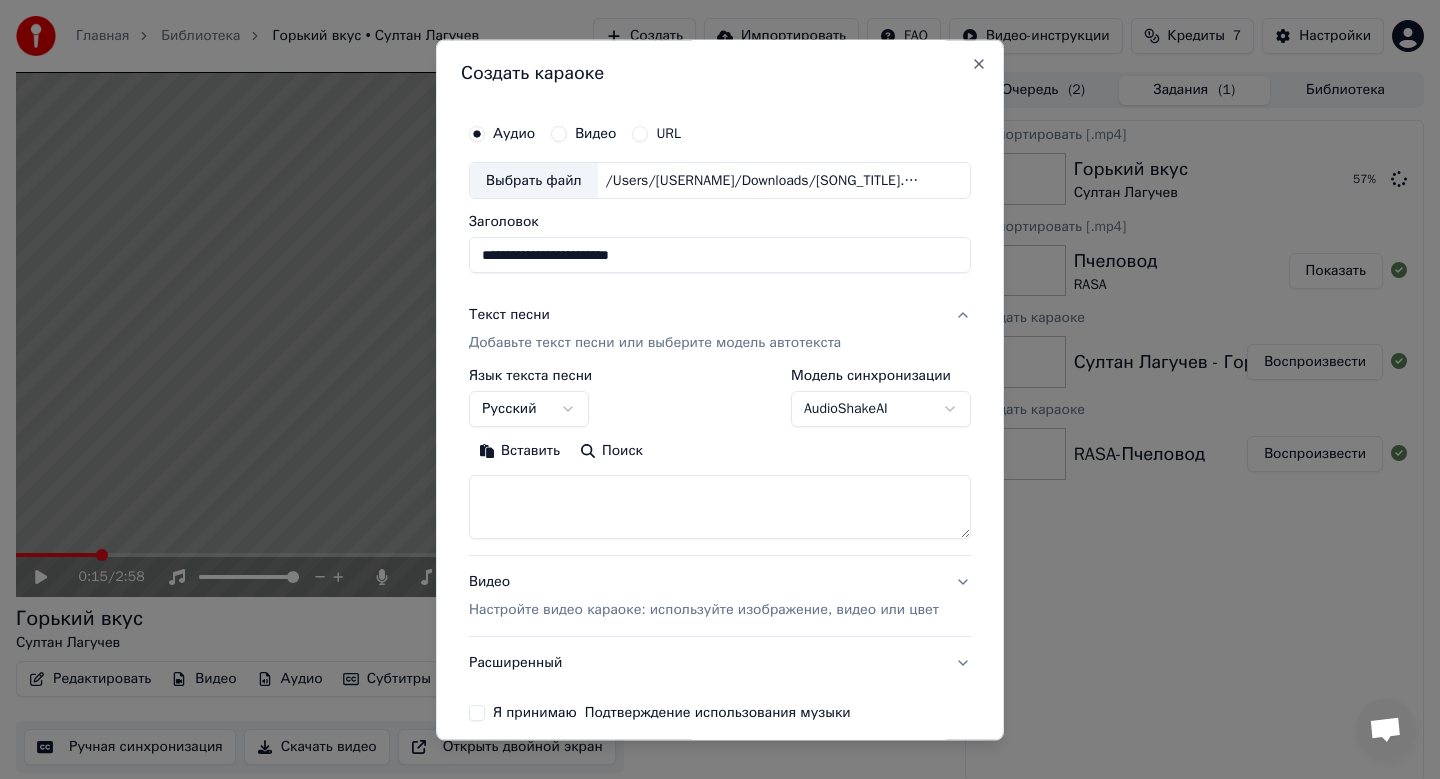 click at bounding box center [720, 508] 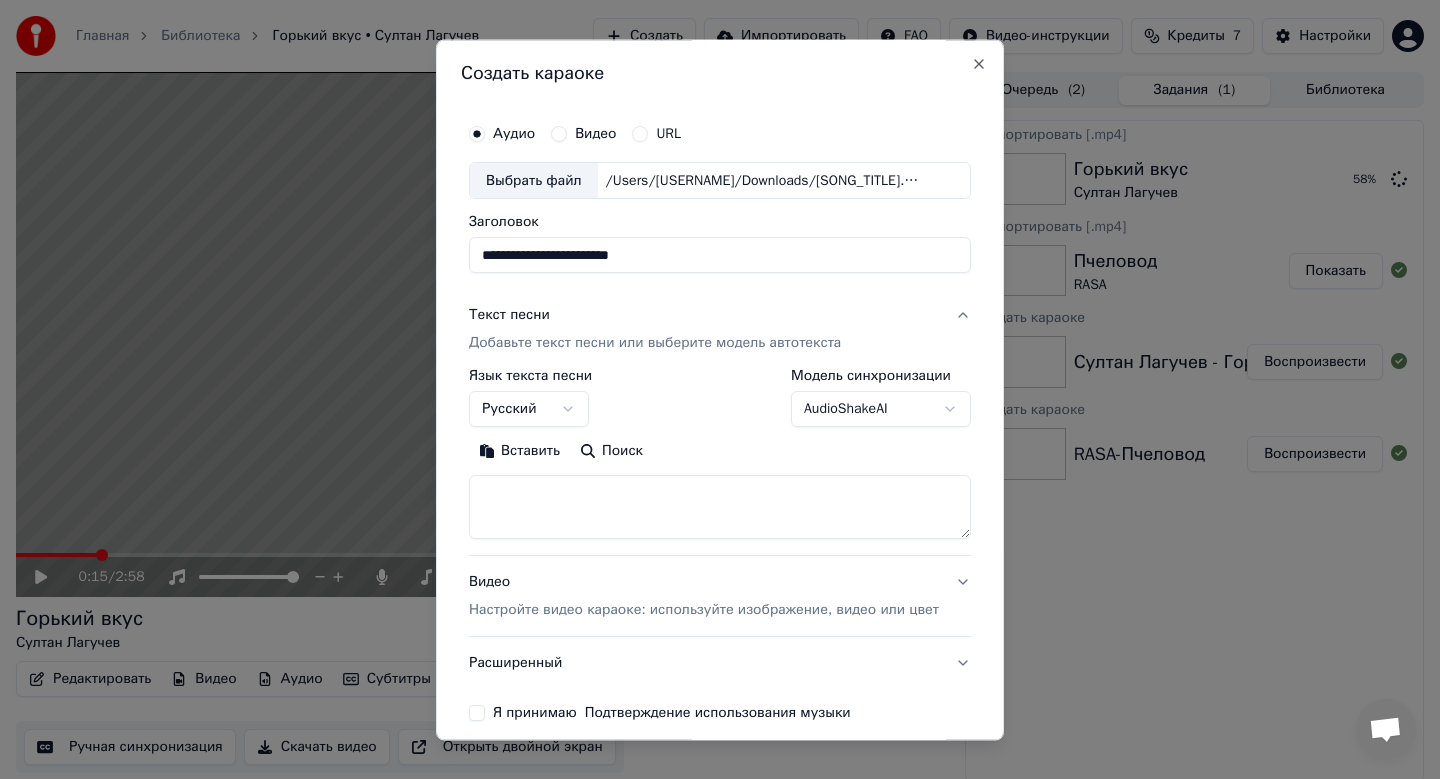 click on "Вставить" at bounding box center [519, 452] 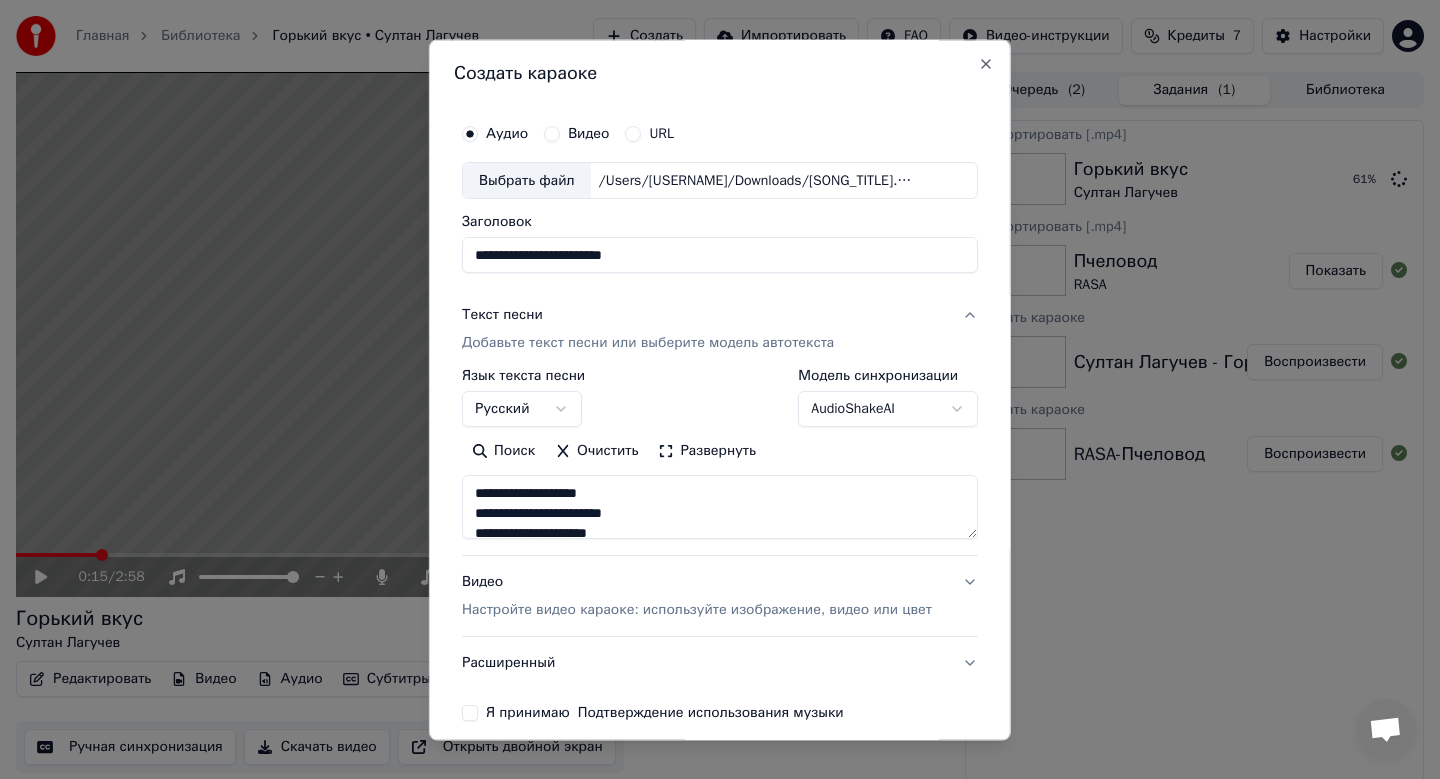 click on "Очистить" at bounding box center [596, 452] 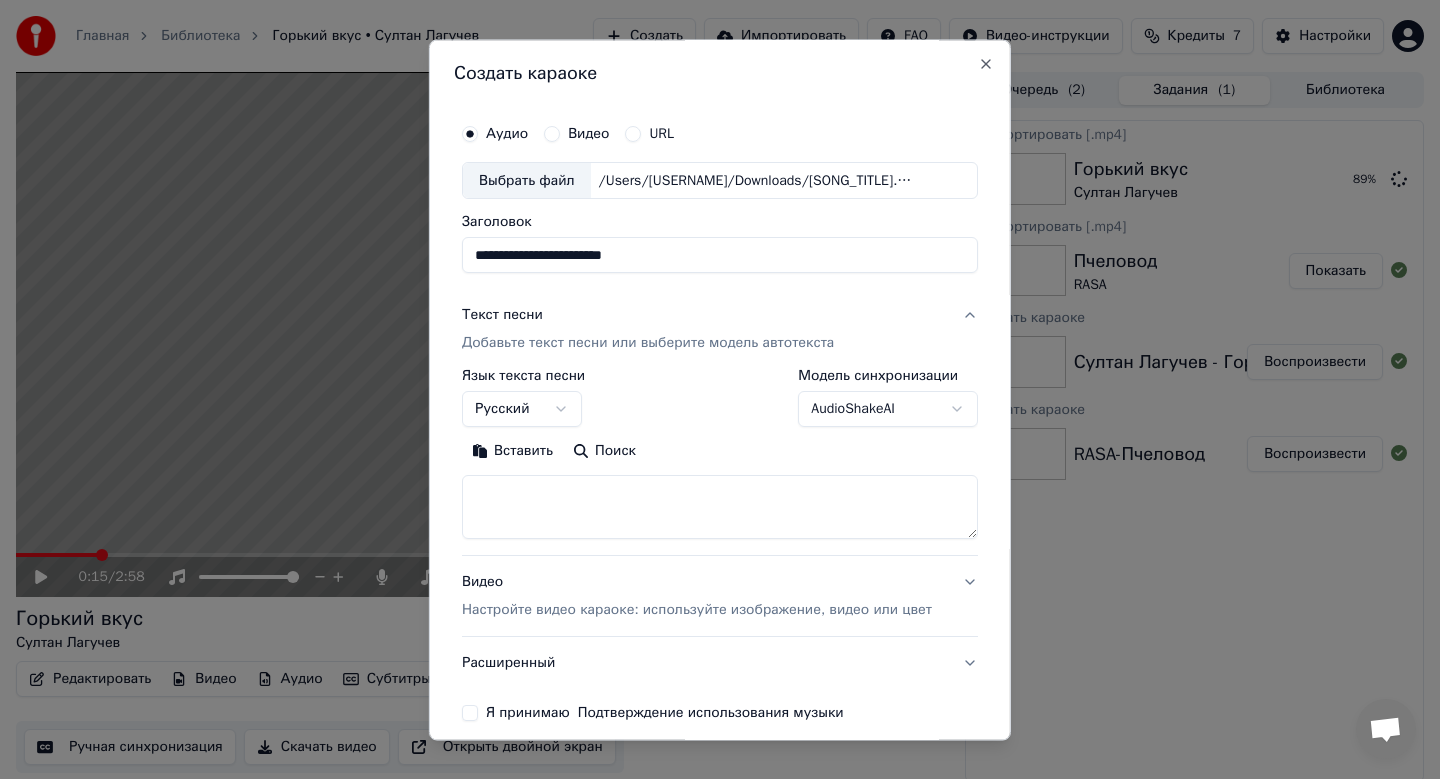 click at bounding box center (720, 508) 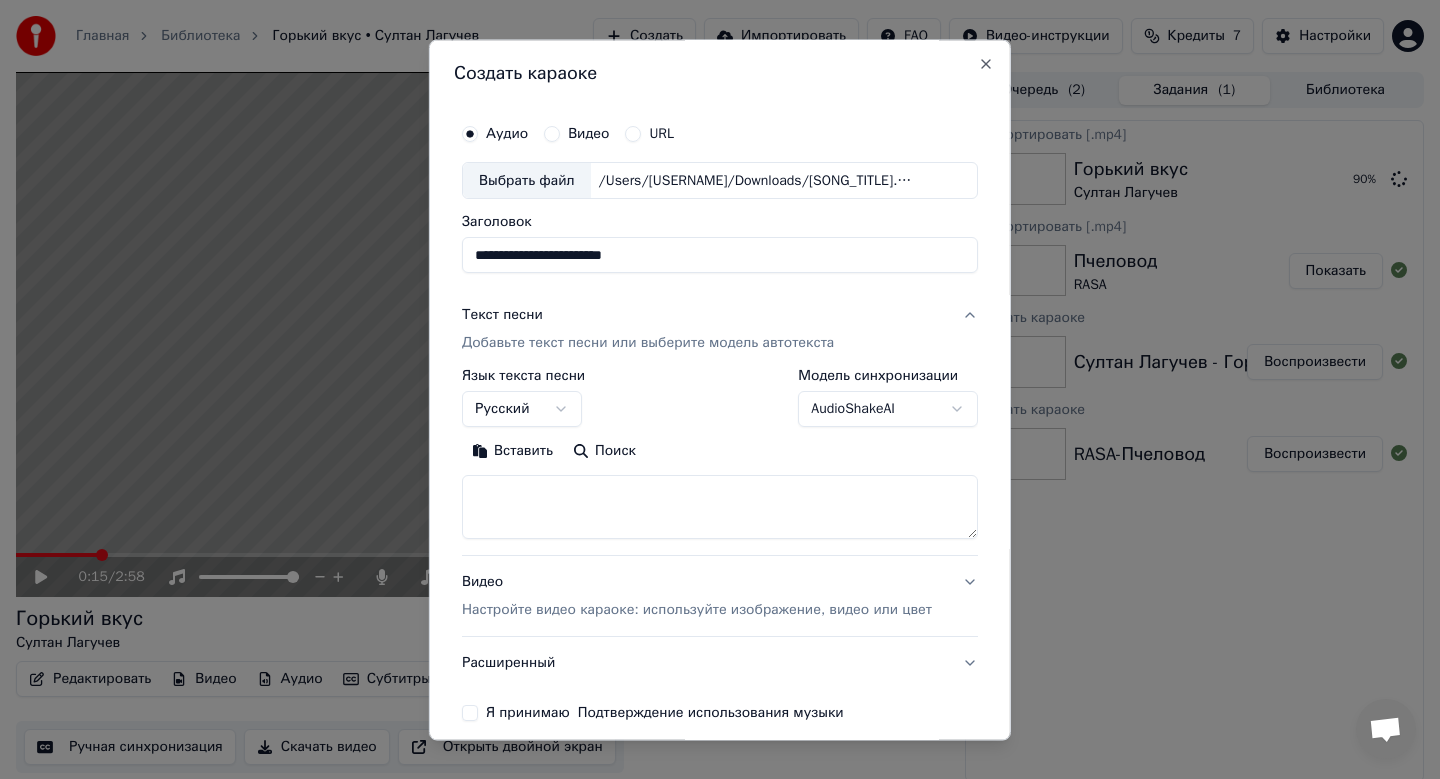 click on "Вставить" at bounding box center (512, 452) 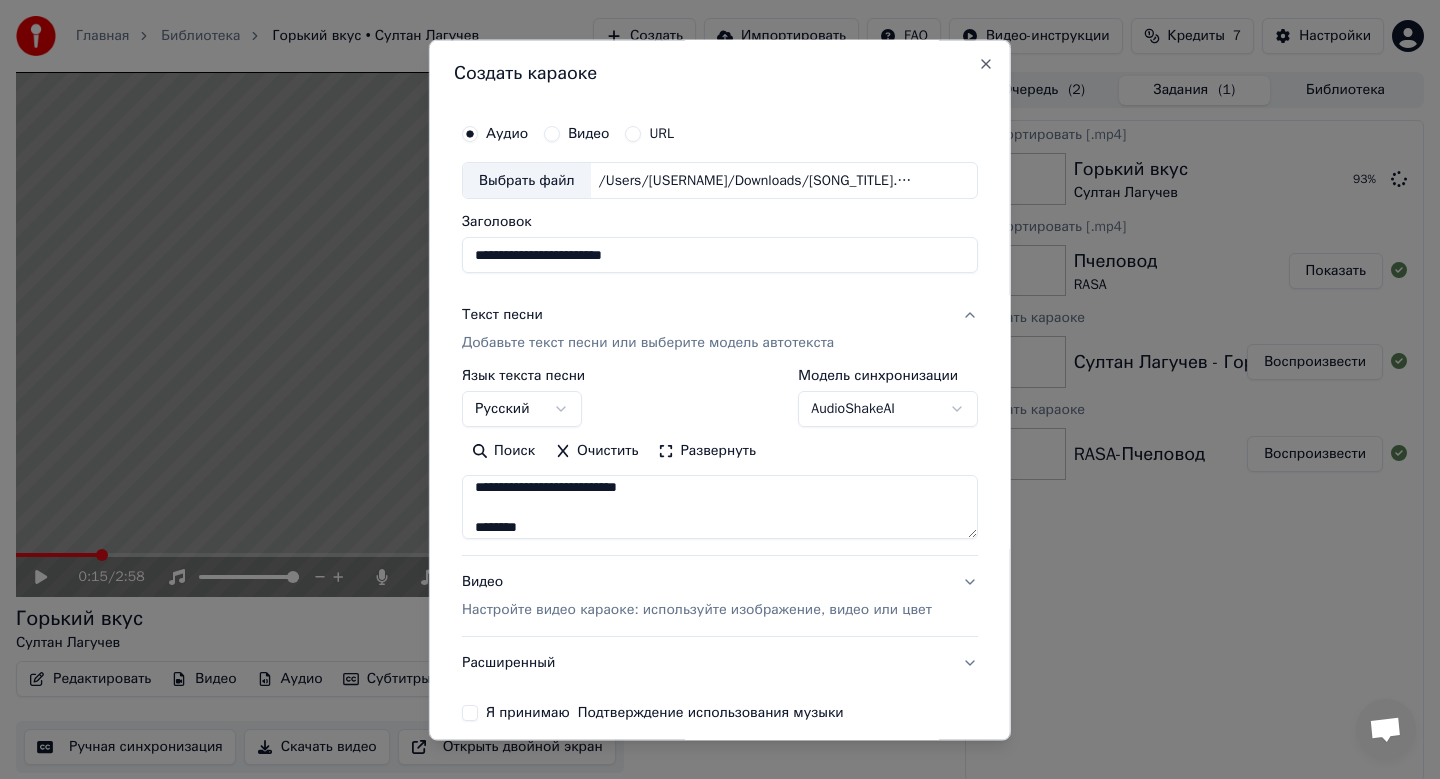 scroll, scrollTop: 83, scrollLeft: 0, axis: vertical 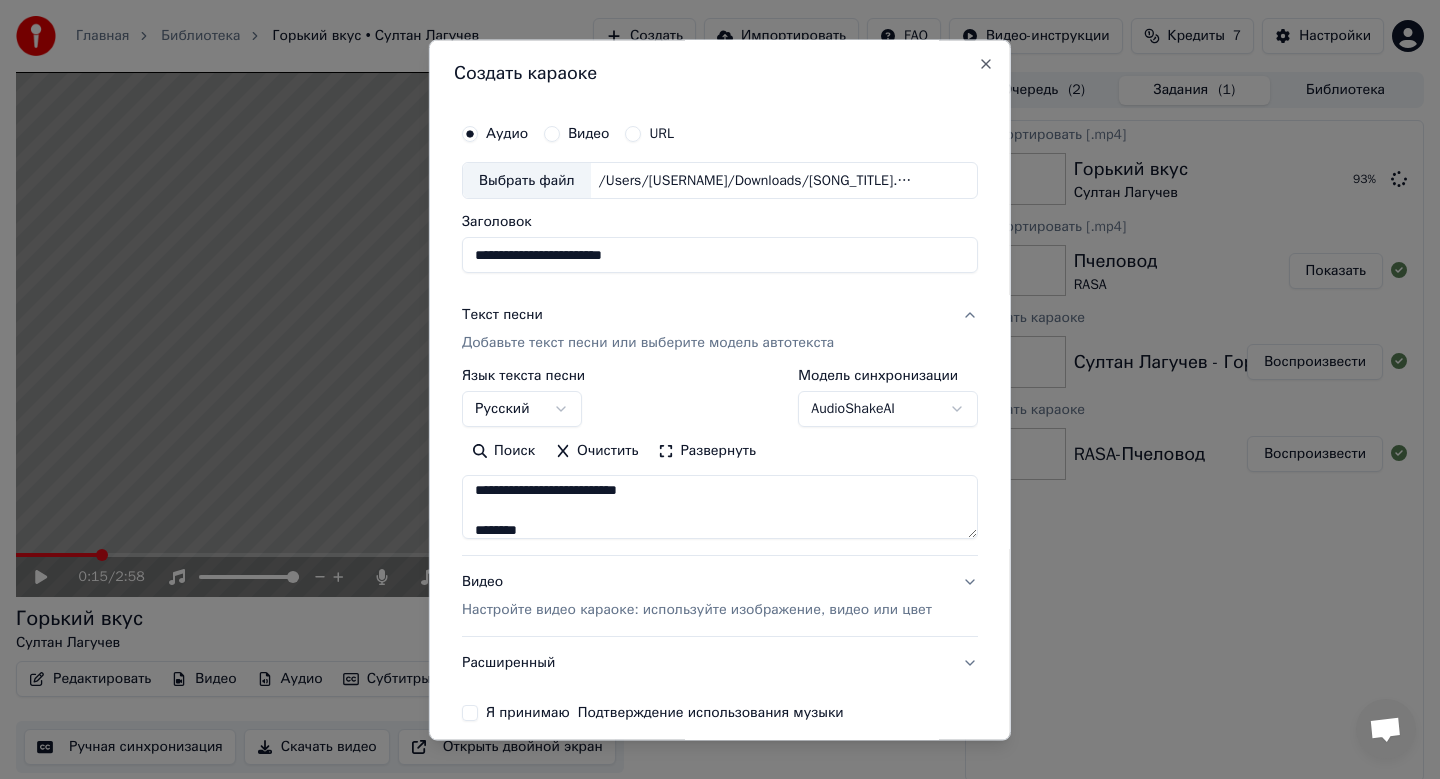 click on "**********" at bounding box center (720, 508) 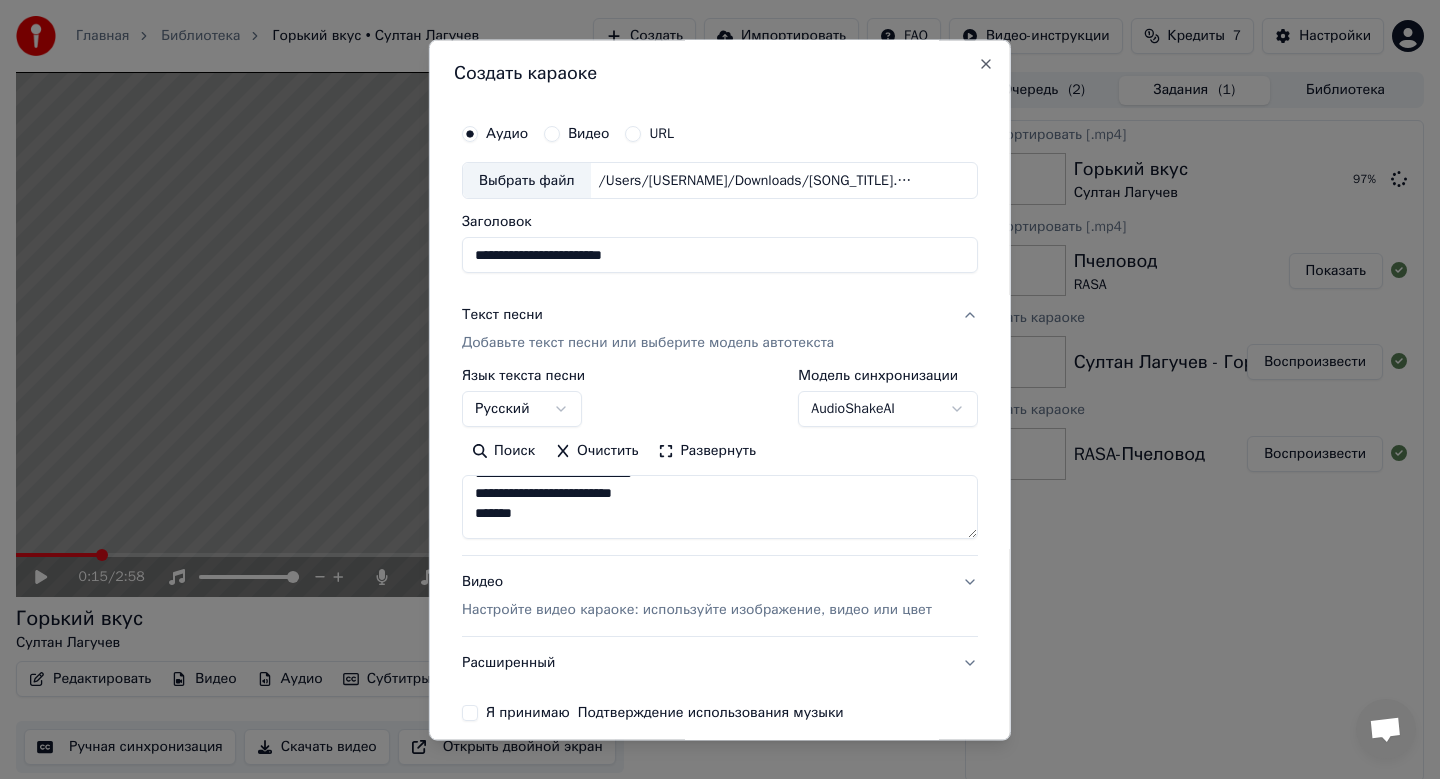 scroll, scrollTop: 193, scrollLeft: 0, axis: vertical 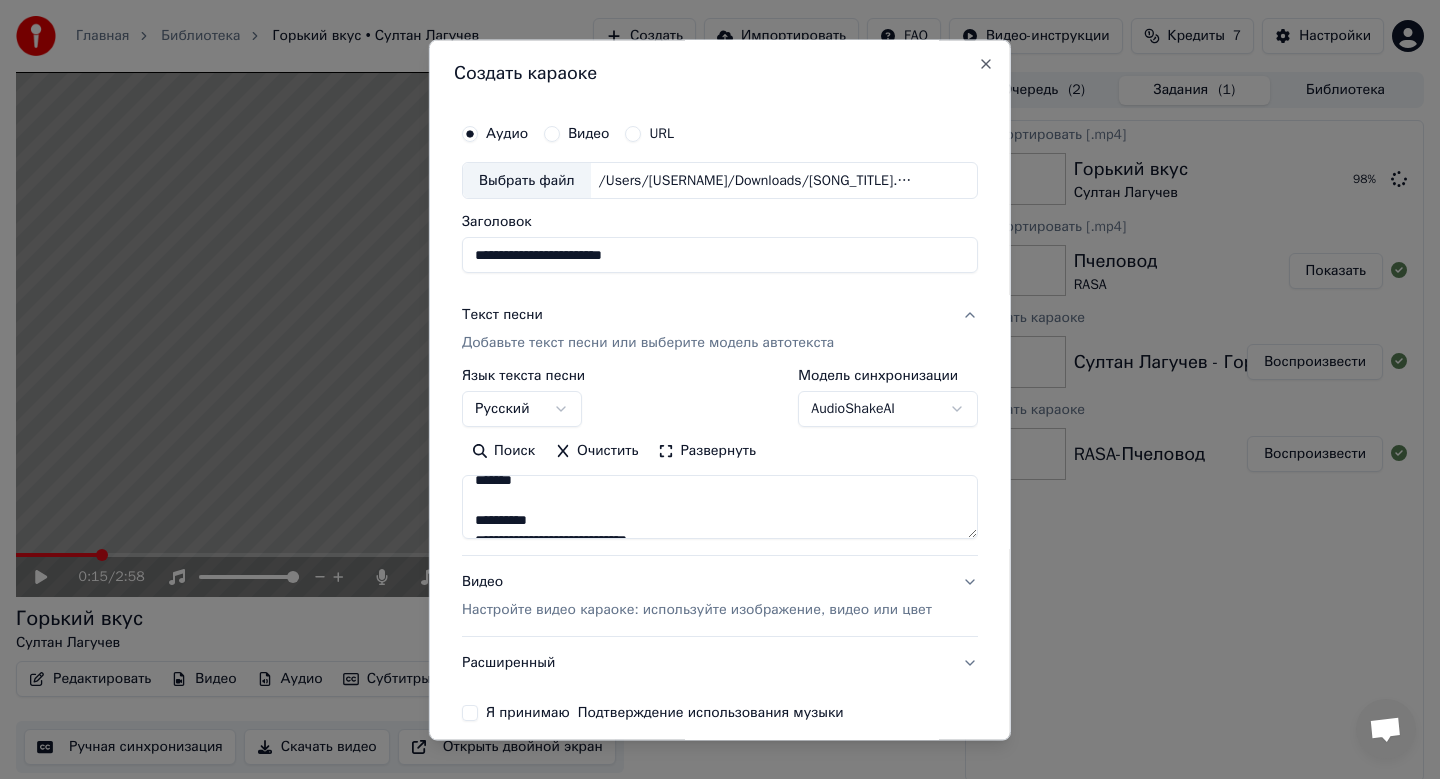 click on "**********" at bounding box center (720, 508) 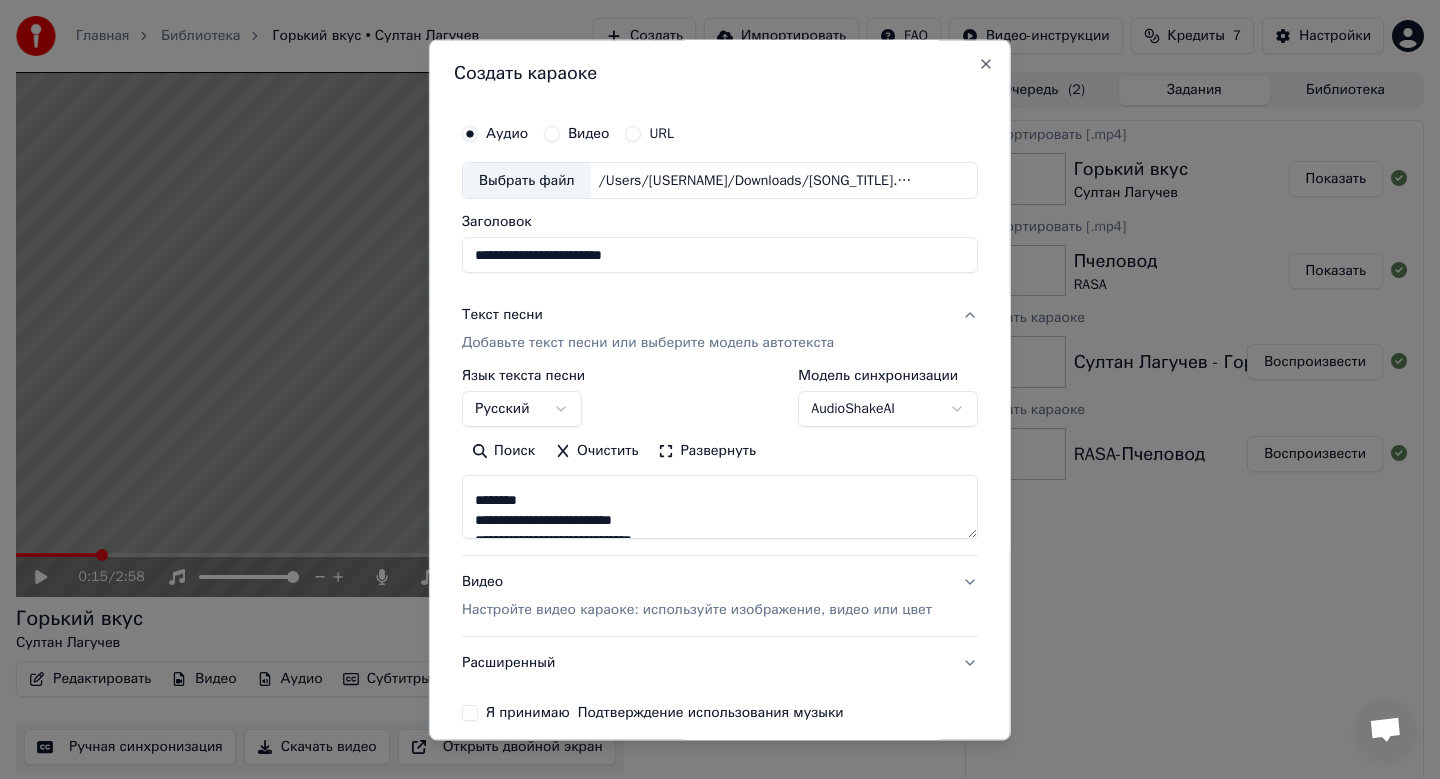 scroll, scrollTop: 366, scrollLeft: 0, axis: vertical 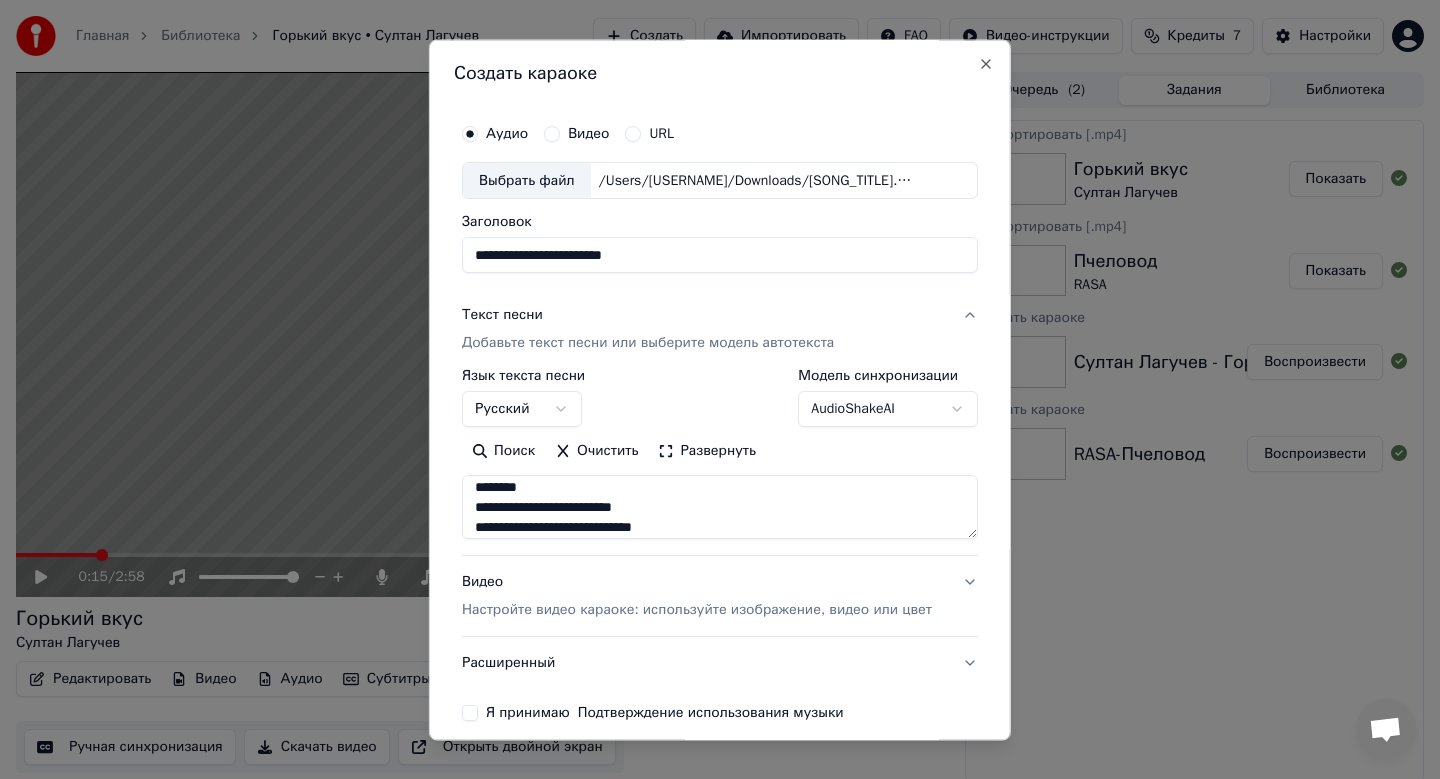click on "**********" at bounding box center (720, 508) 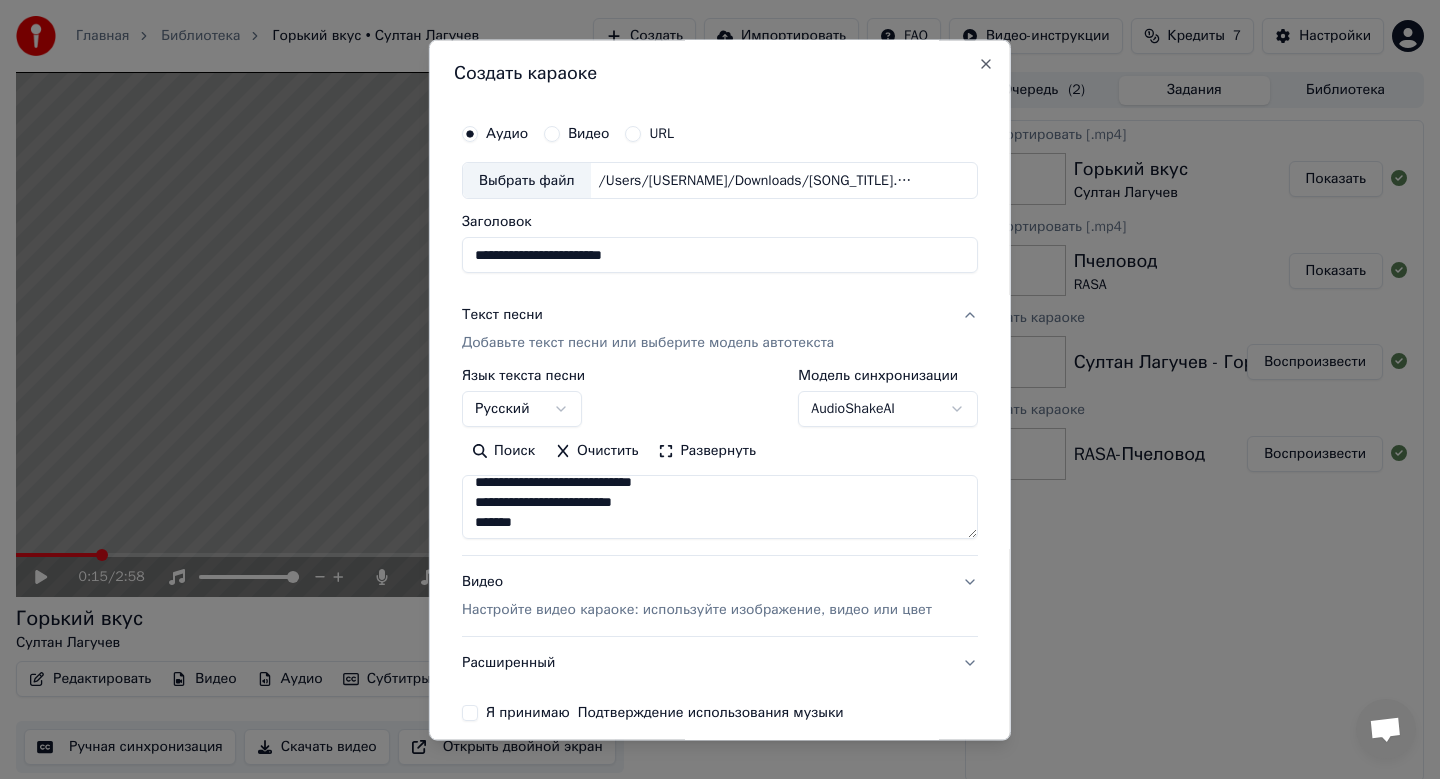 scroll, scrollTop: 394, scrollLeft: 0, axis: vertical 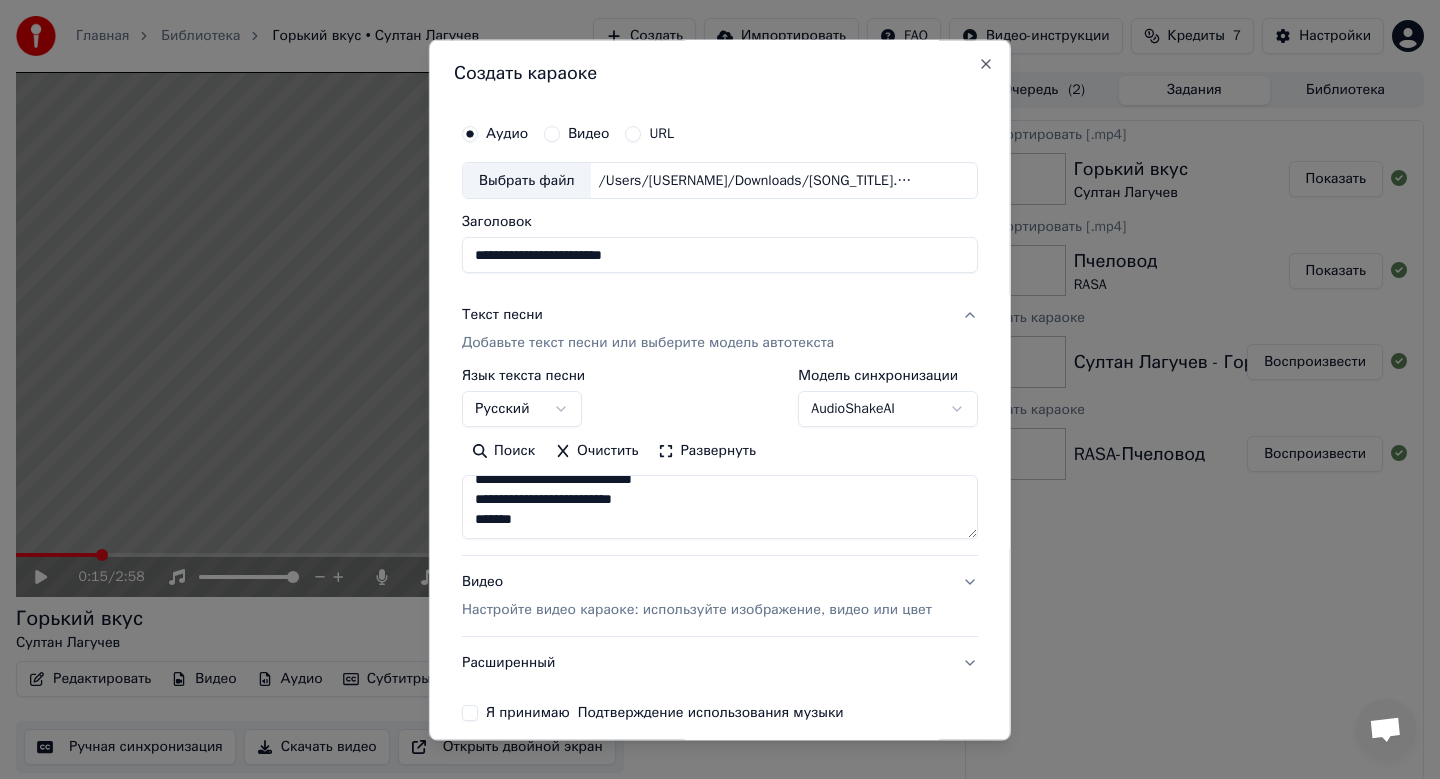 type on "**********" 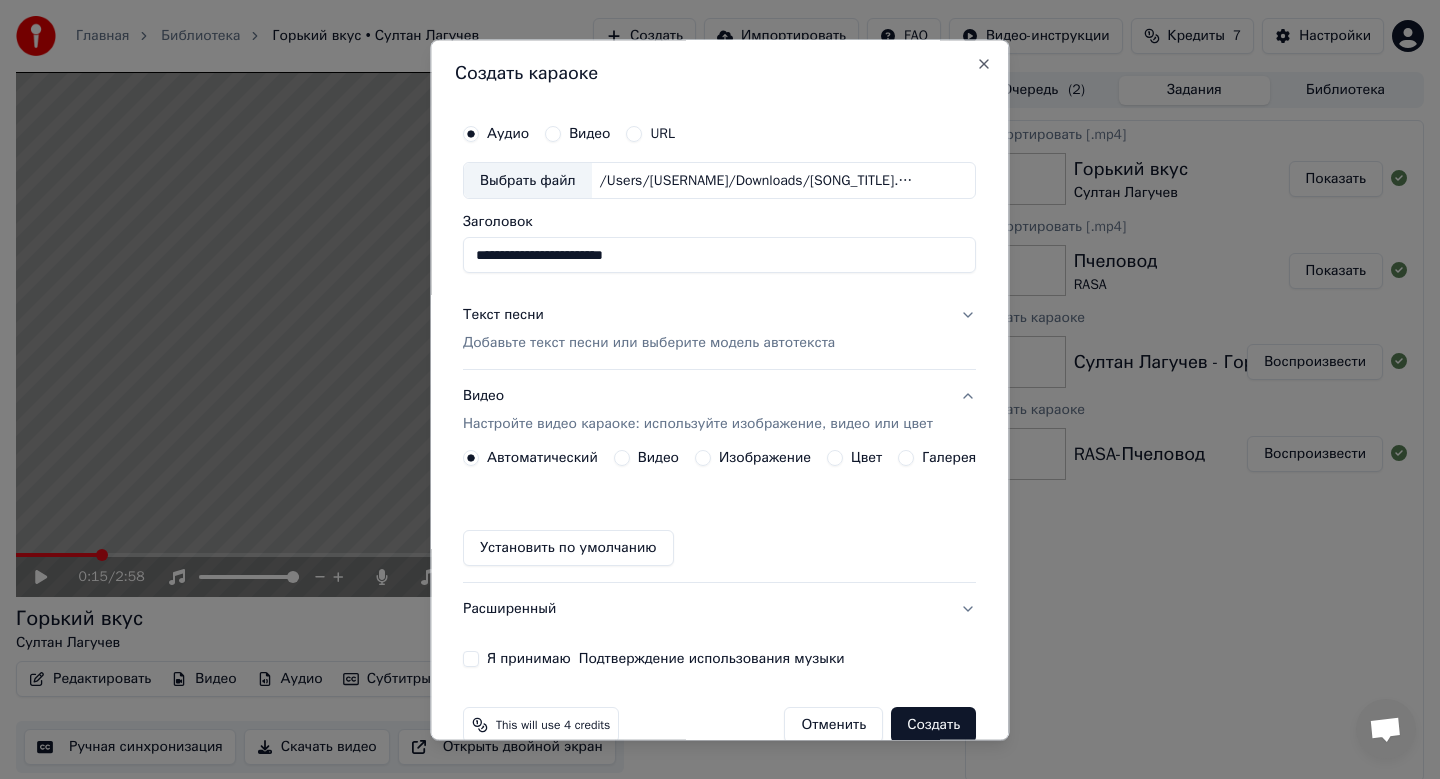 click on "Изображение" at bounding box center (765, 459) 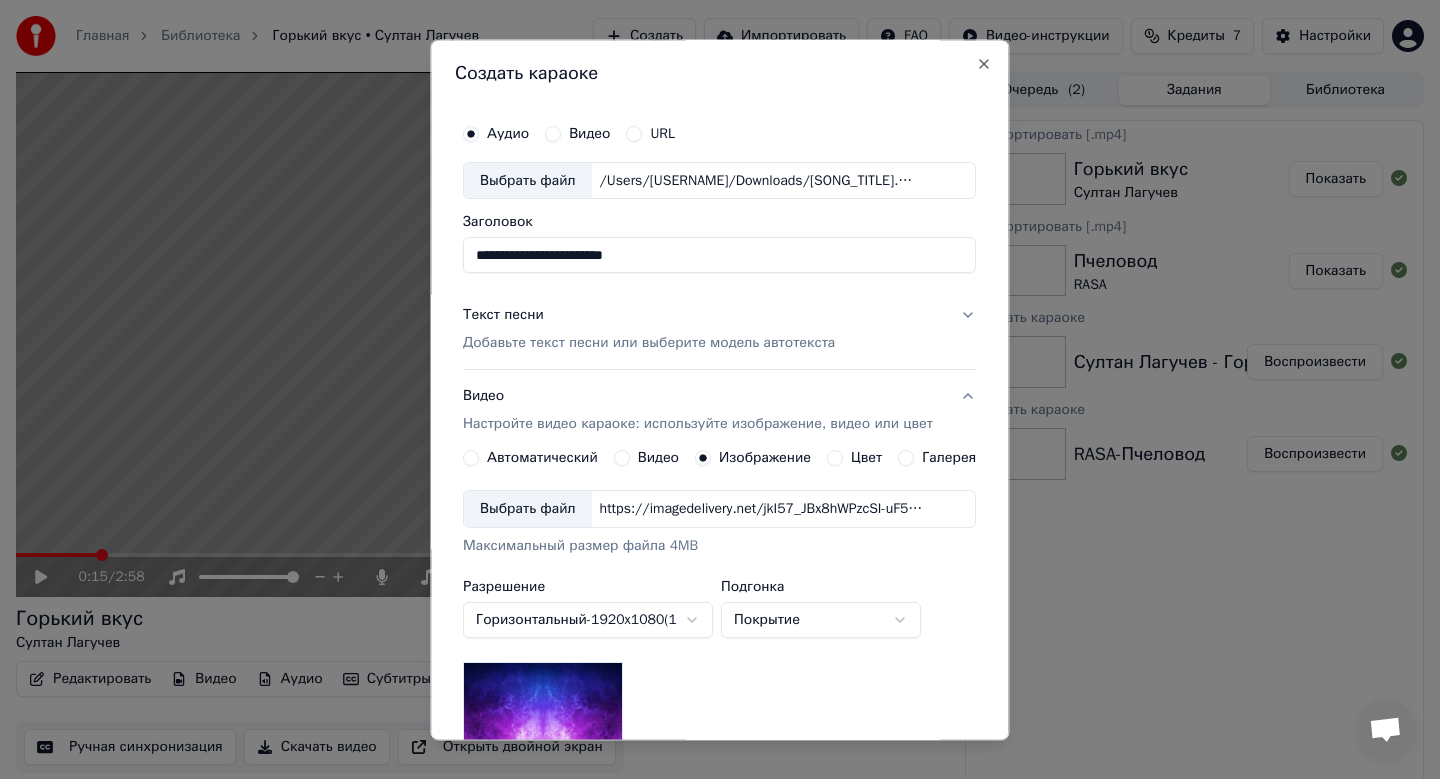 click on "Выбрать файл" at bounding box center [528, 510] 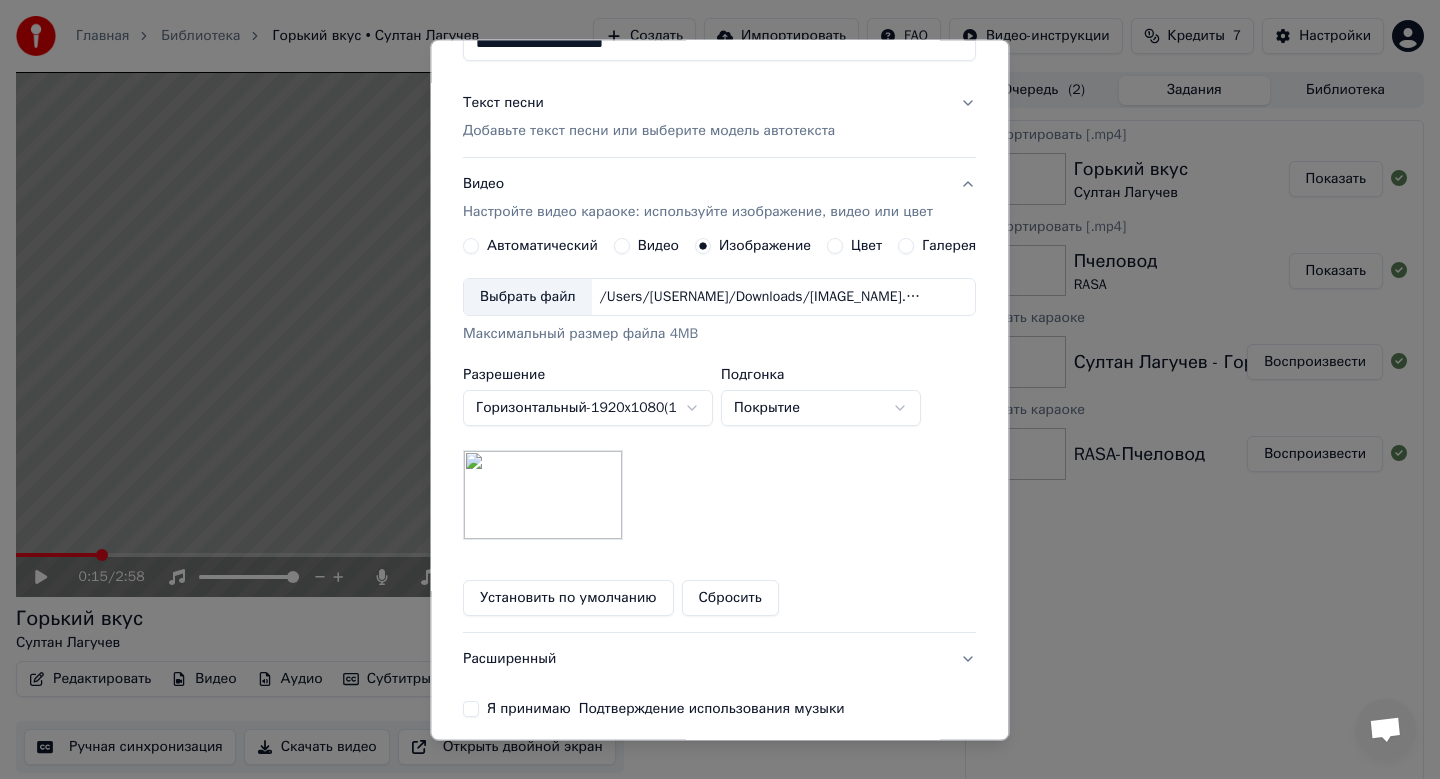 scroll, scrollTop: 299, scrollLeft: 0, axis: vertical 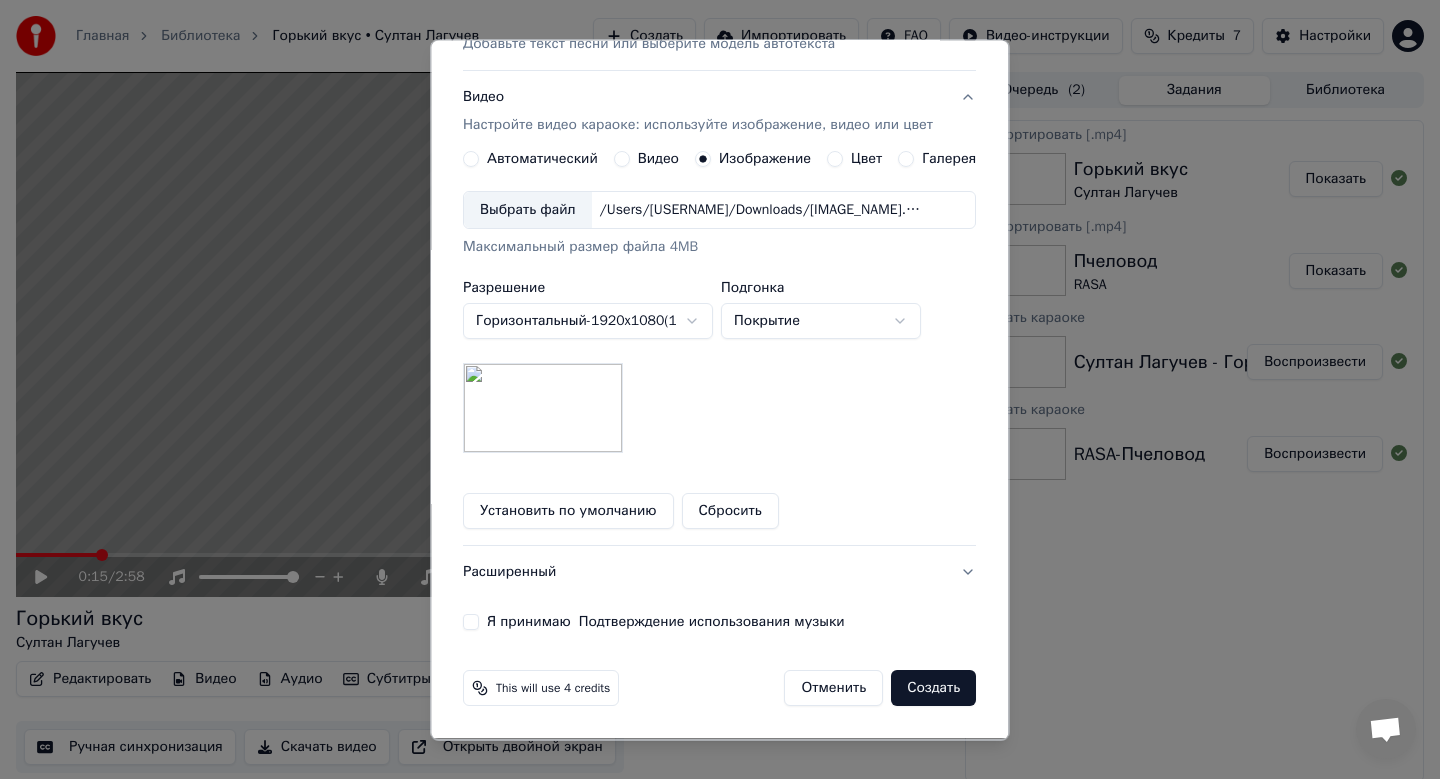 click on "**********" at bounding box center (719, 261) 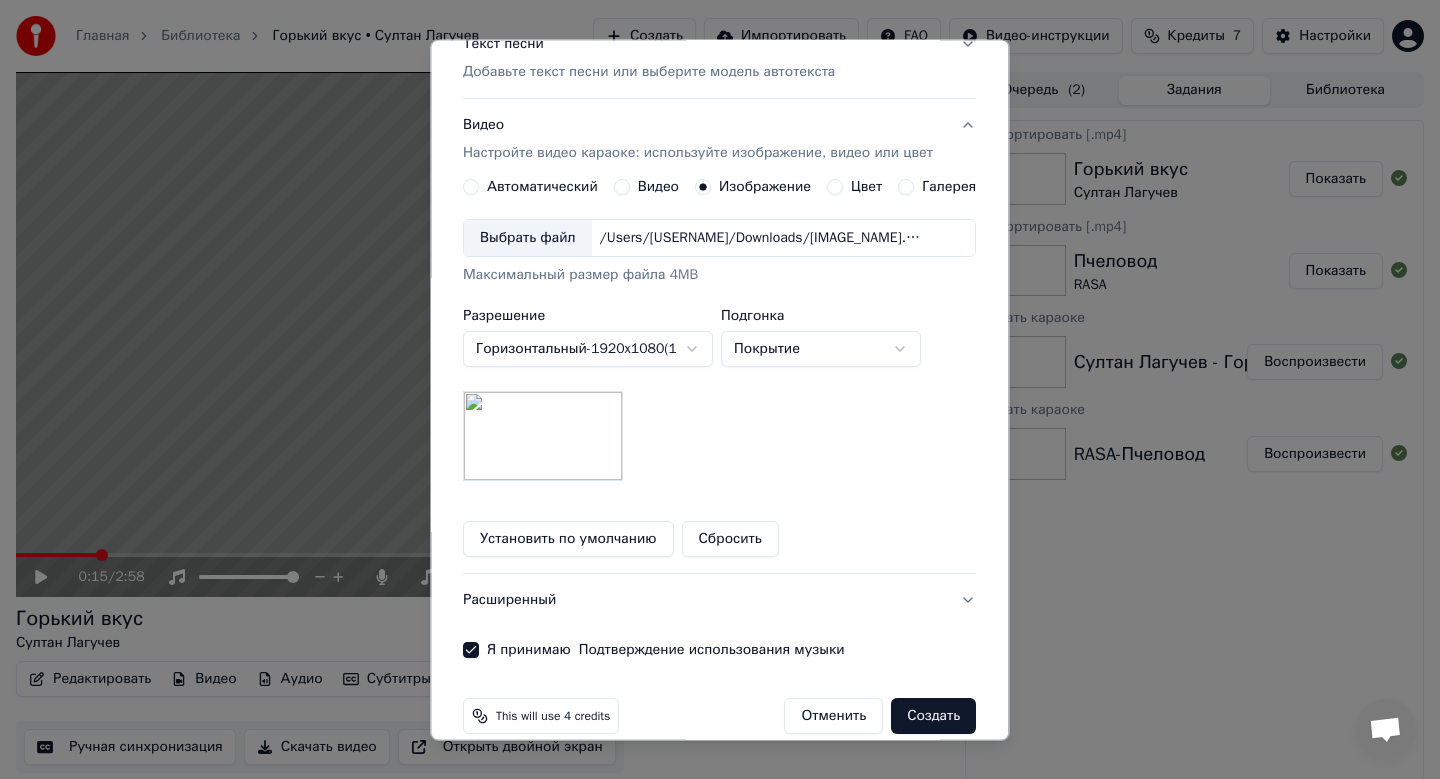 scroll, scrollTop: 299, scrollLeft: 0, axis: vertical 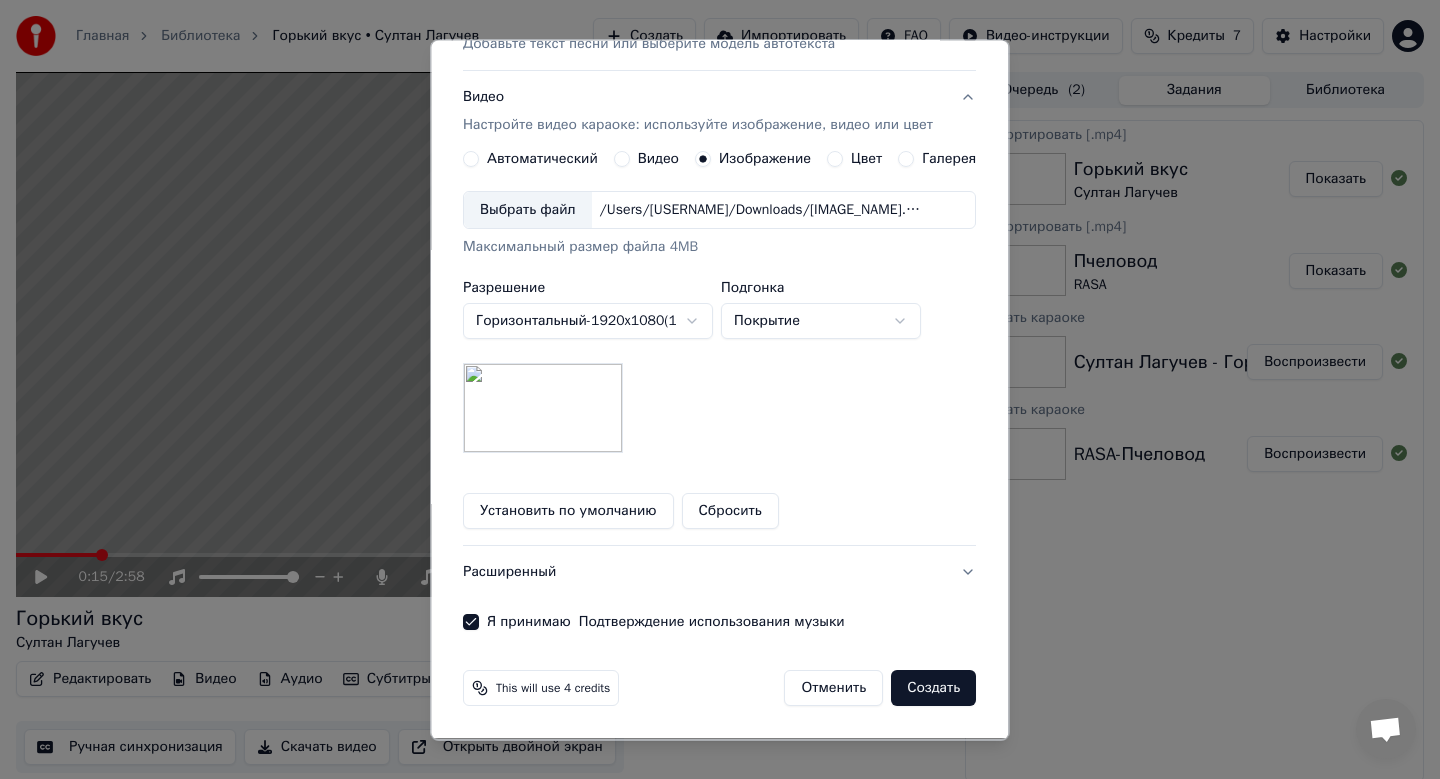 click on "Создать" at bounding box center (934, 689) 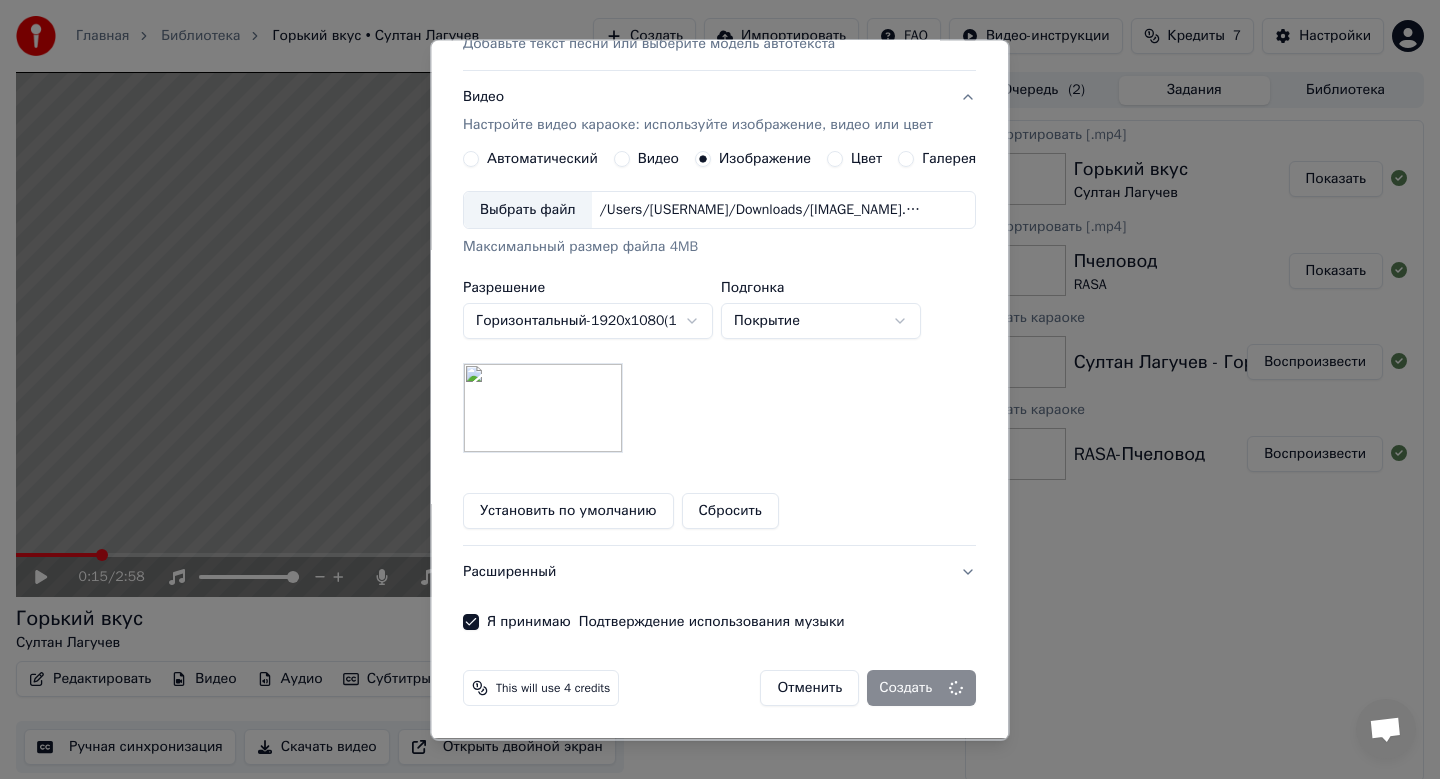 type 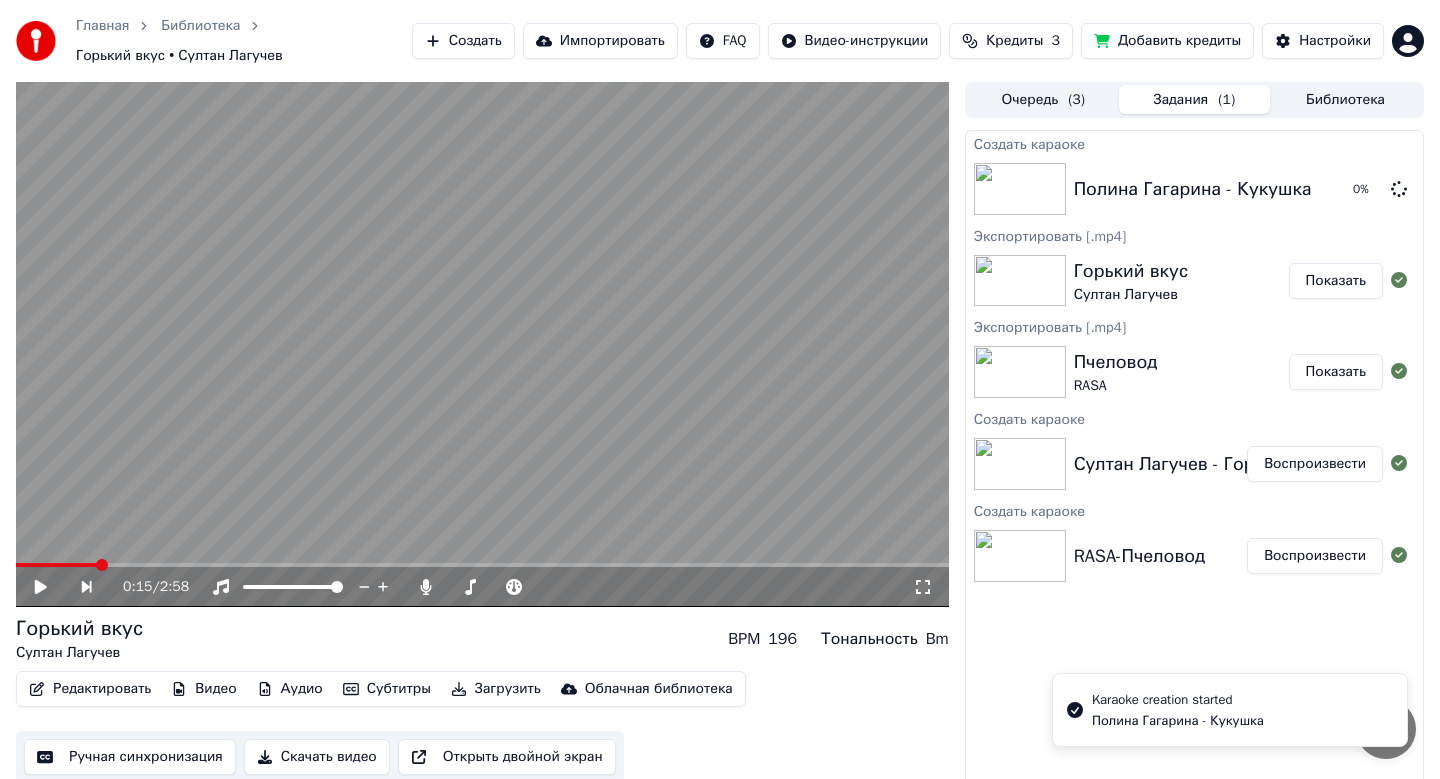 click on "Показать" at bounding box center [1336, 281] 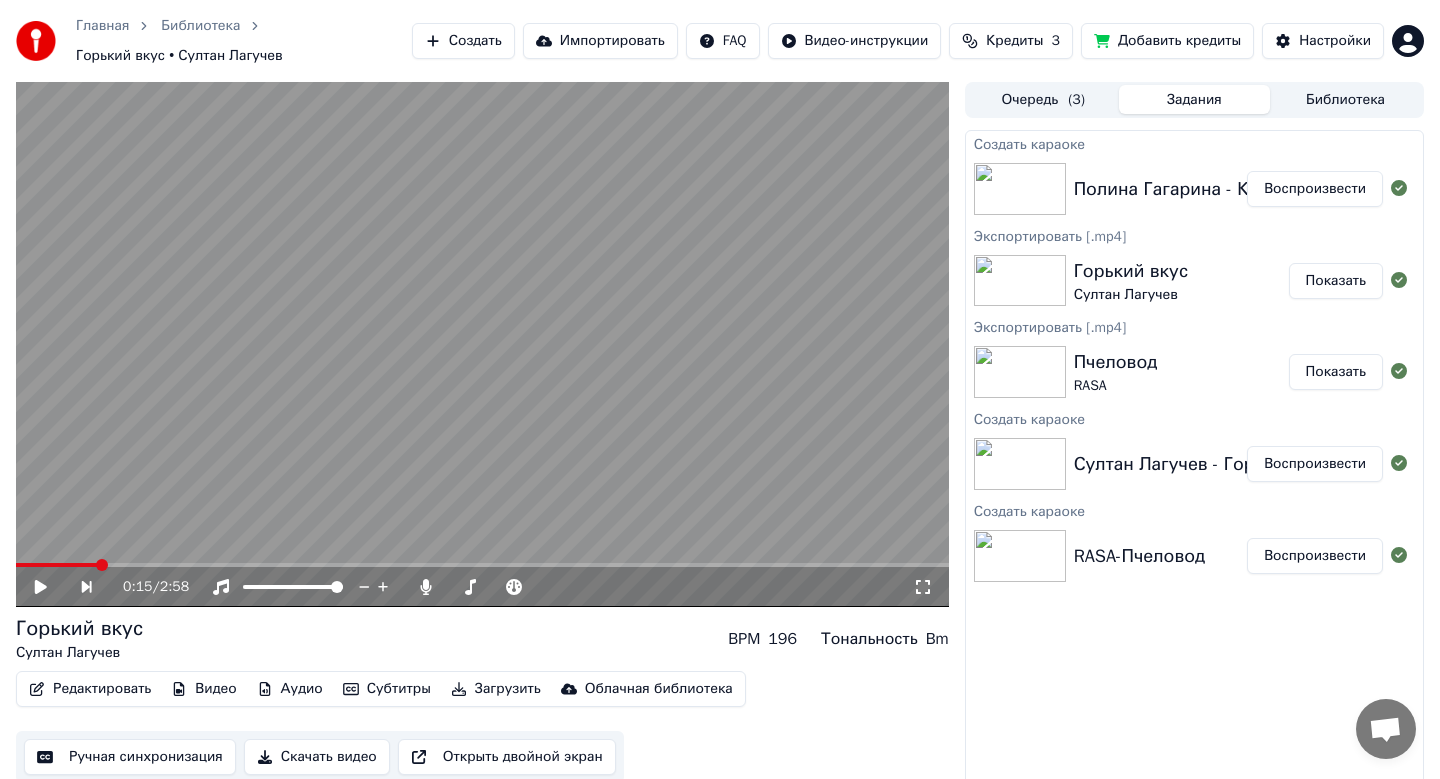 click on "Воспроизвести" at bounding box center (1315, 189) 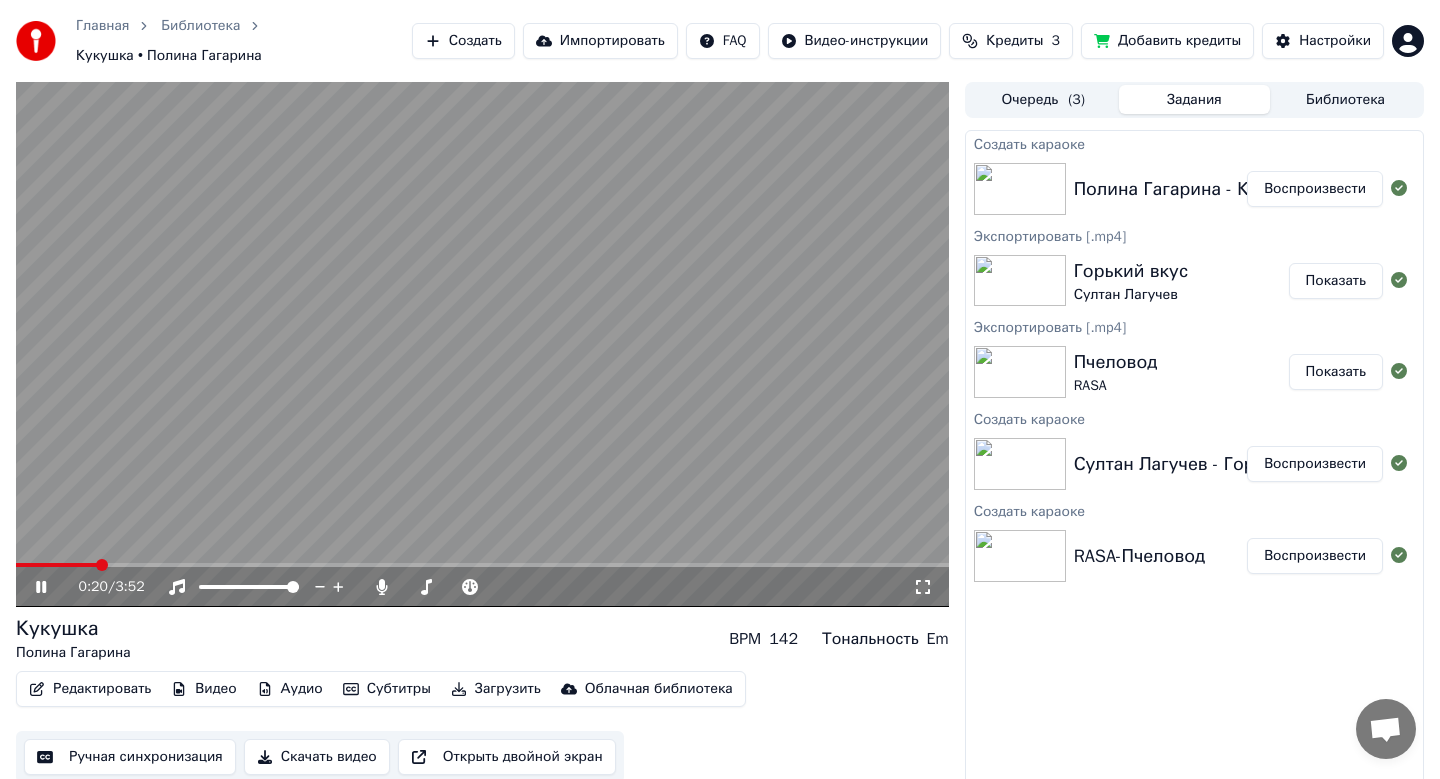 click on "Скачать видео" at bounding box center (317, 757) 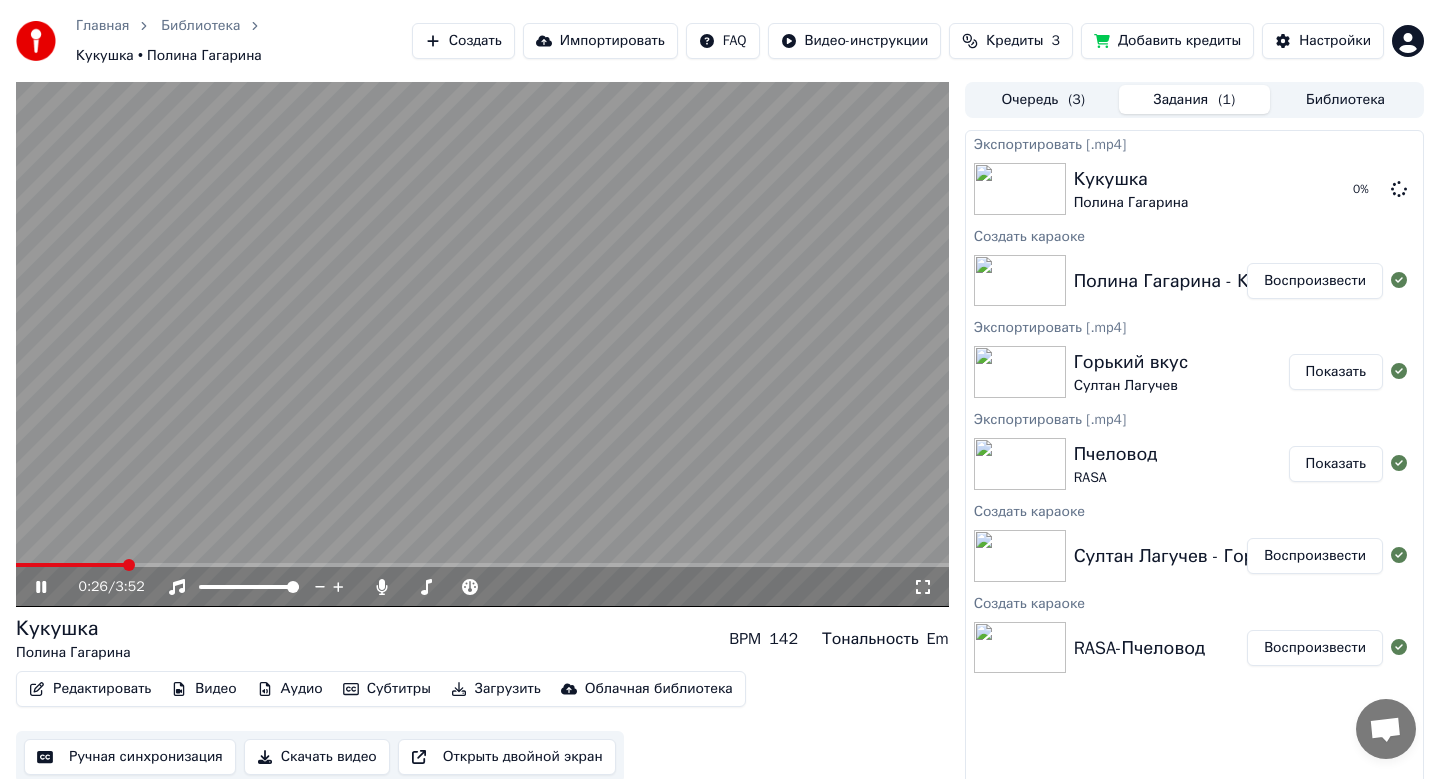 click 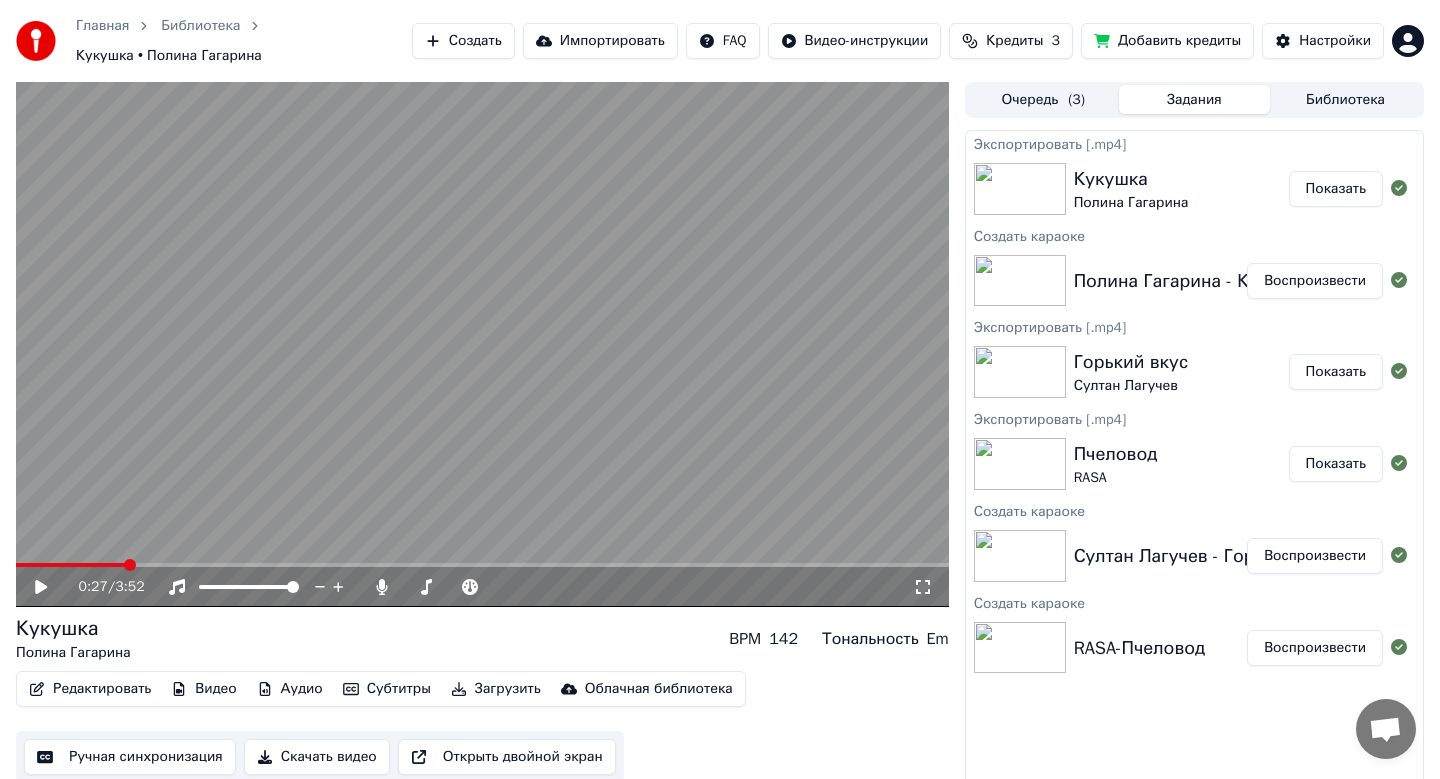click on "Показать" at bounding box center (1336, 189) 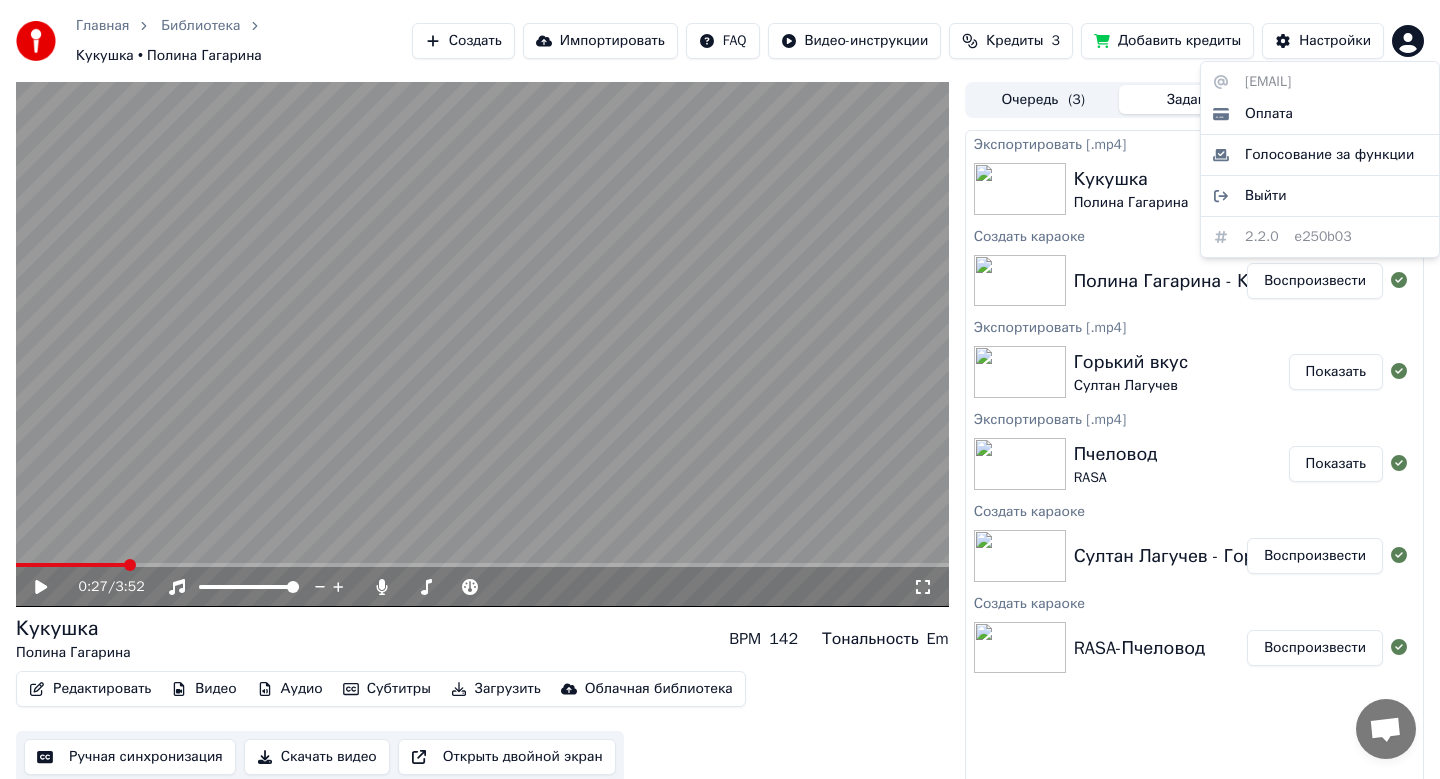 click on "Главная Библиотека Кукушка • Полина Гагарина Создать Импортировать FAQ Видео-инструкции Кредиты 3 Добавить кредиты Настройки 0:27  /  3:52 Кукушка Полина Гагарина BPM 142 Тональность Em Редактировать Видео Аудио Субтитры Загрузить Облачная библиотека Ручная синхронизация Скачать видео Открыть двойной экран Очередь ( 3 ) Задания Библиотека Экспортировать [.mp4] Кукушка Полина Гагарина Показать Создать караоке Полина Гагарина - Кукушка Воспроизвести Экспортировать [.mp4] Горький вкус Султан Лагучев Показать Экспортировать [.mp4] Пчеловод RASA Показать Создать караоке" at bounding box center (720, 389) 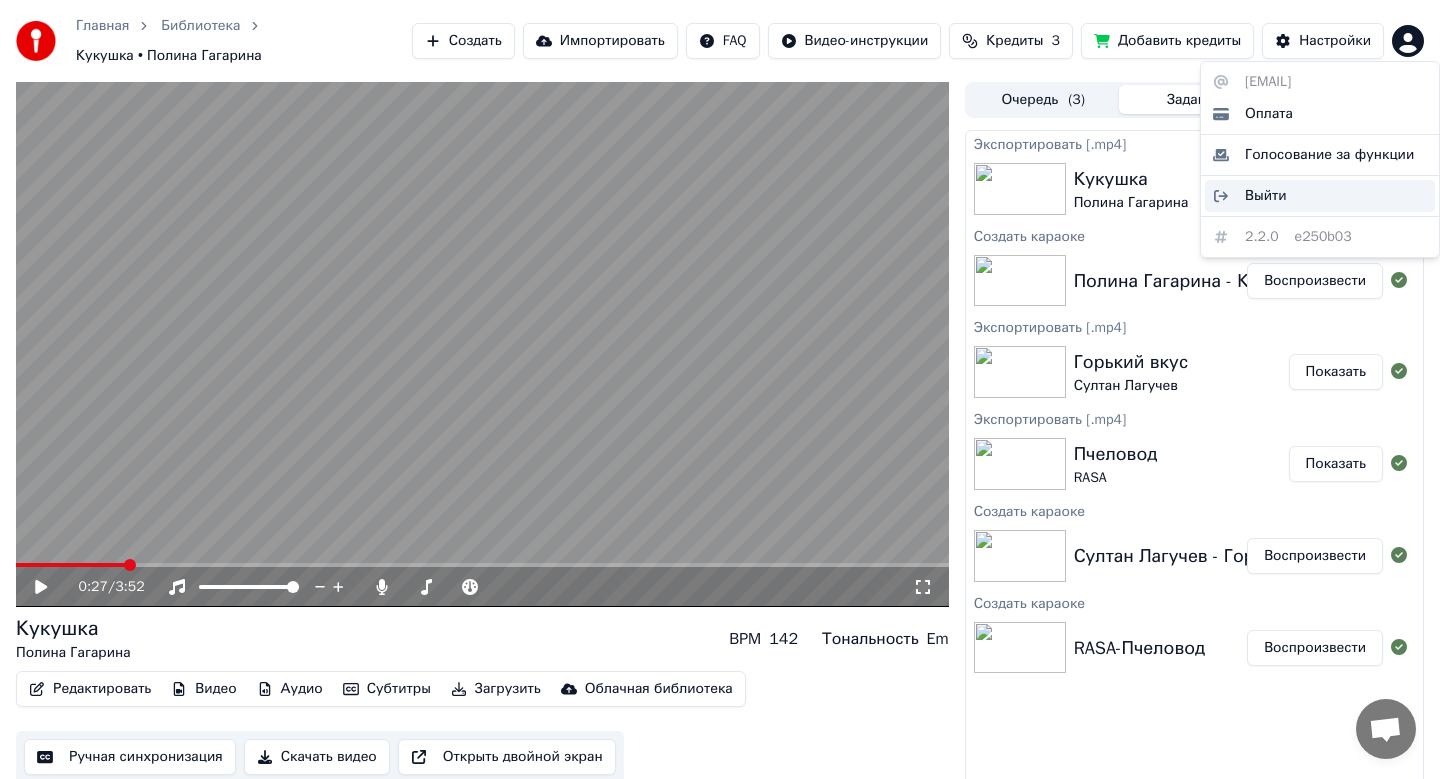 click on "Выйти" at bounding box center [1320, 196] 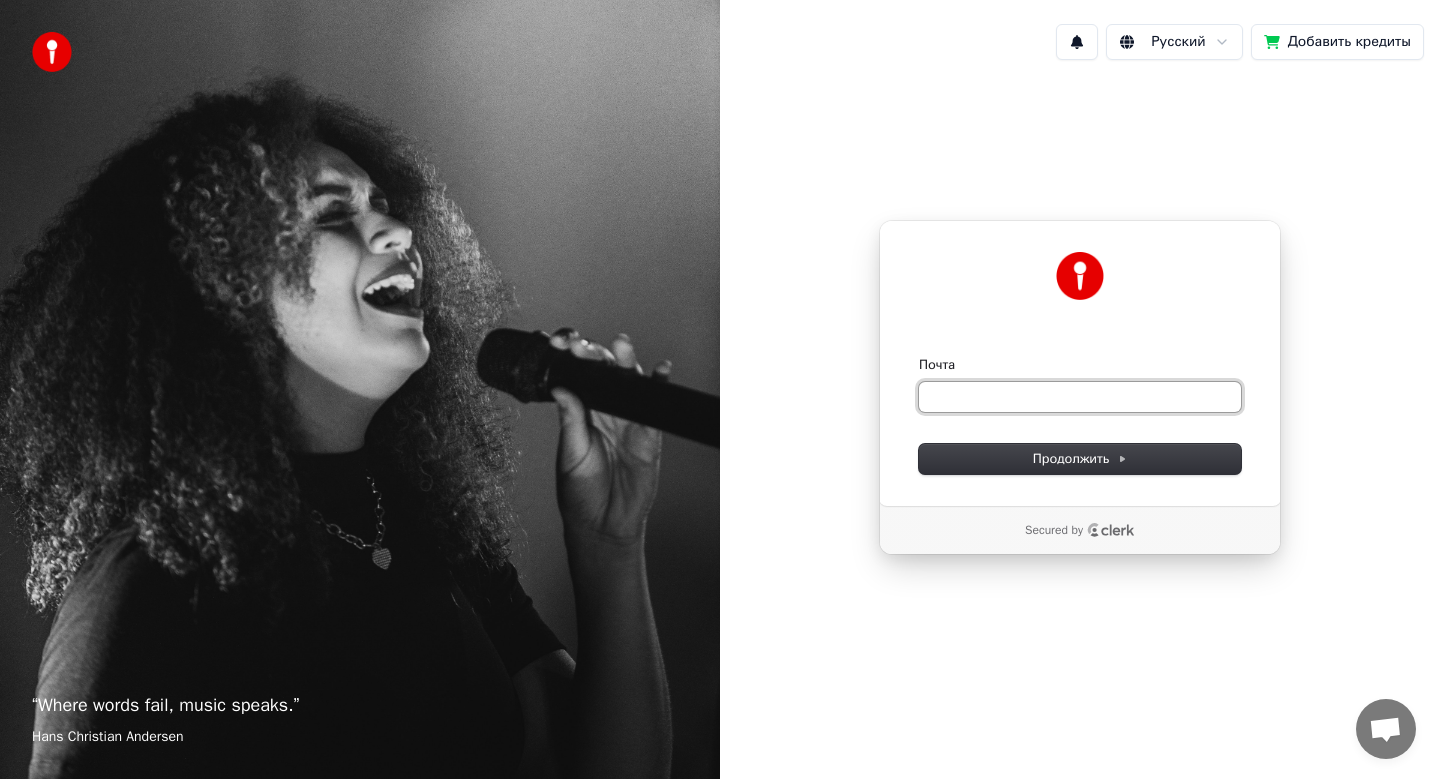 click on "Почта" at bounding box center [1080, 397] 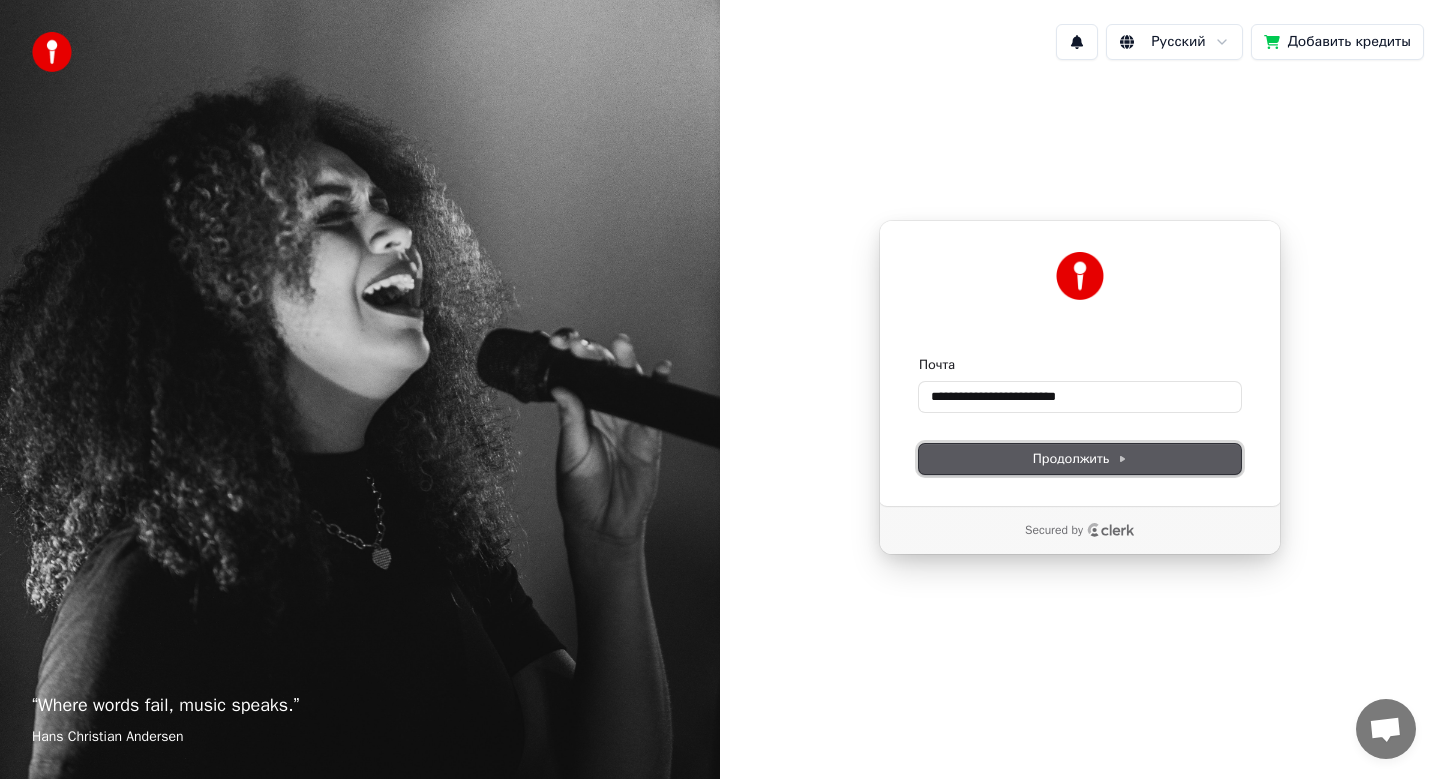 click on "Продолжить" at bounding box center [1080, 459] 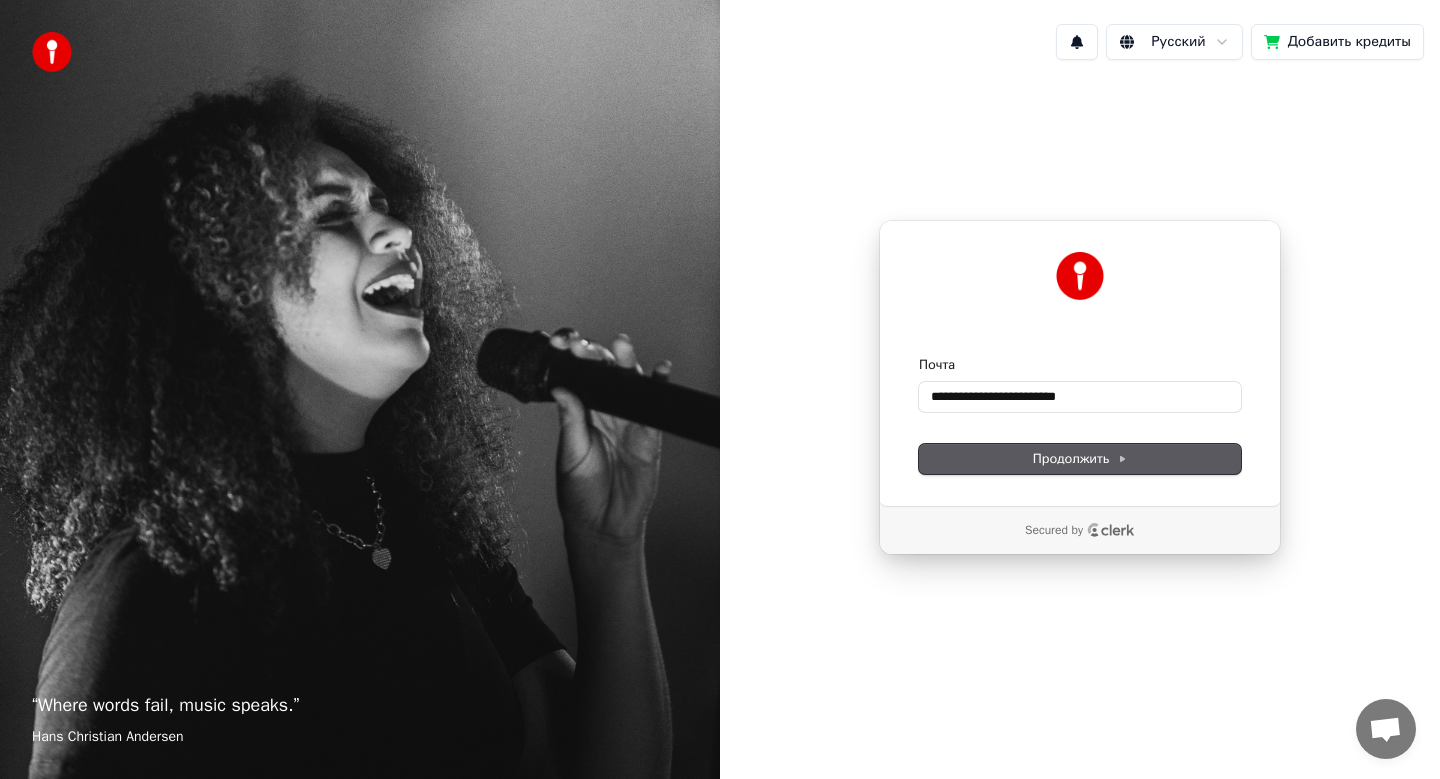 type on "**********" 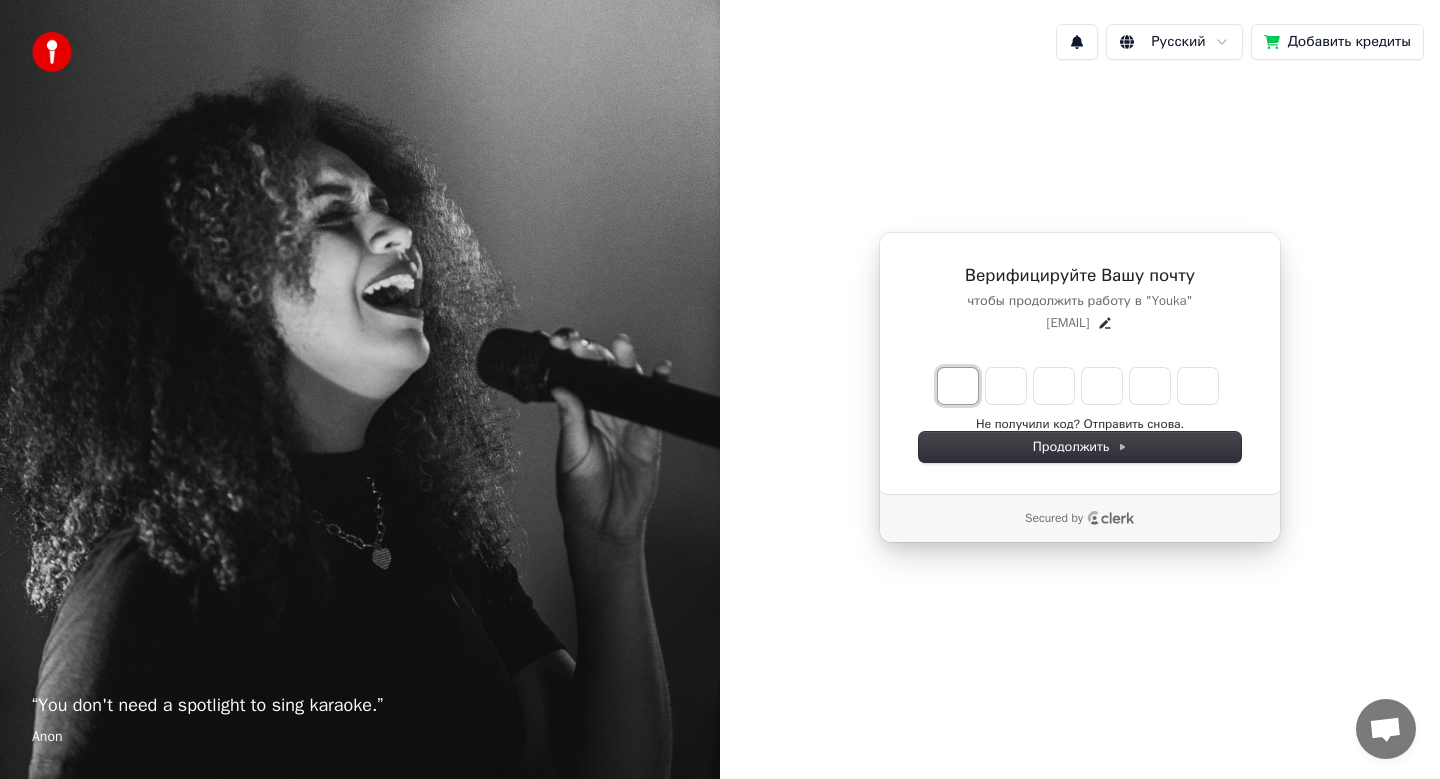type on "*" 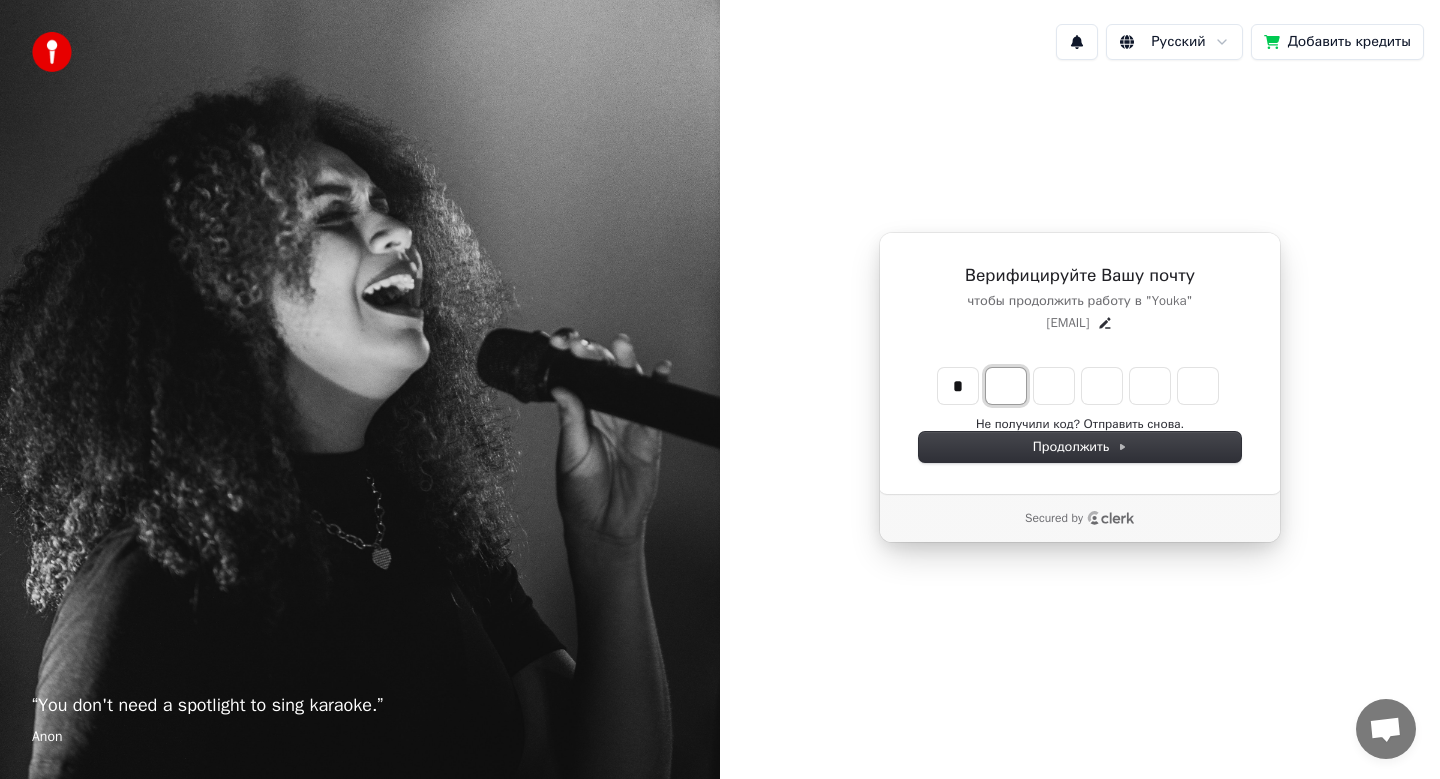 type on "*" 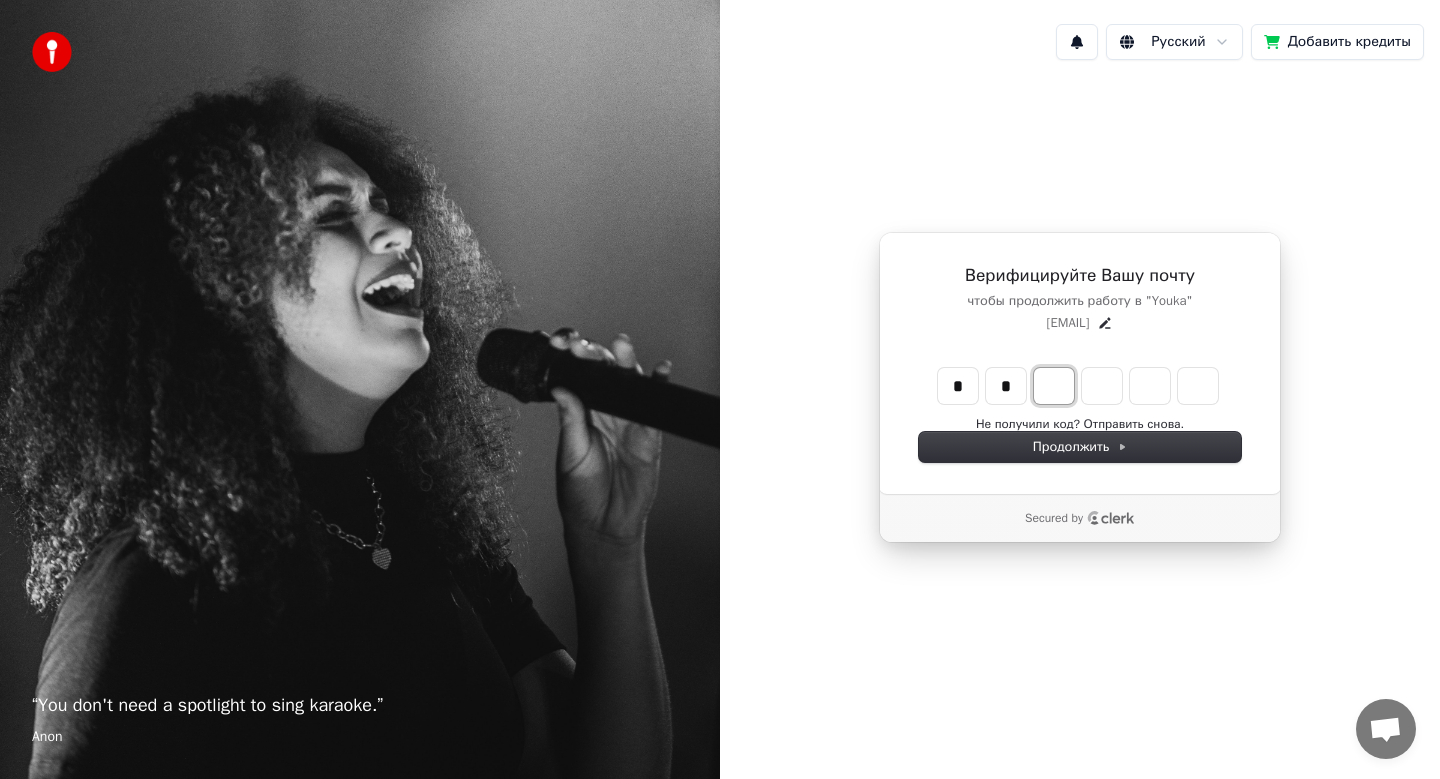 type on "**" 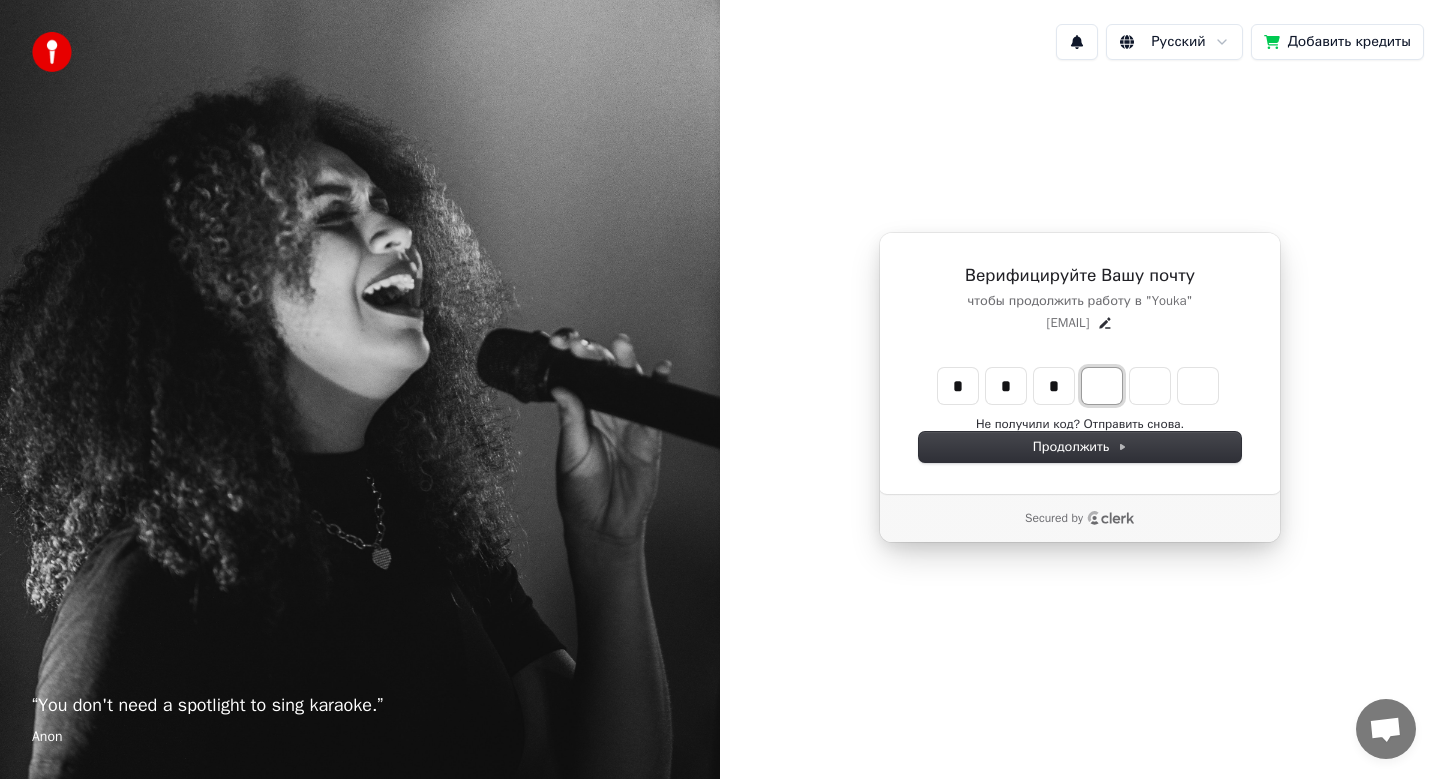 type on "***" 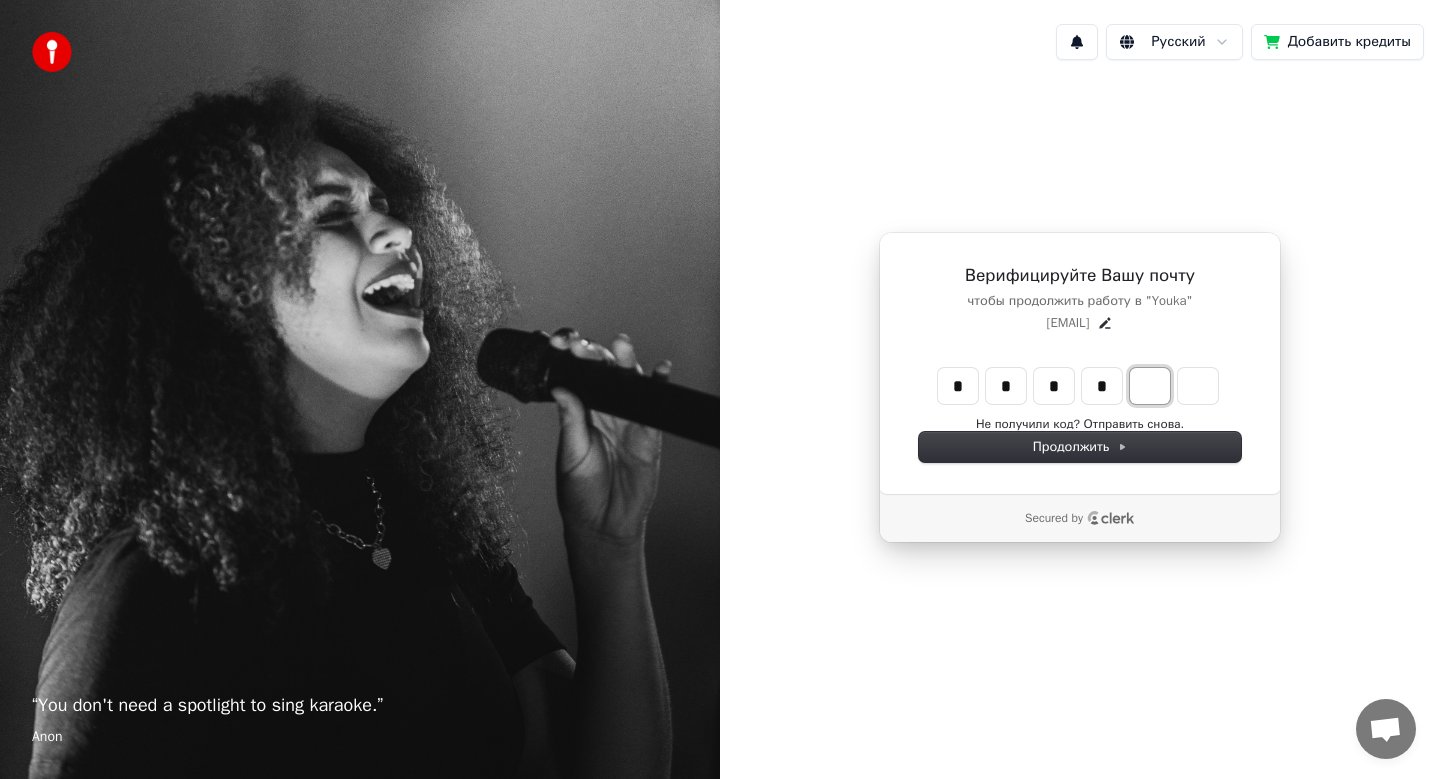 type on "****" 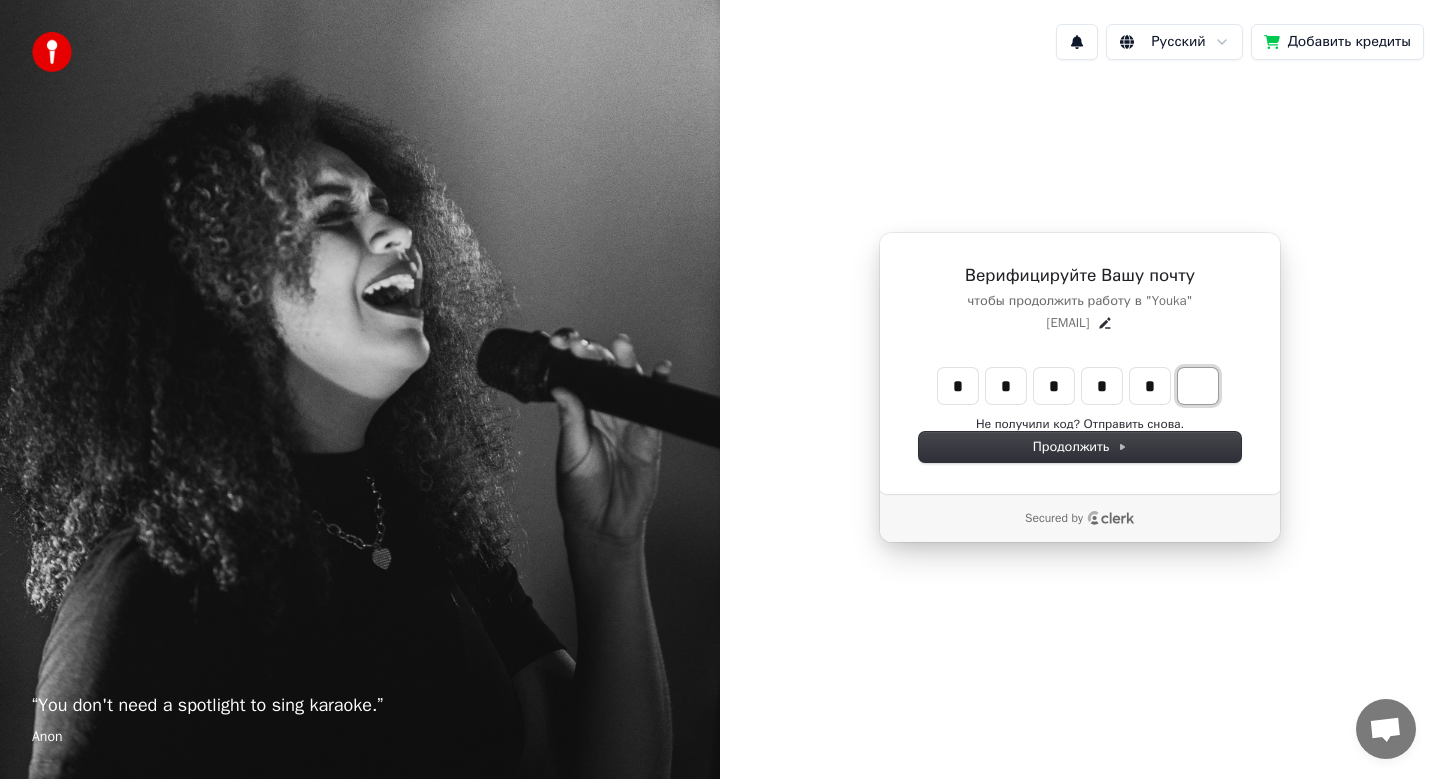 type on "*****" 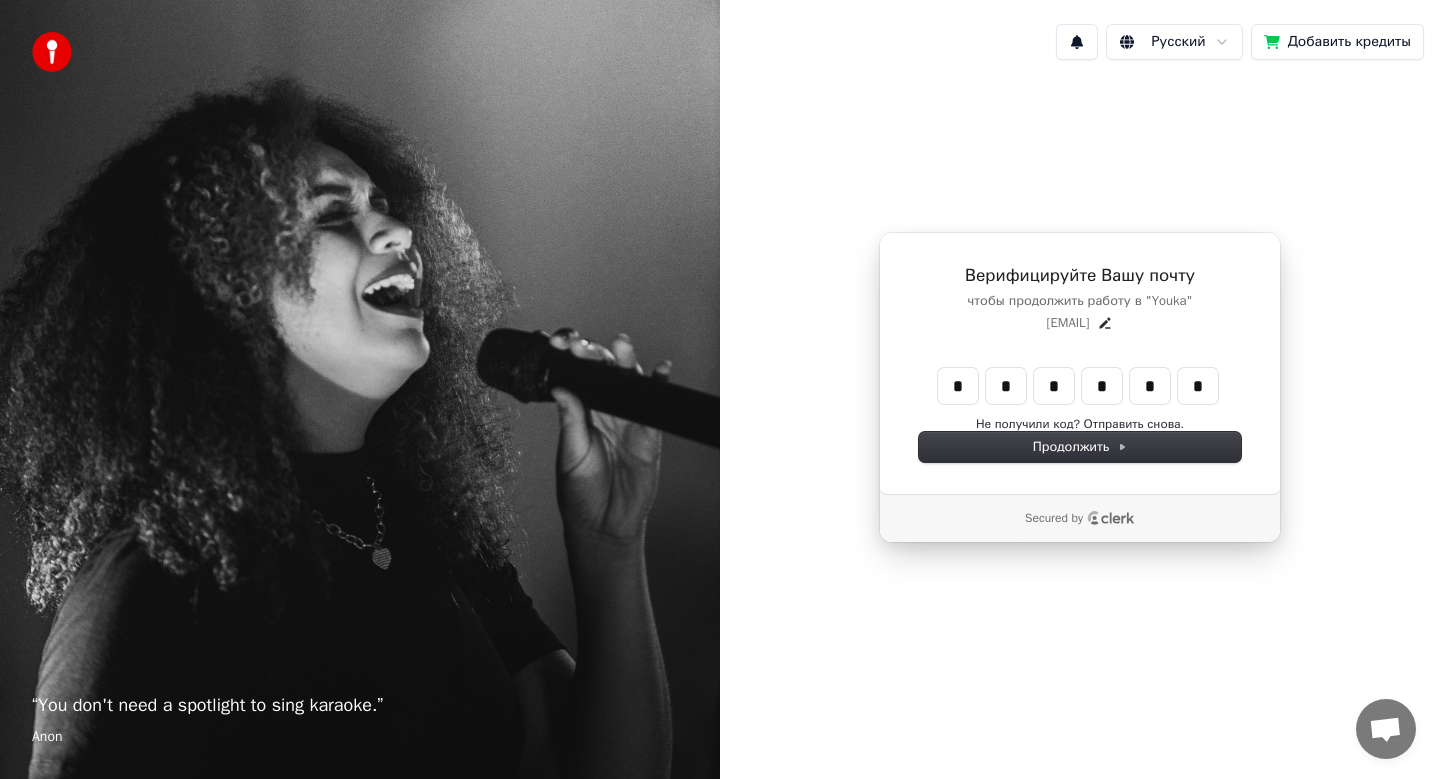 type on "******" 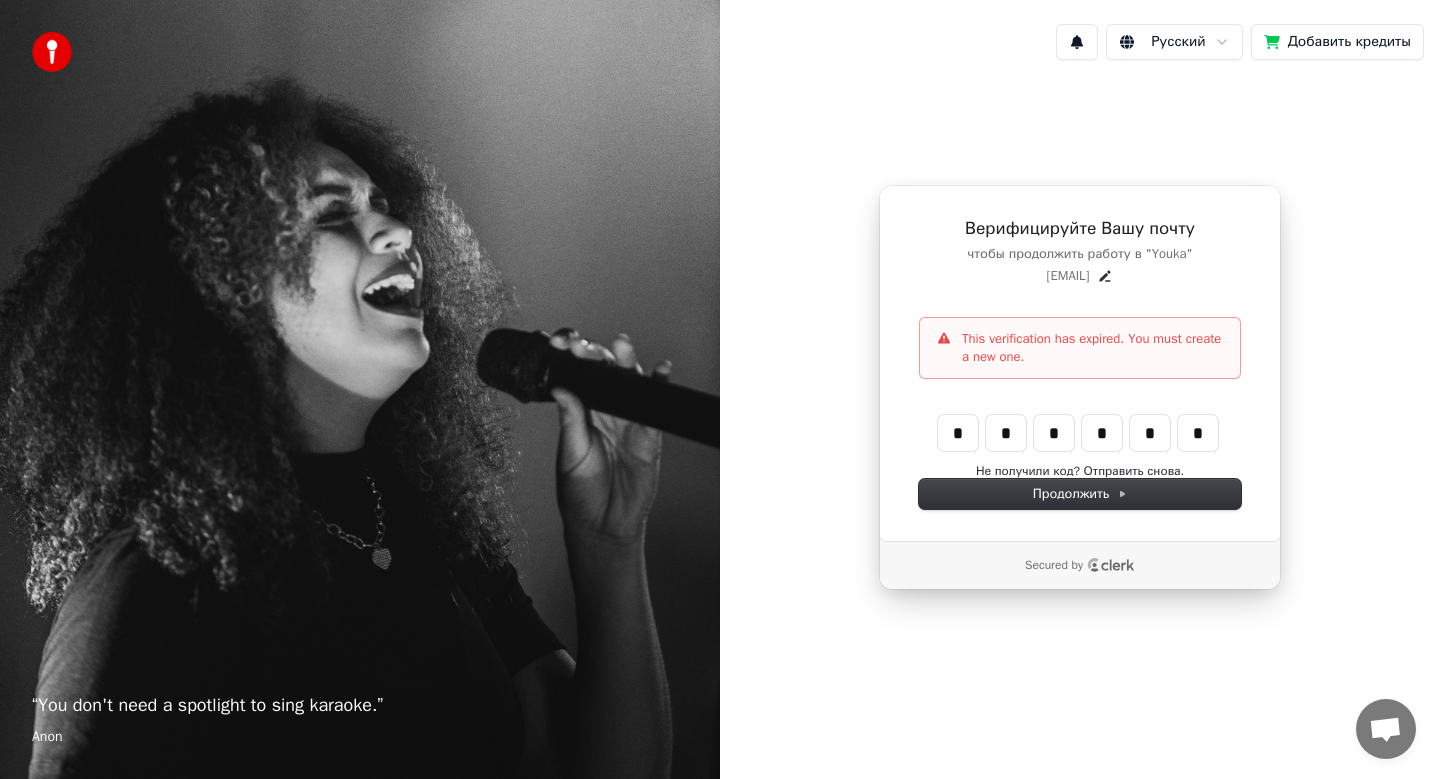 type 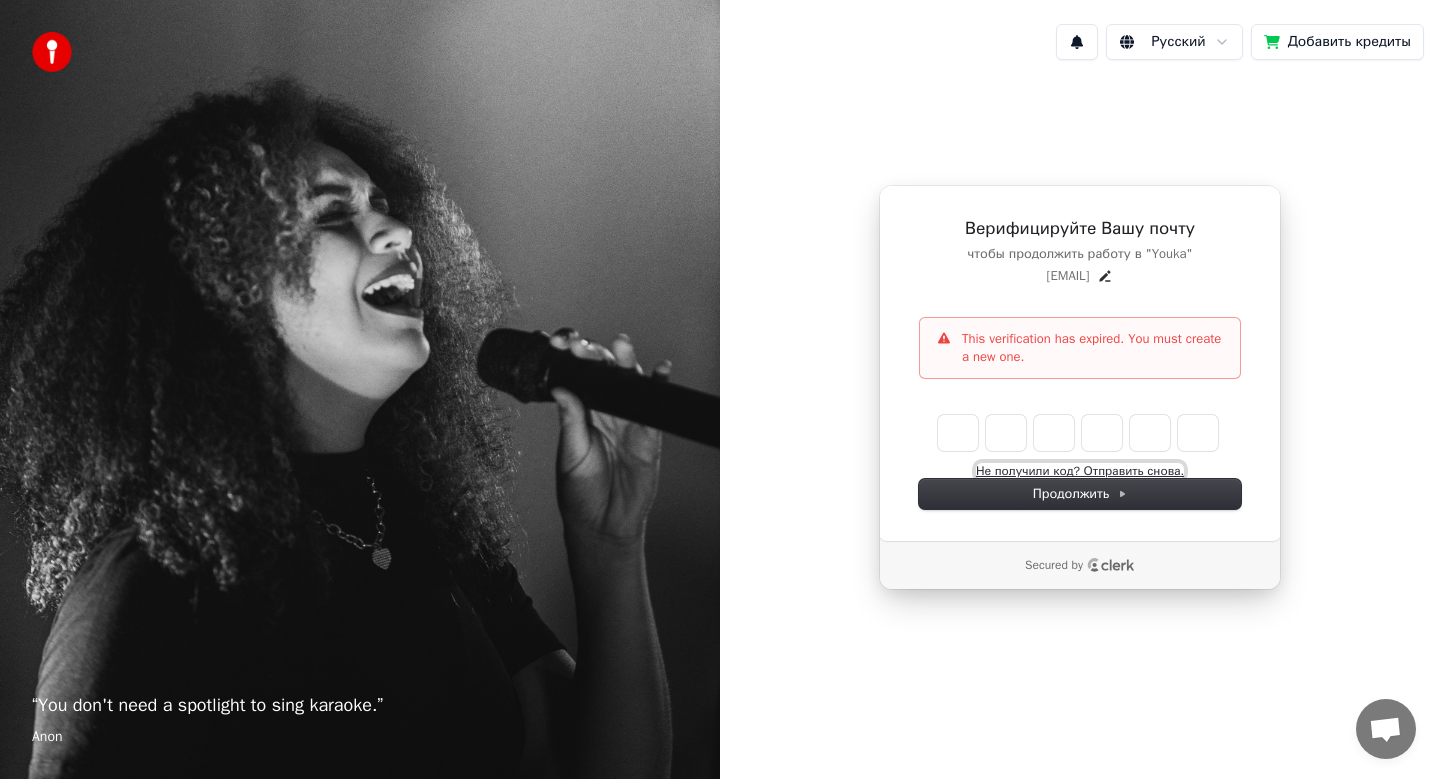 click on "Не получили код? Отправить снова." at bounding box center (1080, 471) 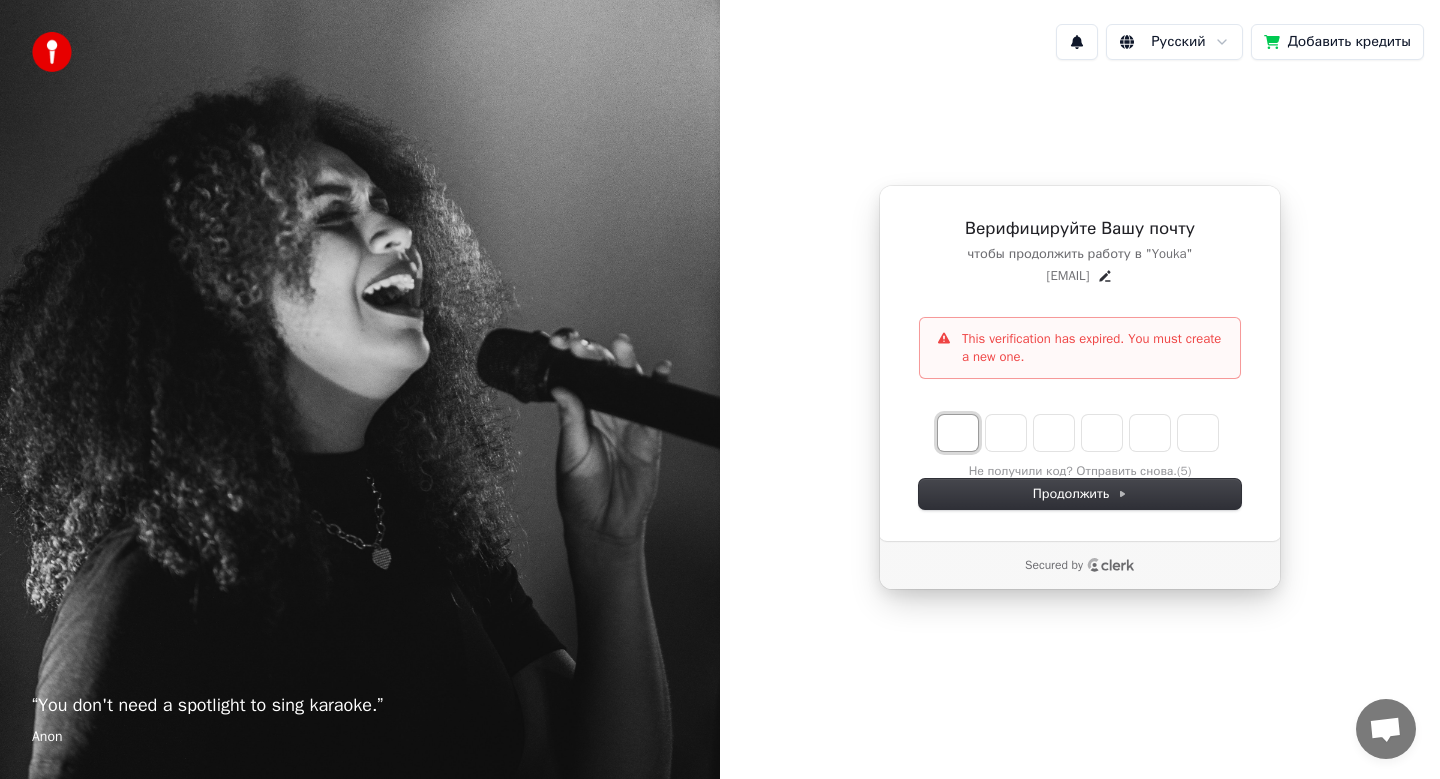type on "*" 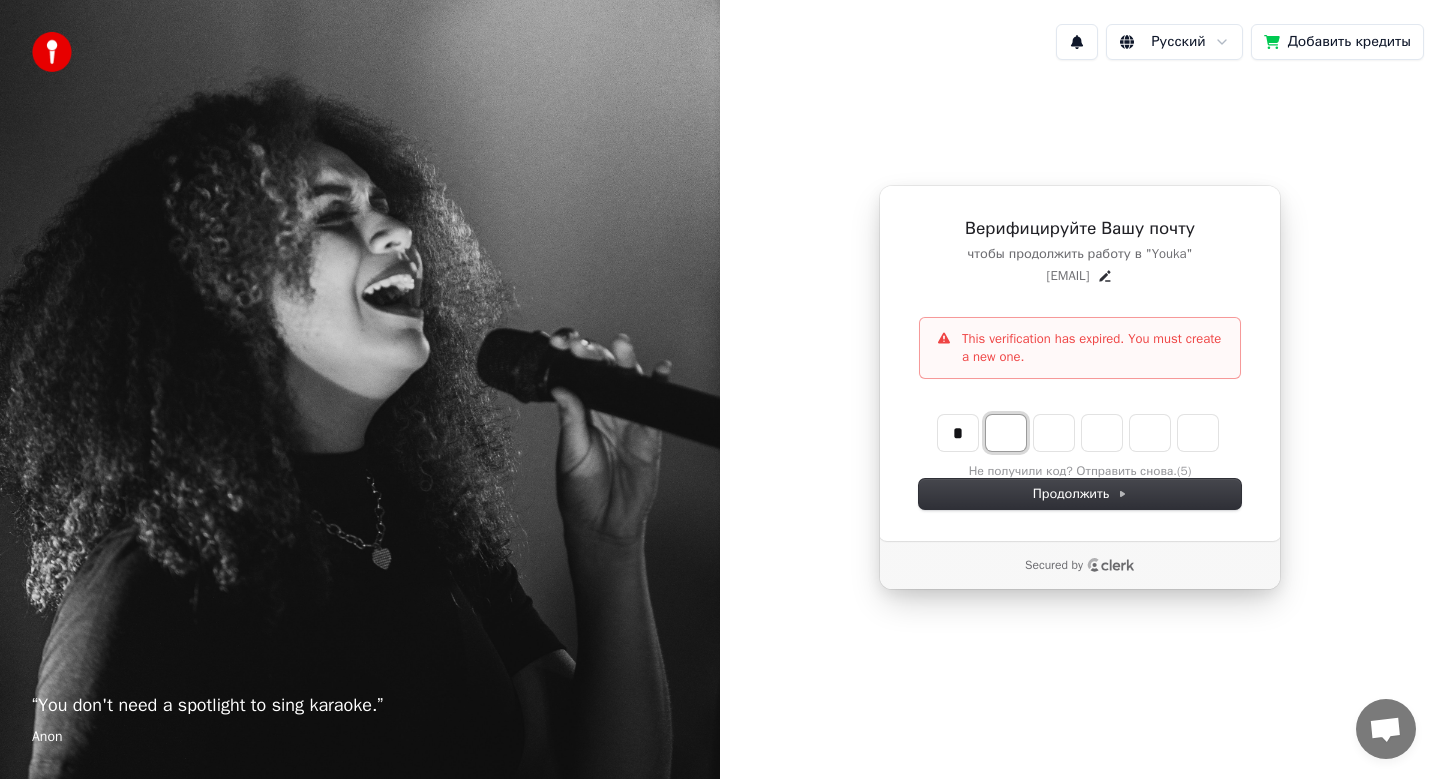 type on "*" 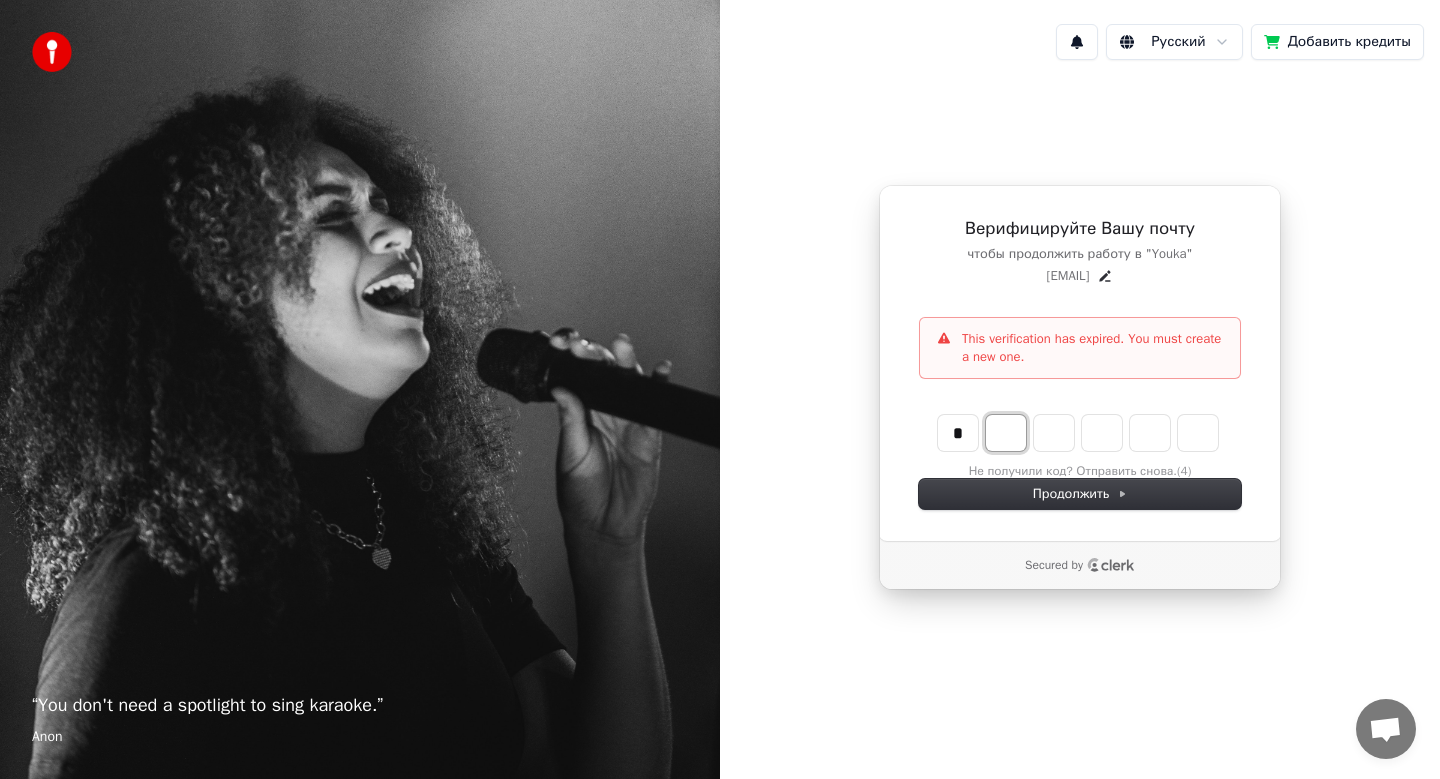 type on "*" 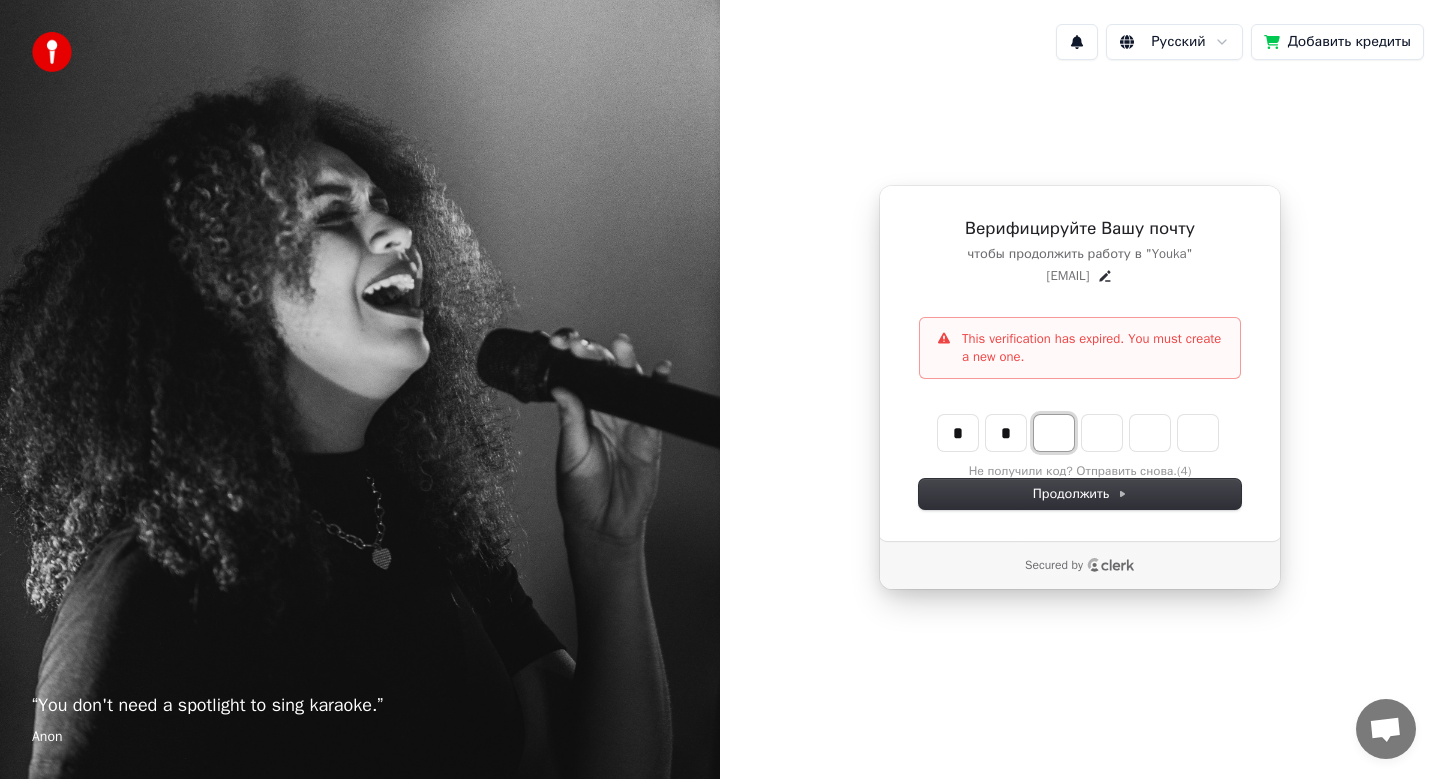 type on "**" 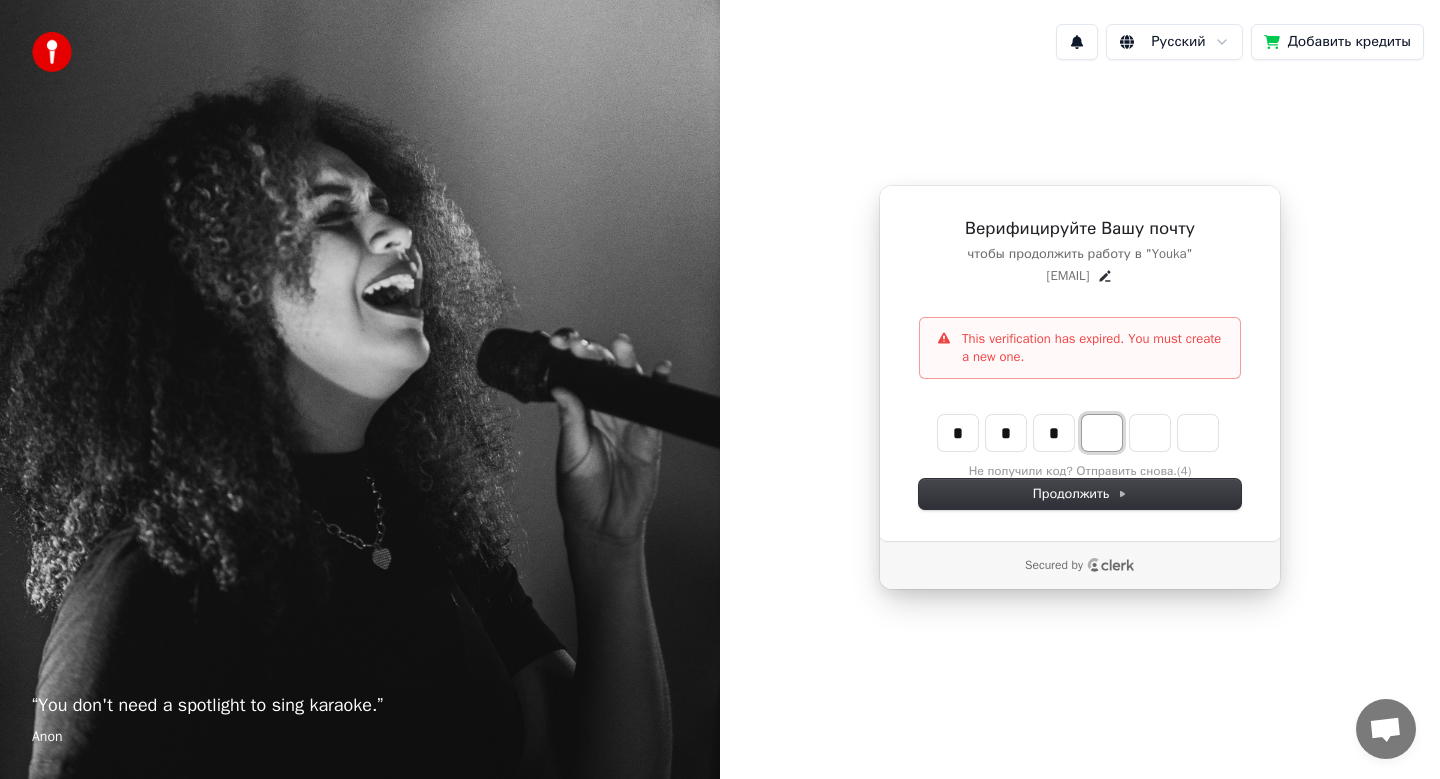 type on "***" 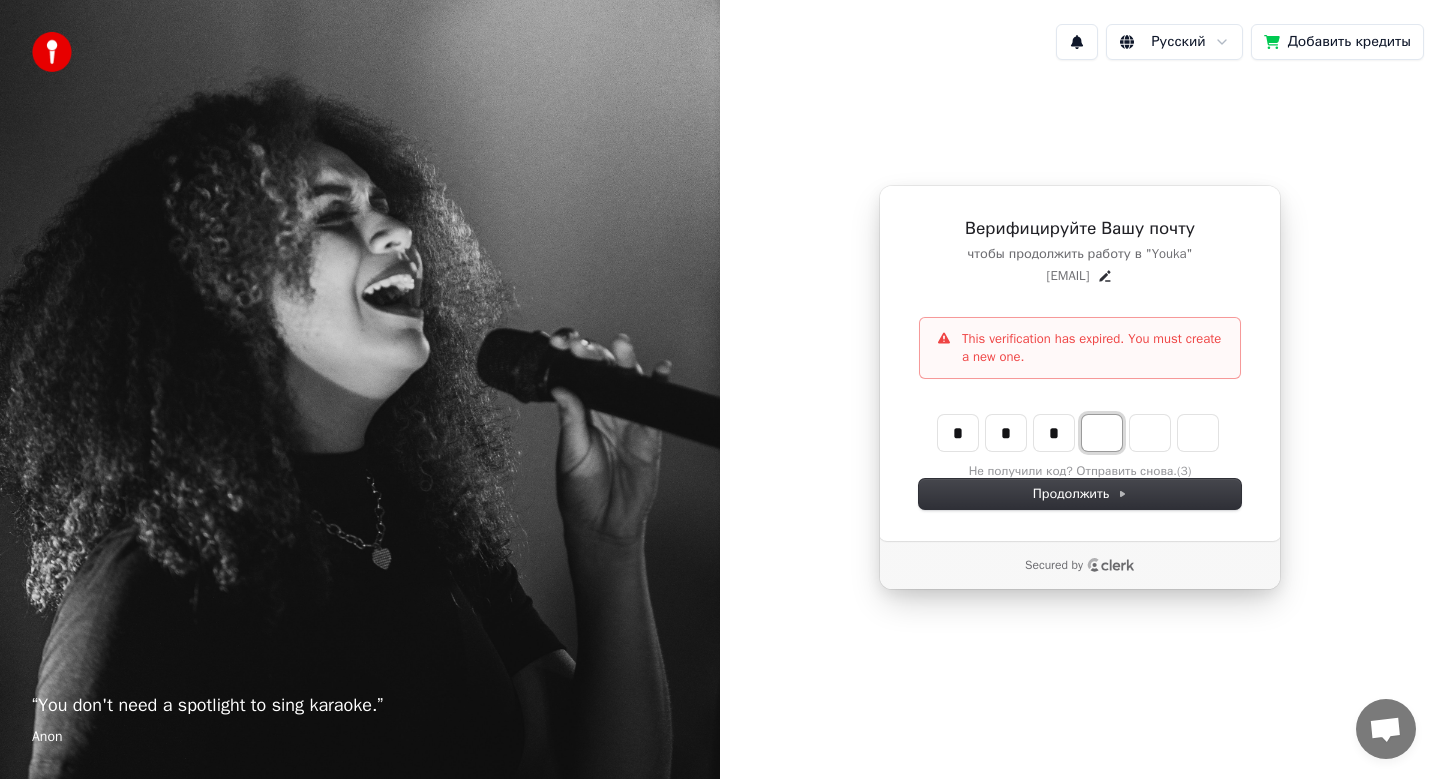 type on "*" 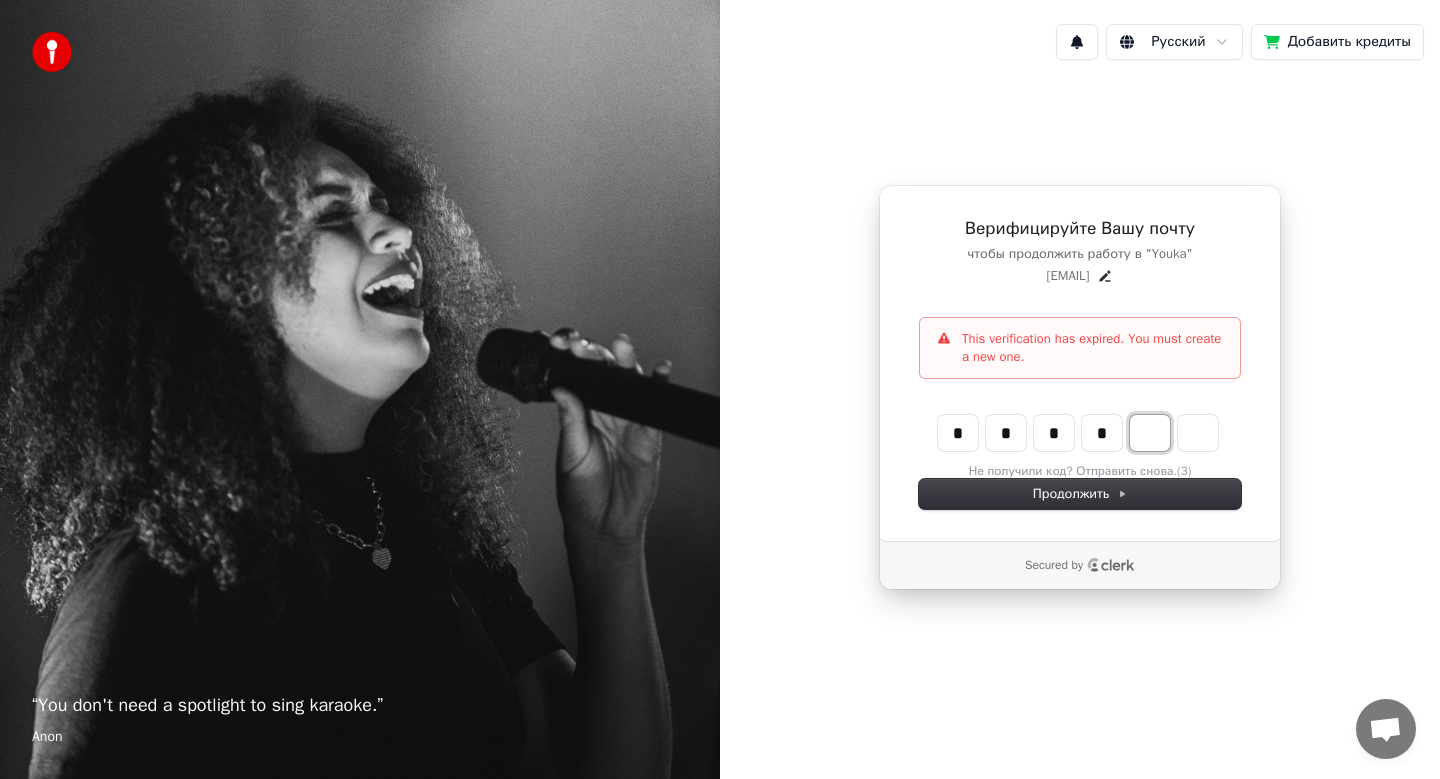 type on "****" 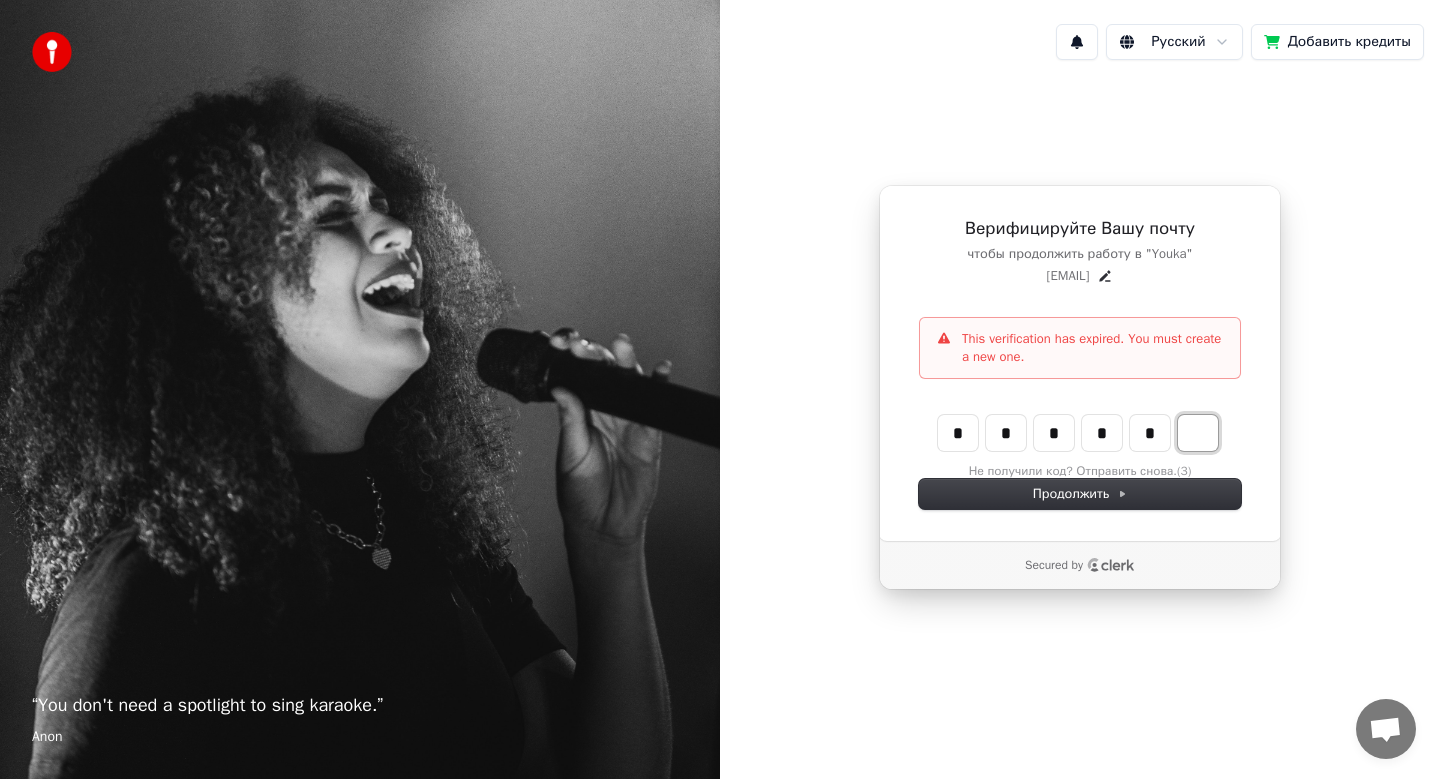 type on "*****" 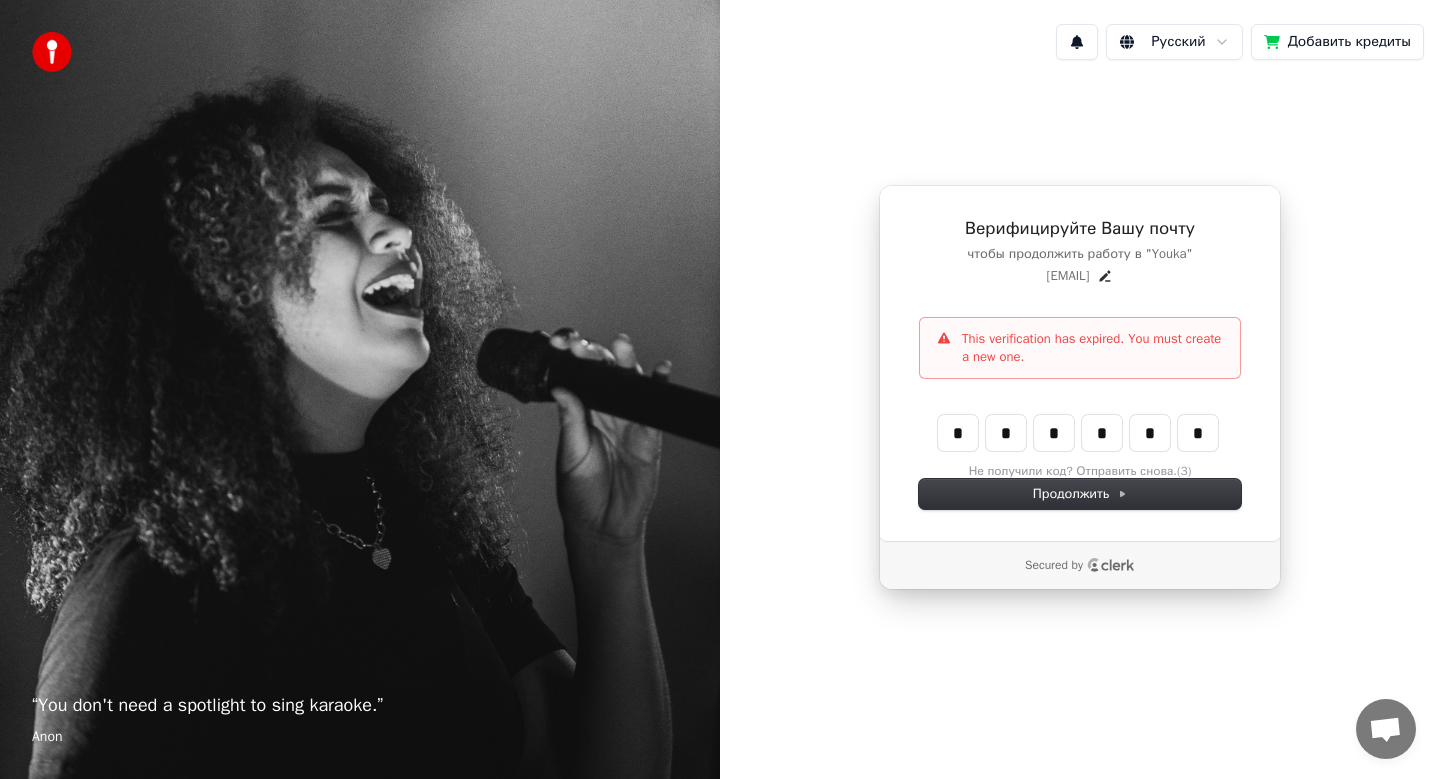 type on "******" 